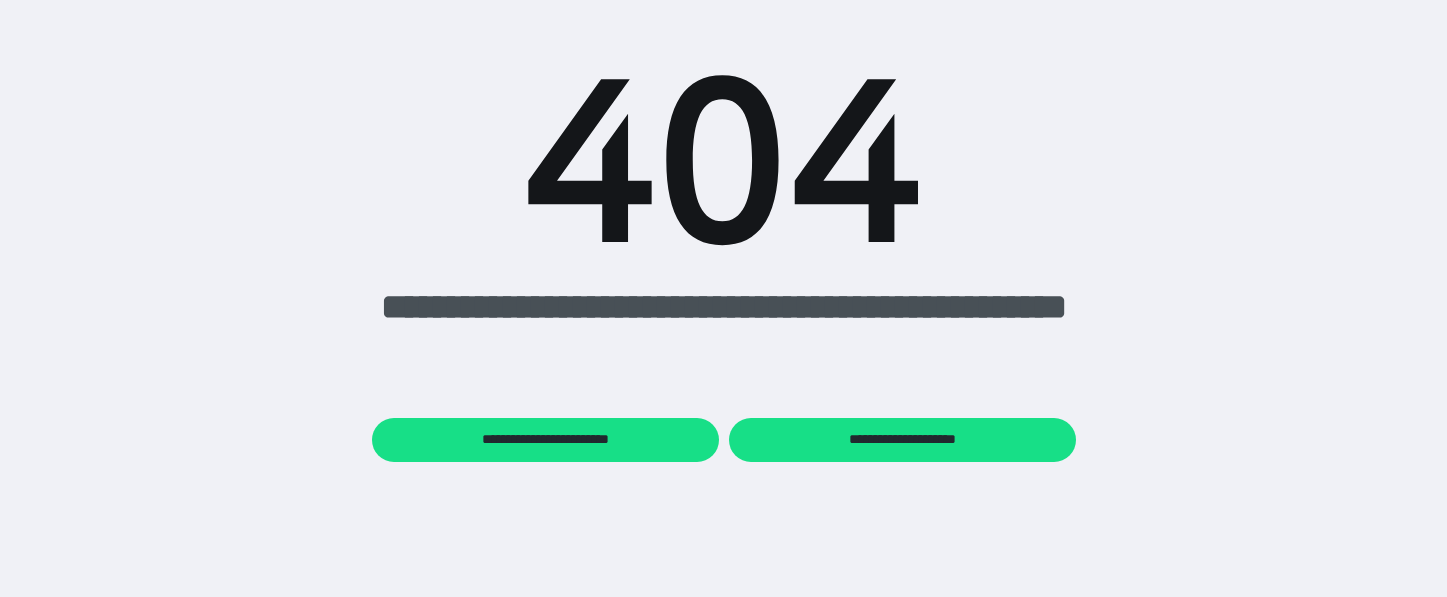 scroll, scrollTop: 0, scrollLeft: 0, axis: both 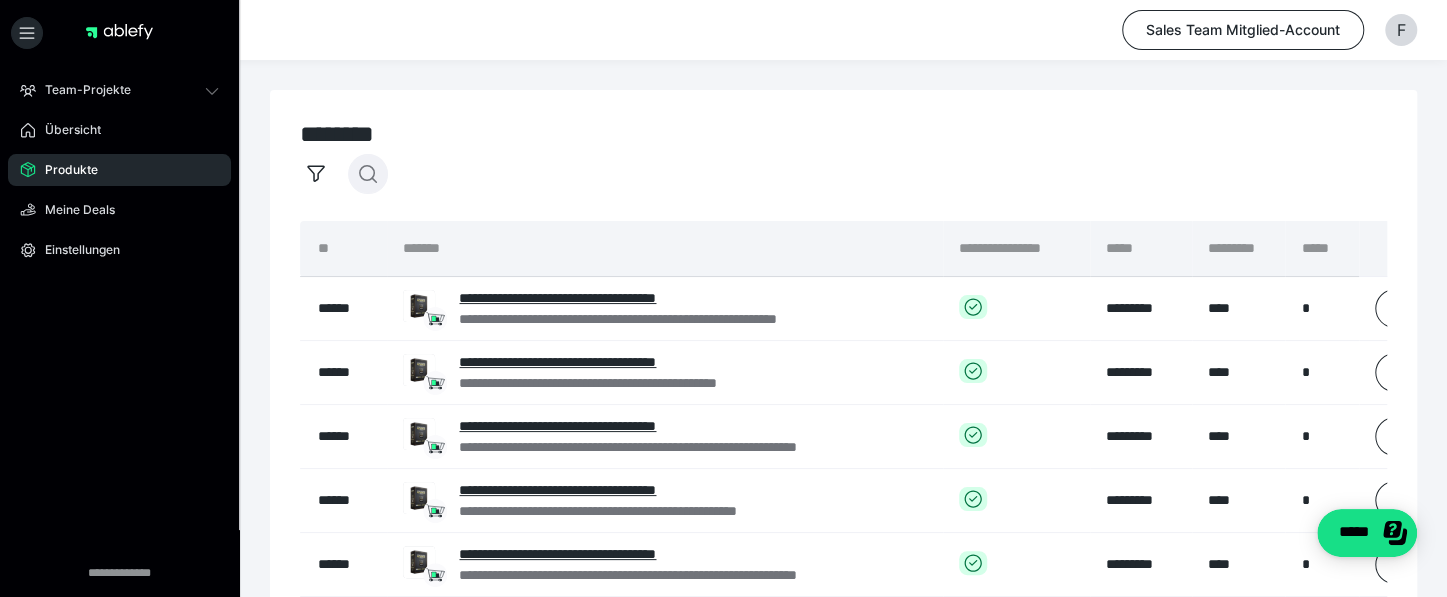 click 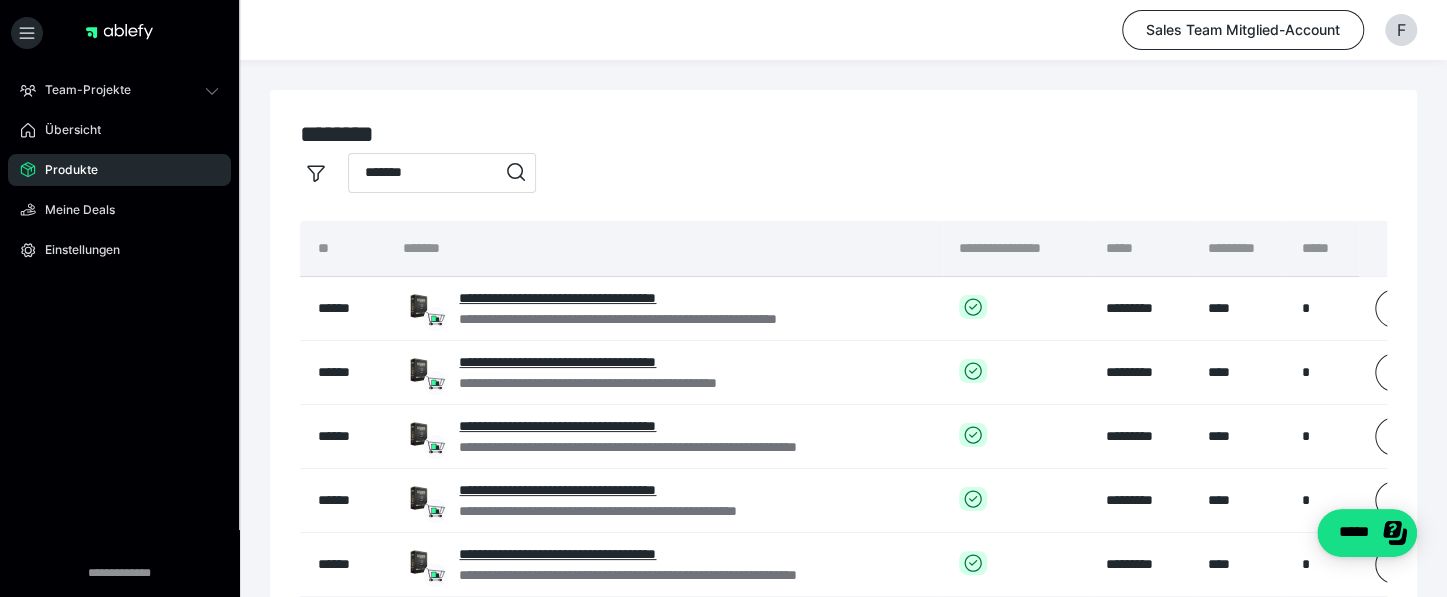 type on "*******" 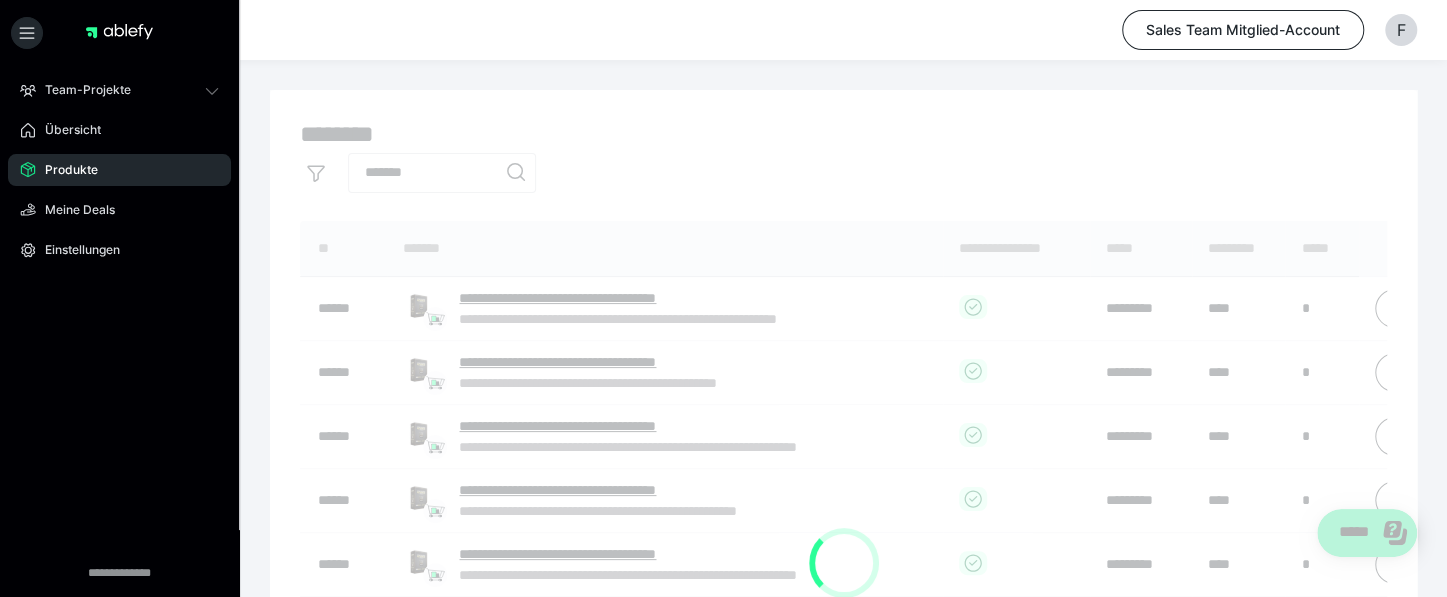 click on "**********" at bounding box center [843, 562] 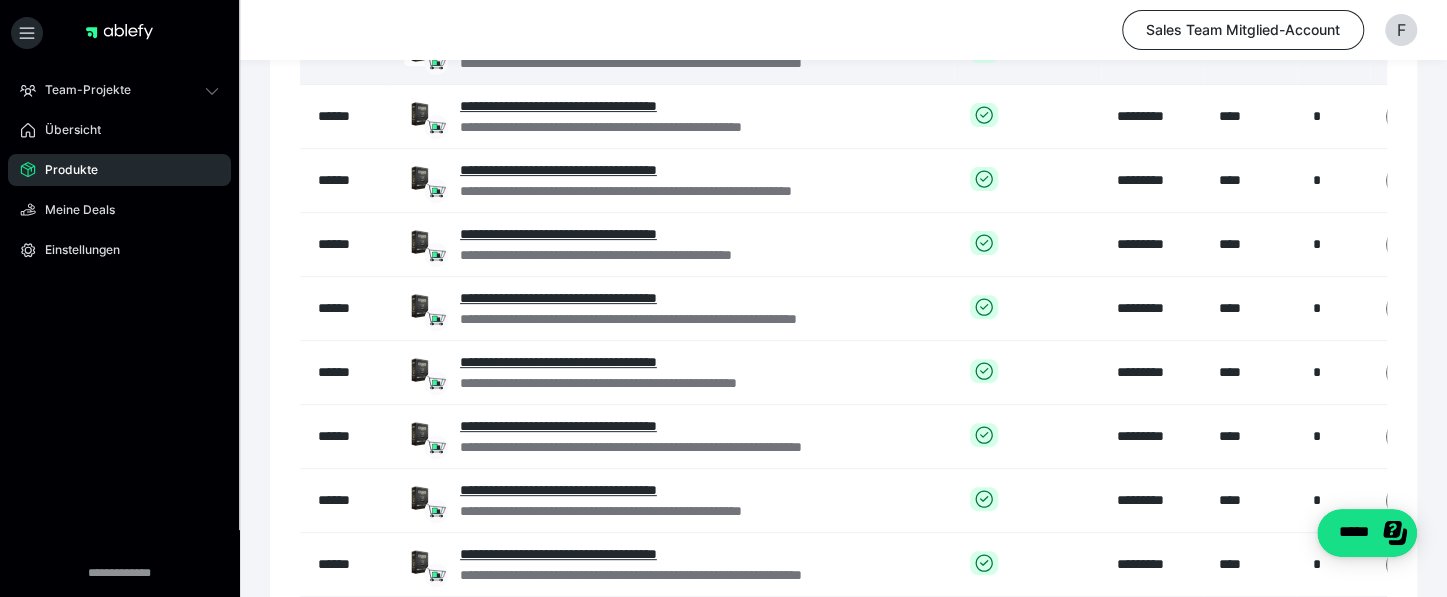 scroll, scrollTop: 258, scrollLeft: 0, axis: vertical 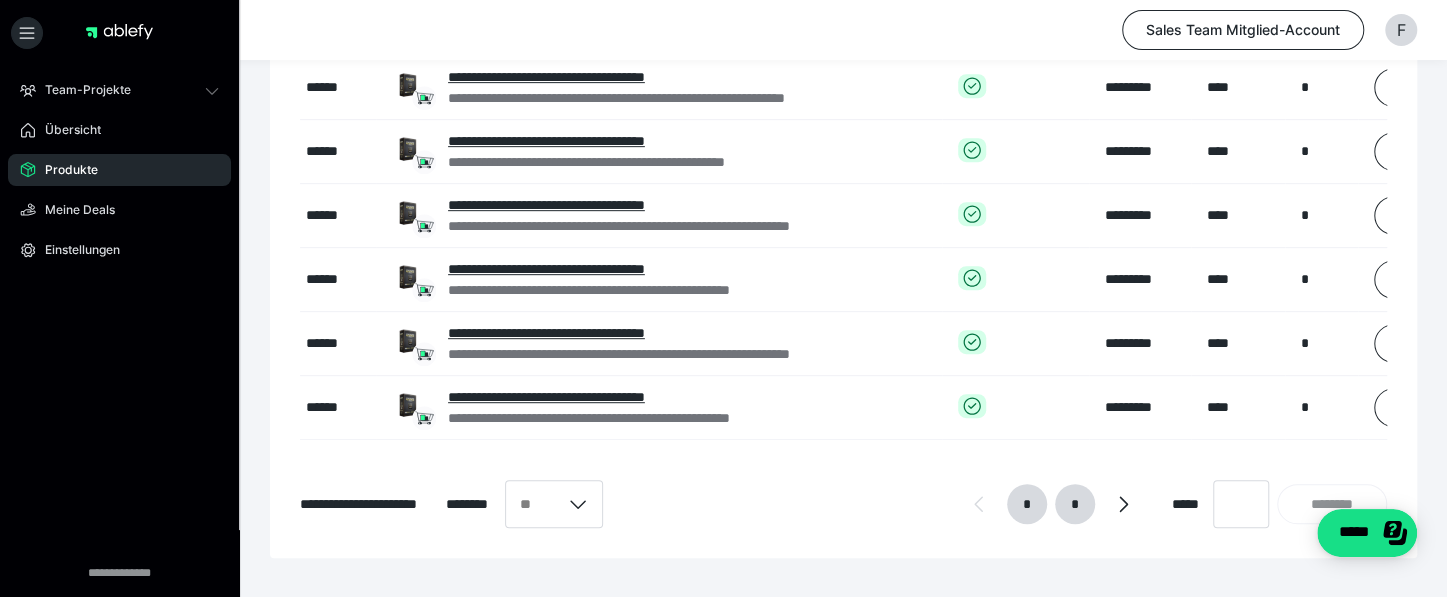 click on "*" at bounding box center (1074, 504) 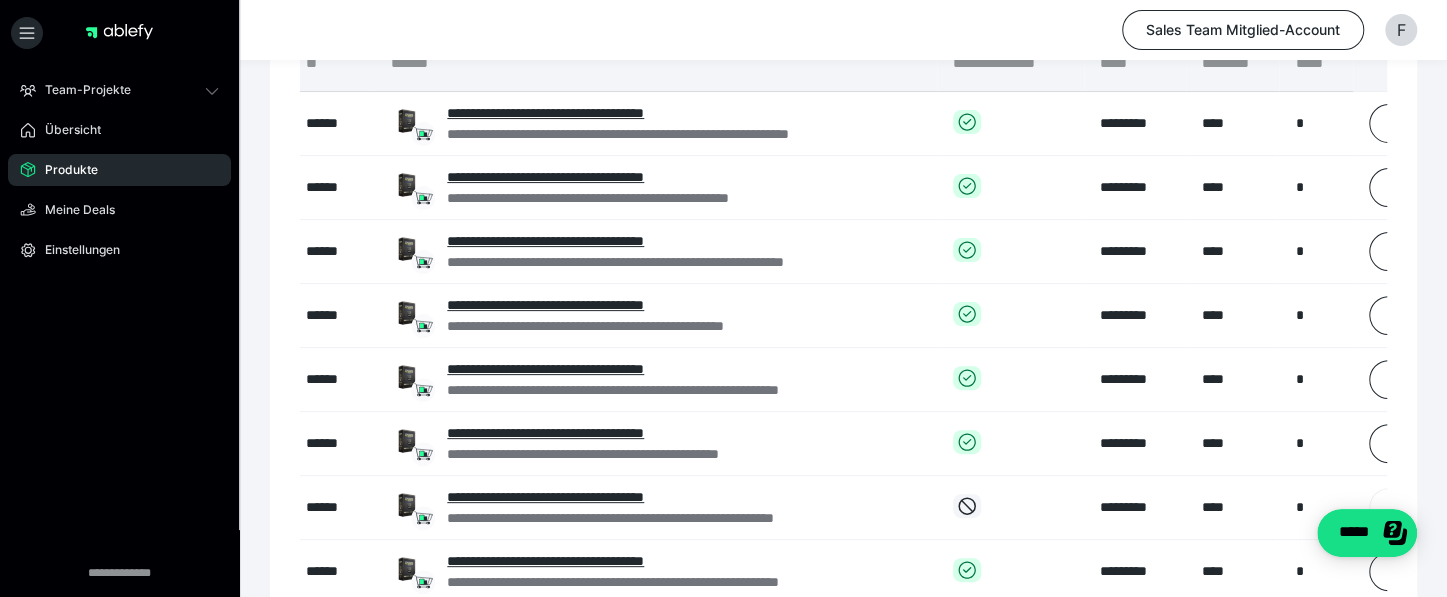 scroll, scrollTop: 117, scrollLeft: 0, axis: vertical 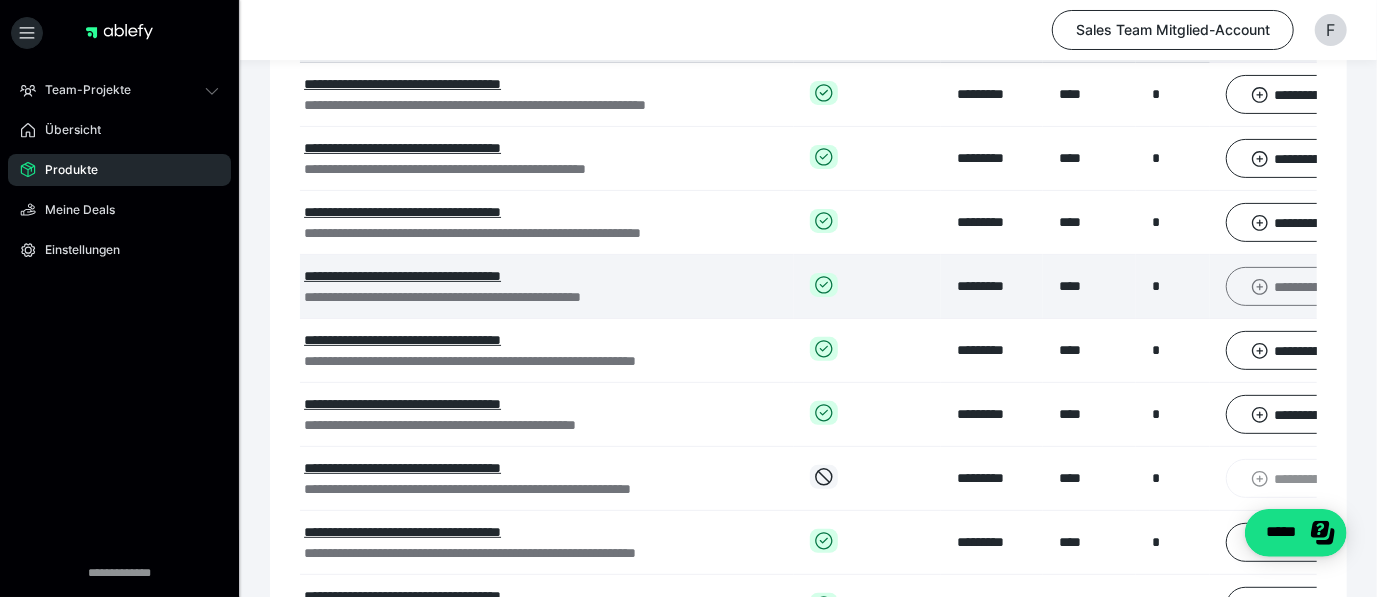click on "**********" at bounding box center (1298, 286) 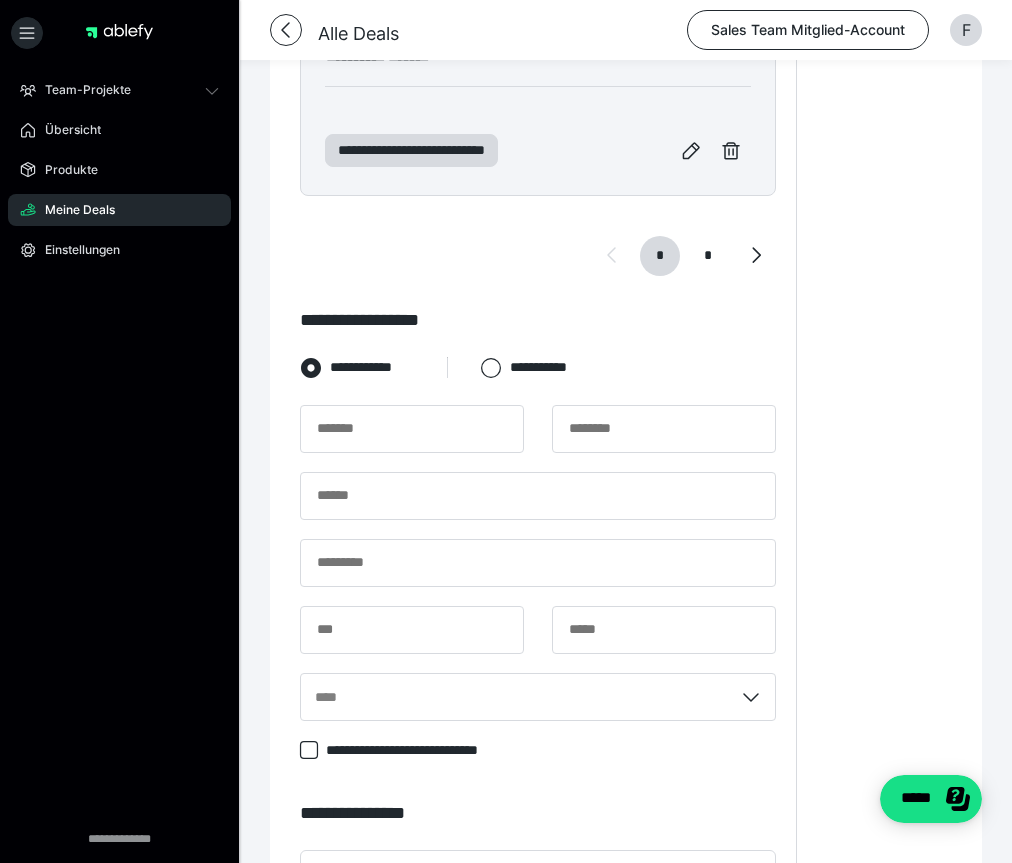 scroll, scrollTop: 1884, scrollLeft: 0, axis: vertical 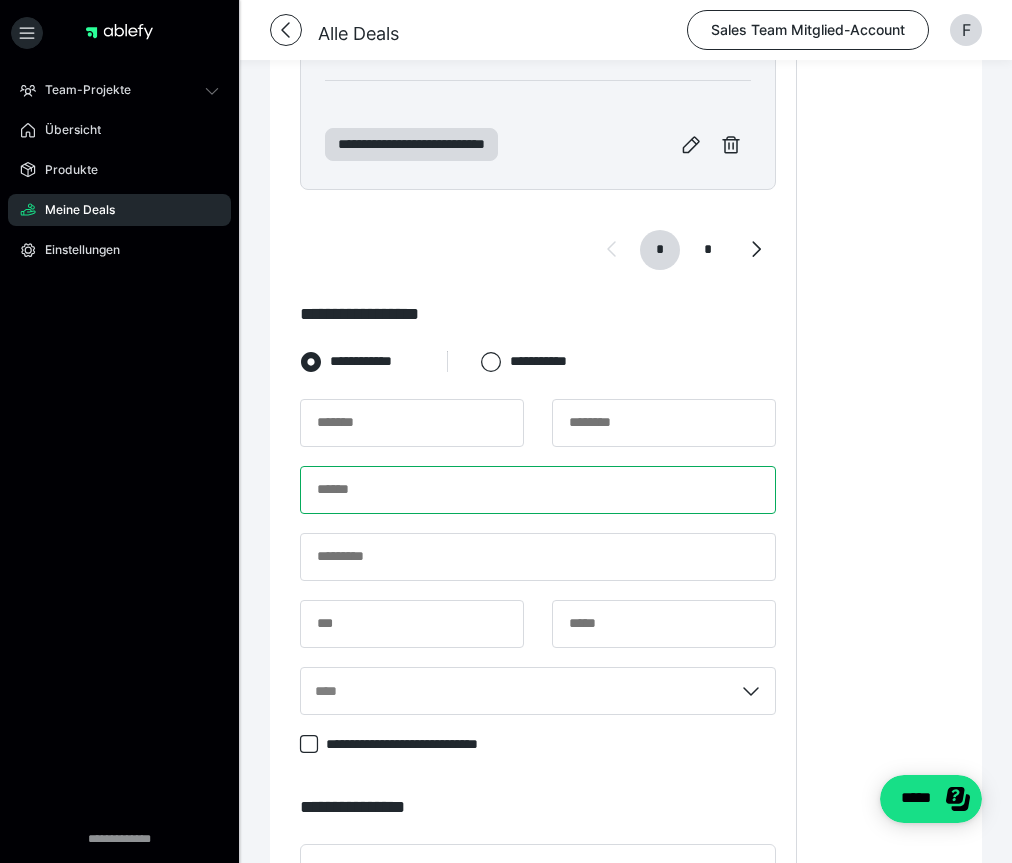 click at bounding box center (538, 490) 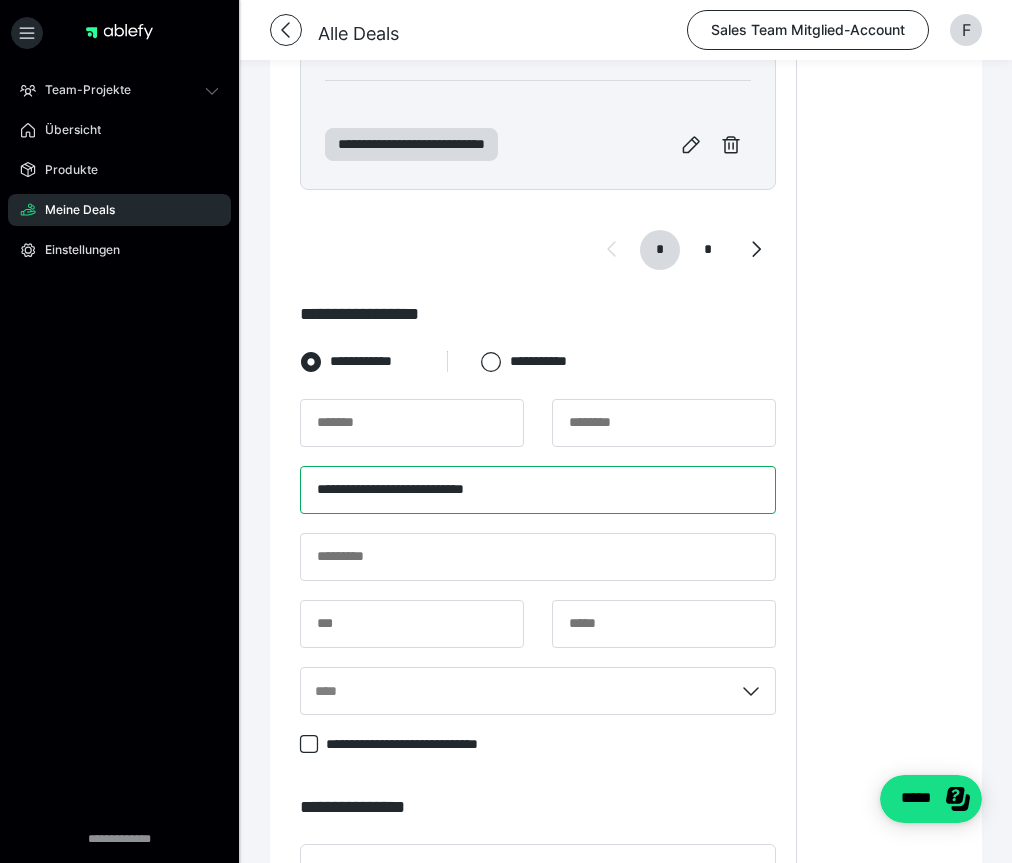 type on "**********" 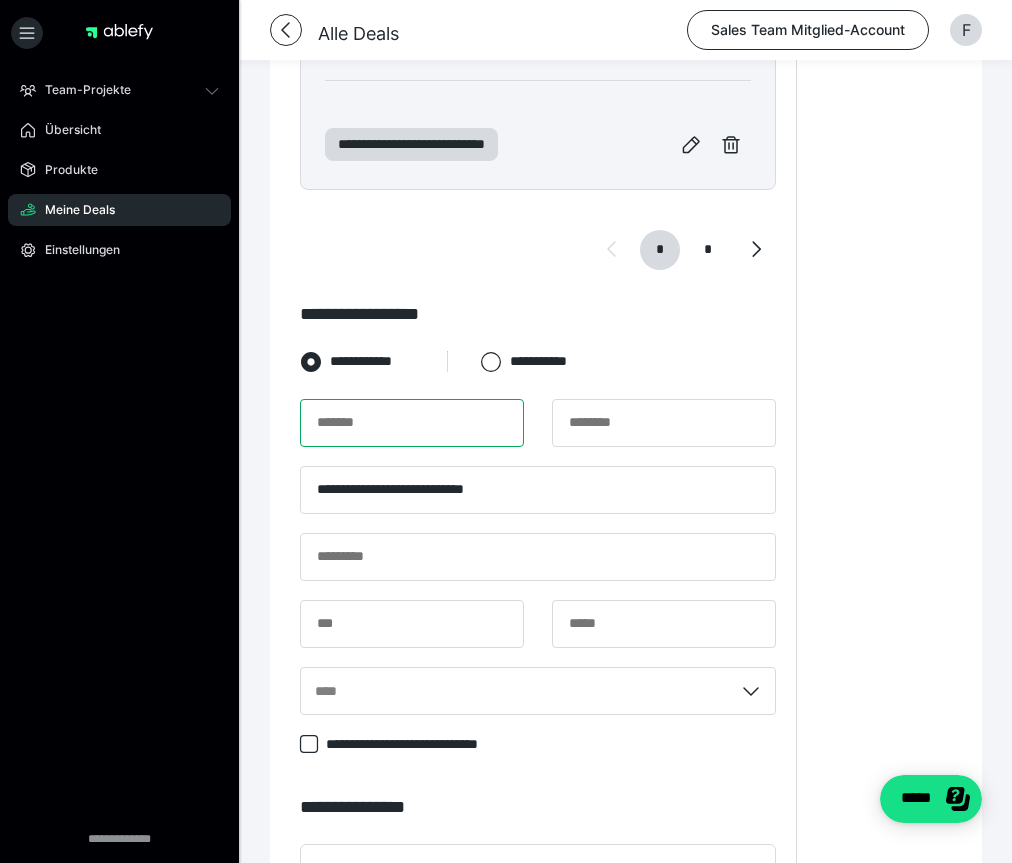 click at bounding box center (412, 423) 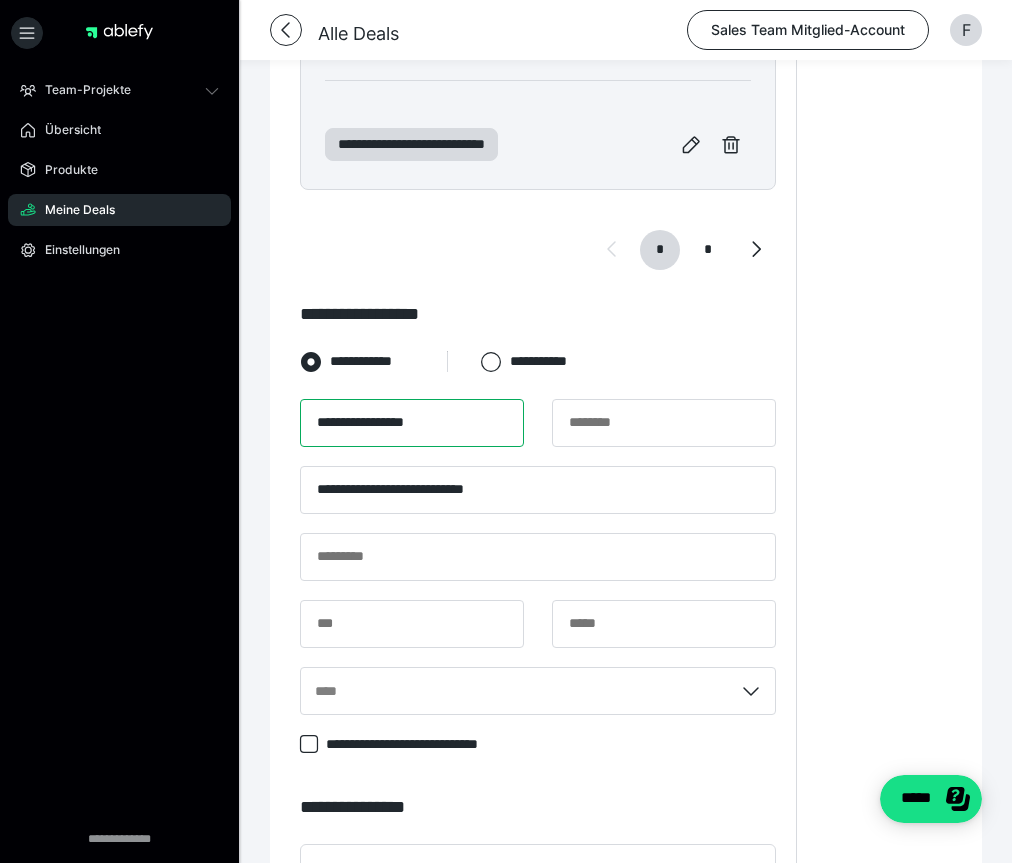 click on "**********" at bounding box center (412, 423) 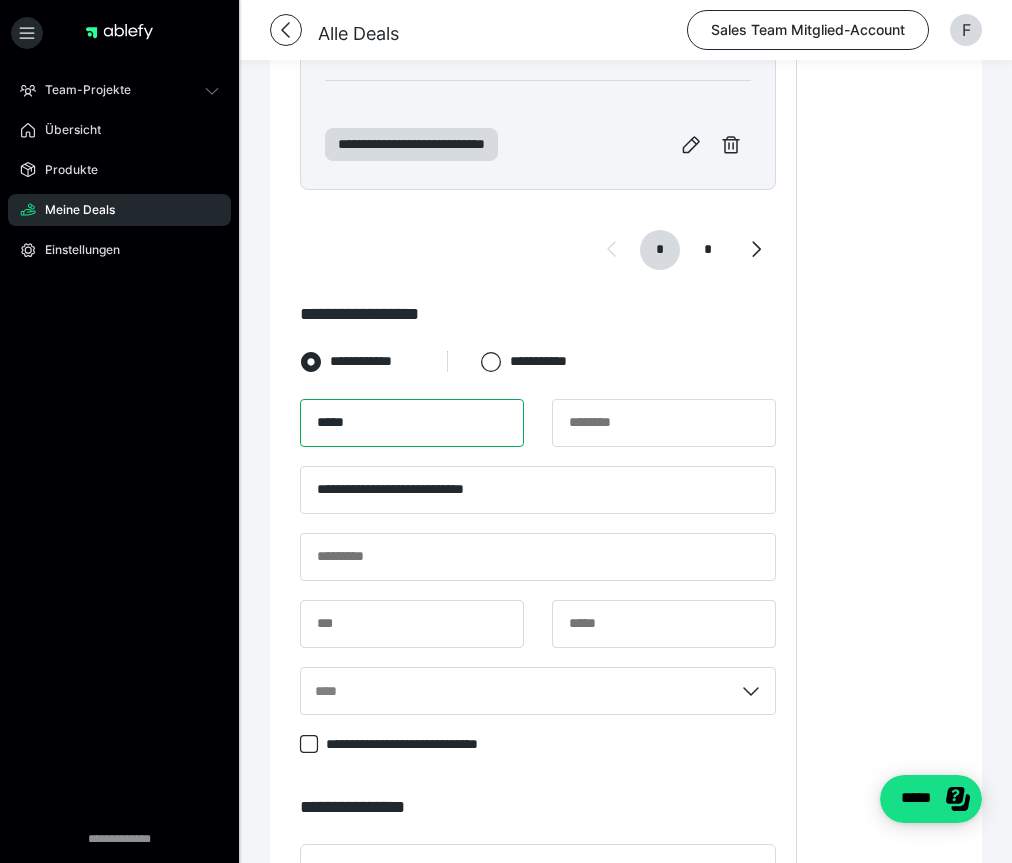 type on "*****" 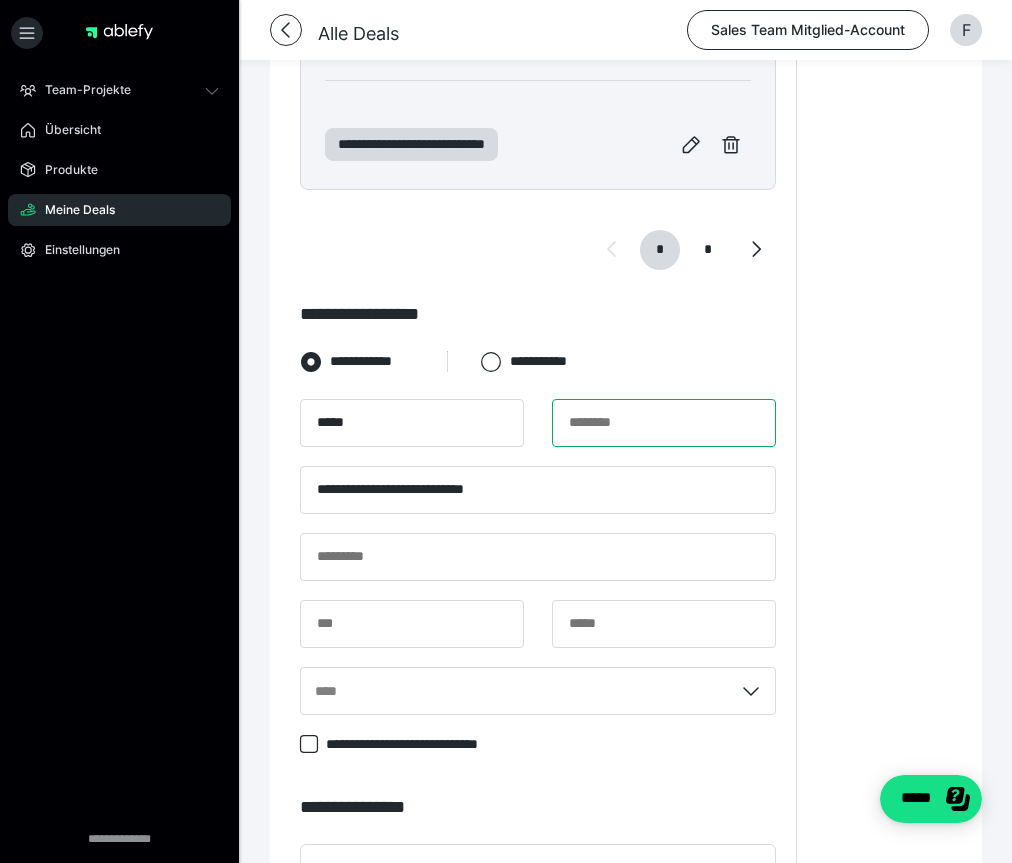 paste on "**********" 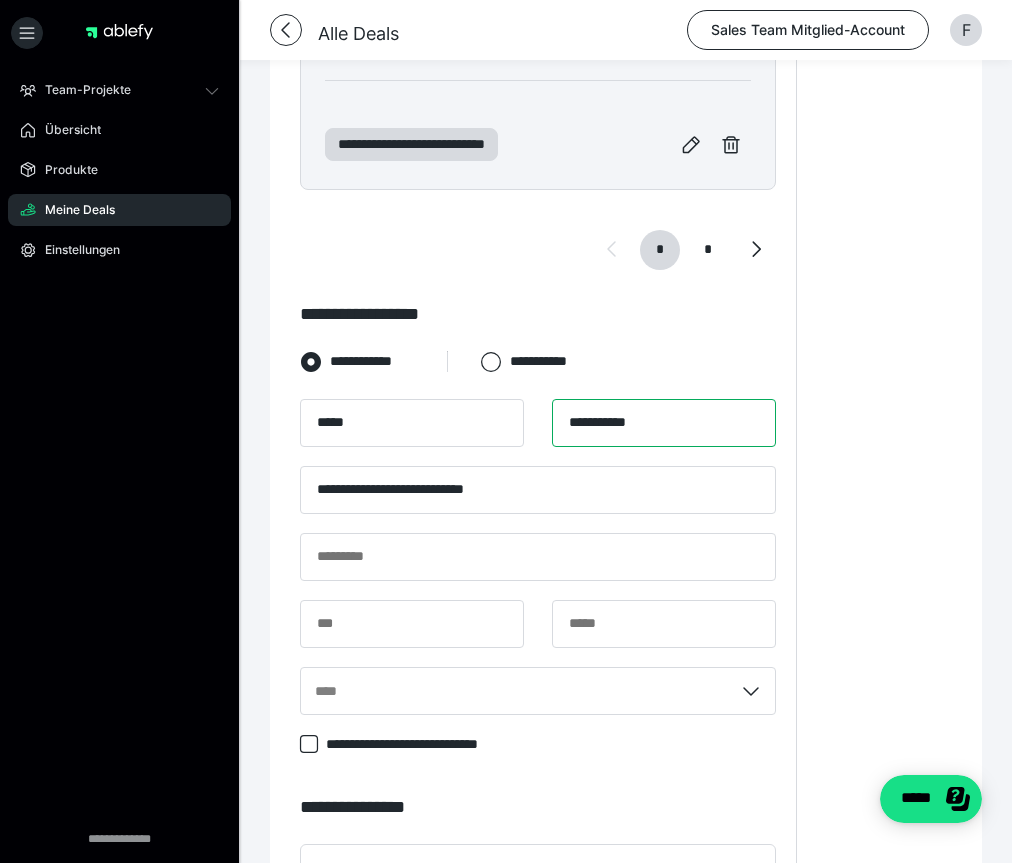 type on "**********" 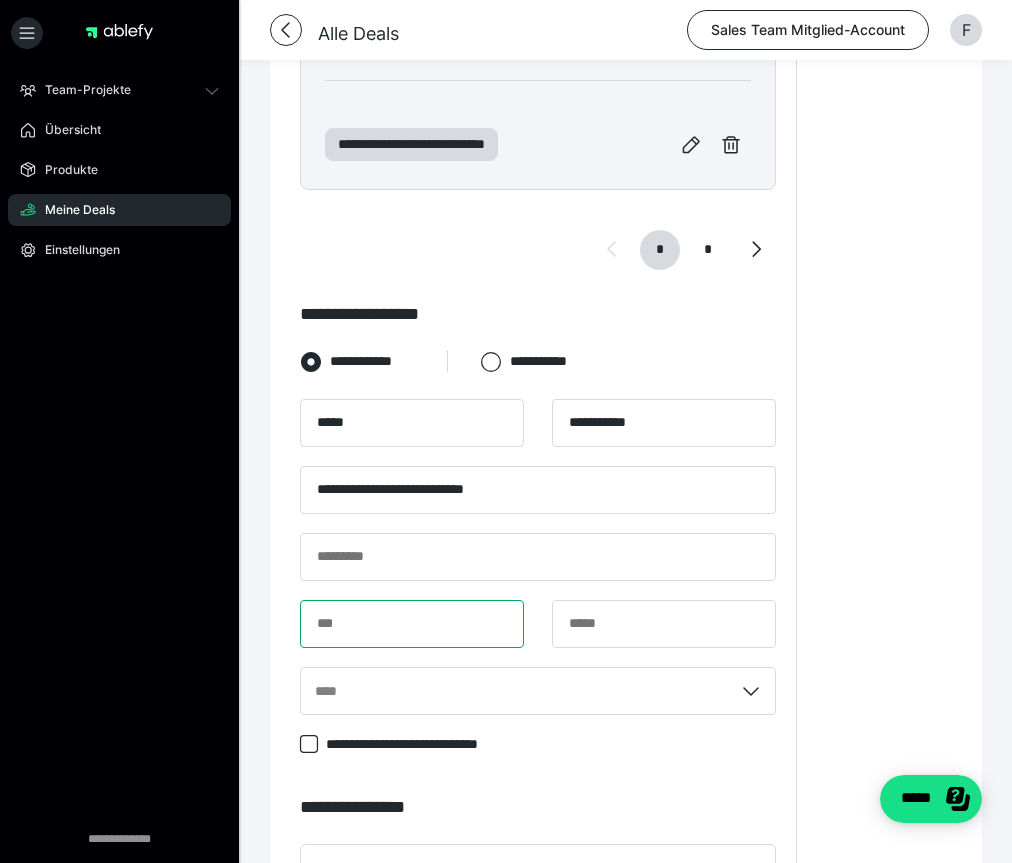 click at bounding box center (412, 624) 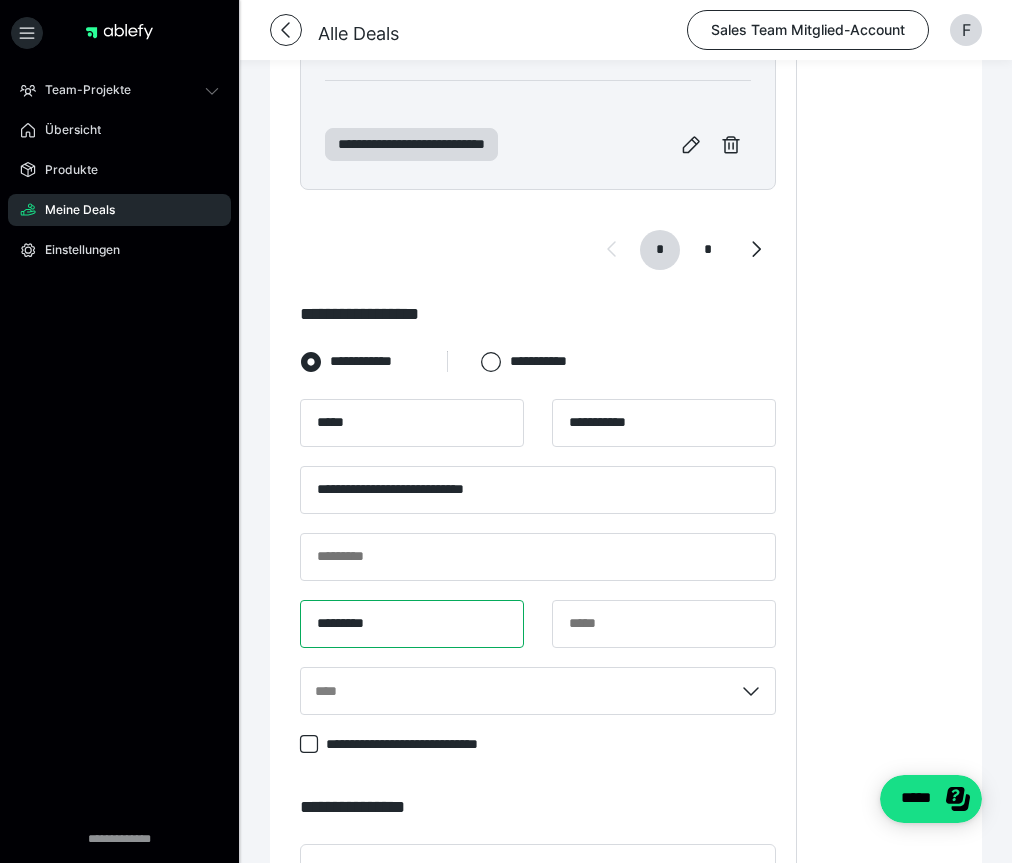 click on "*********" at bounding box center (412, 624) 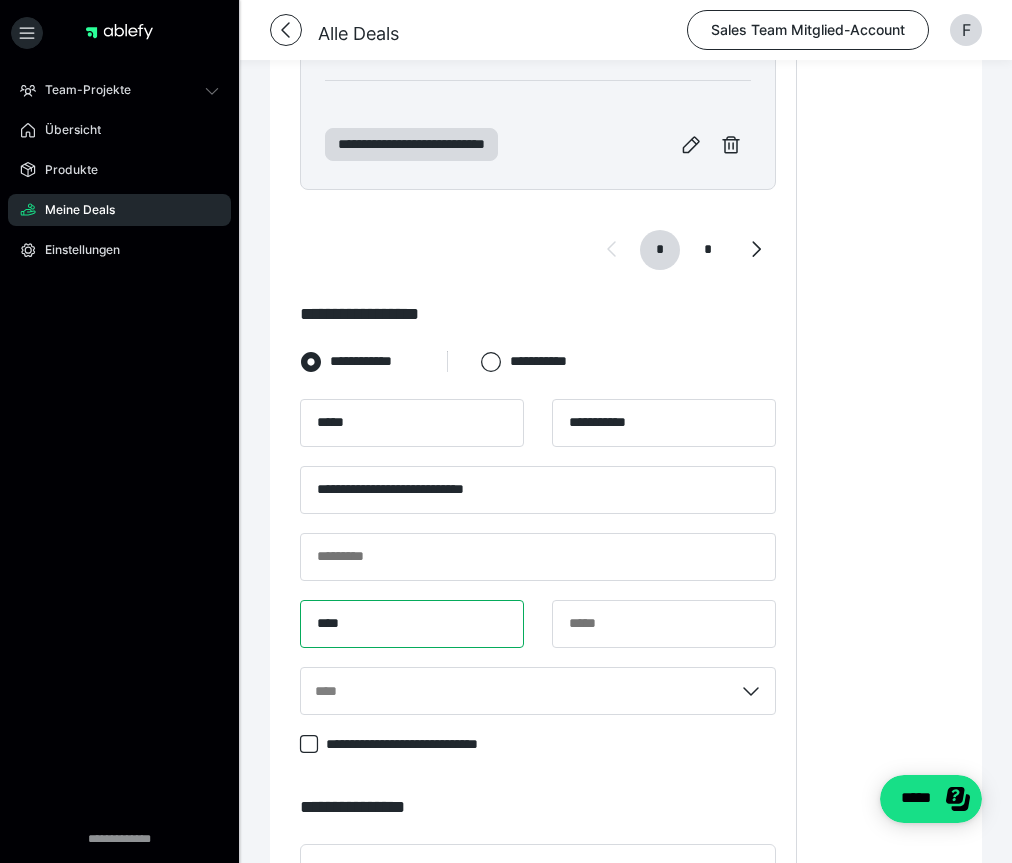 type on "****" 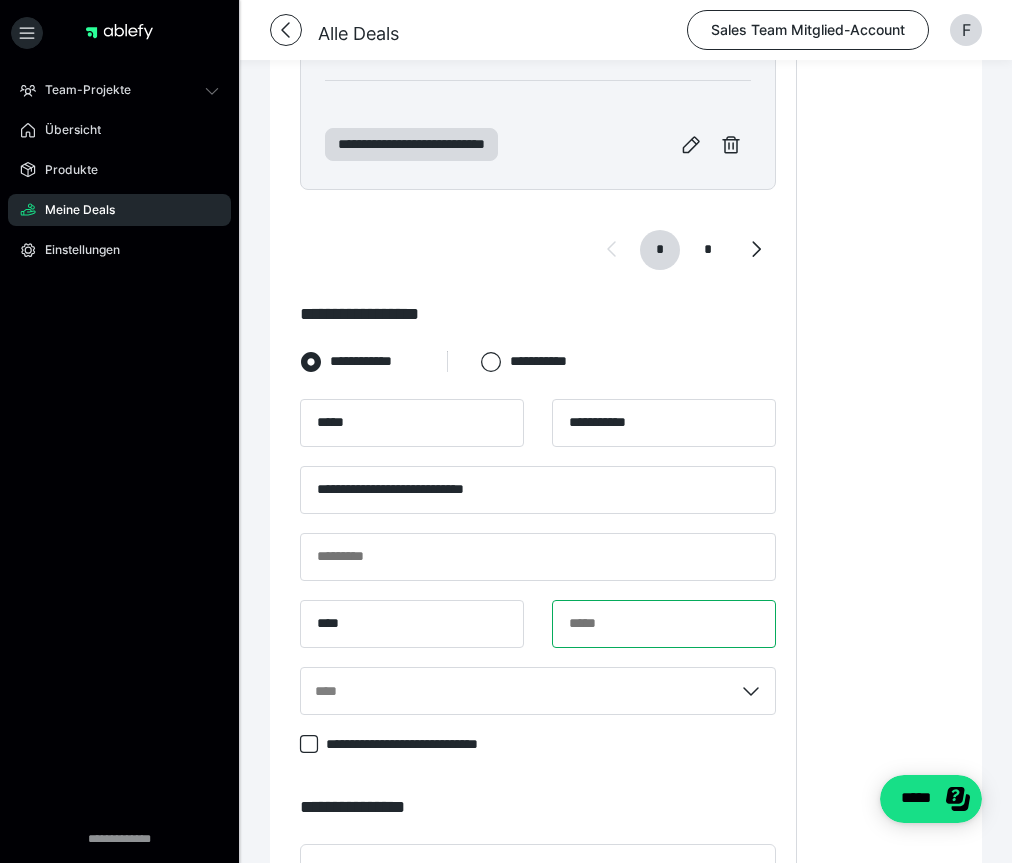 paste on "****" 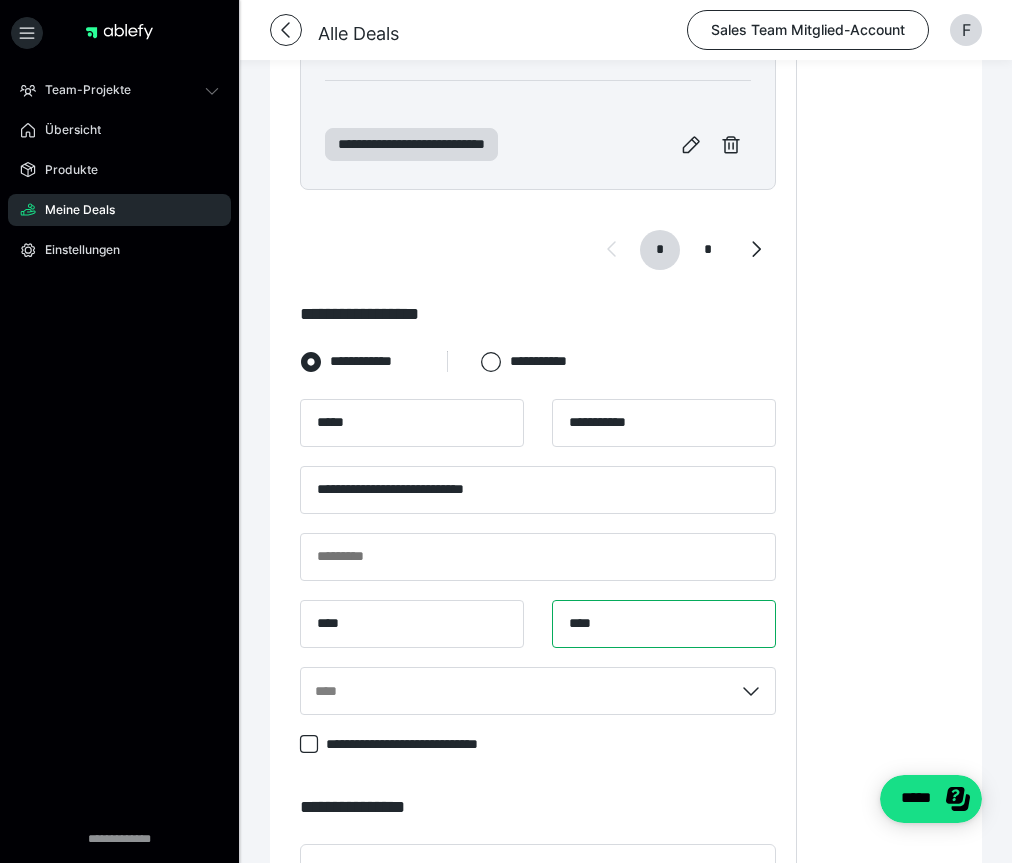 type on "****" 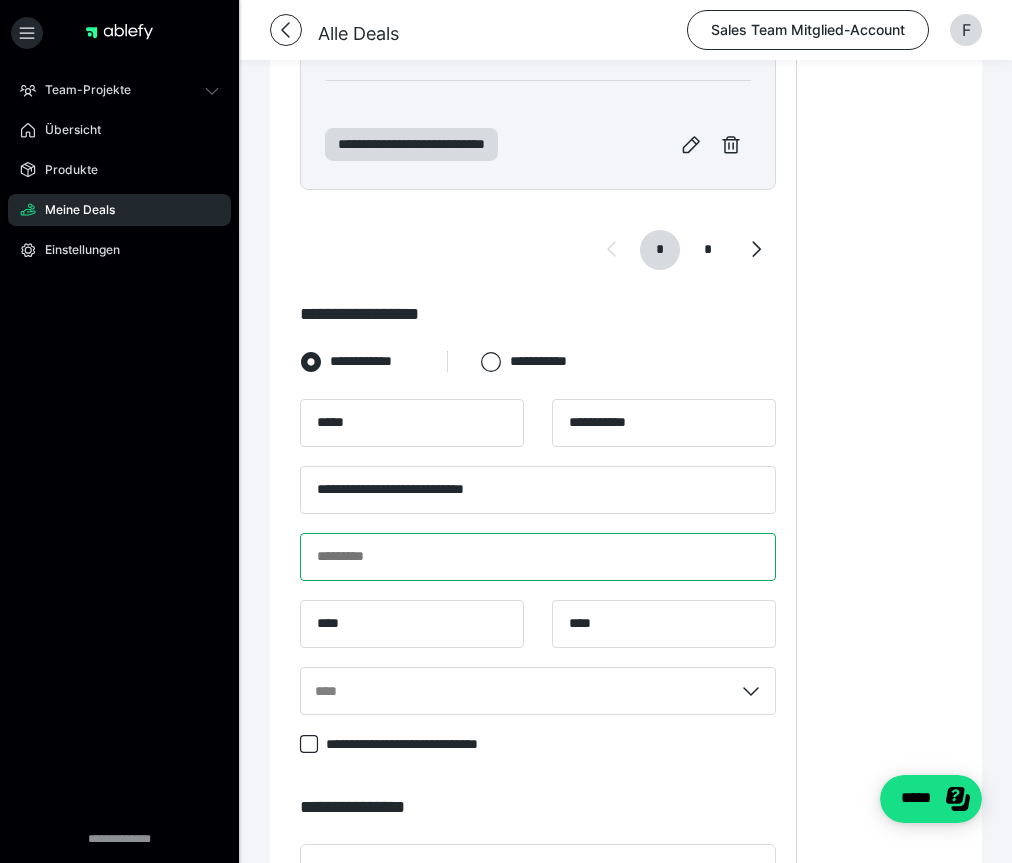 click at bounding box center (538, 557) 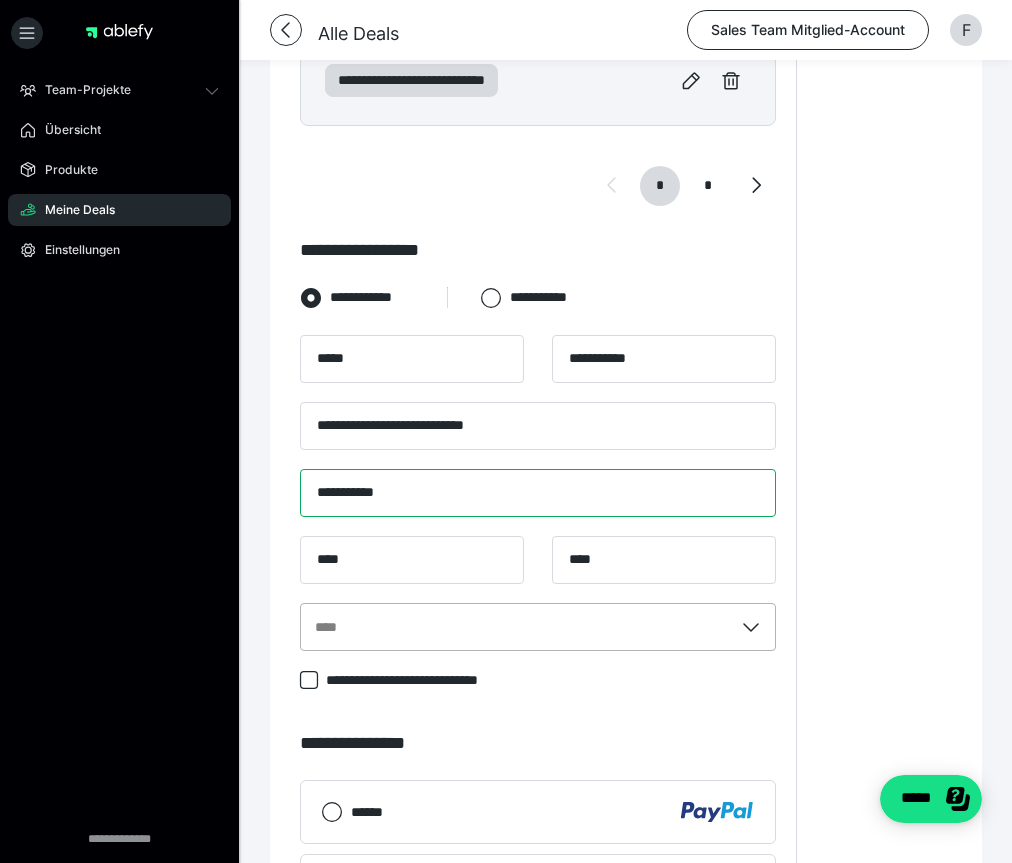type on "**********" 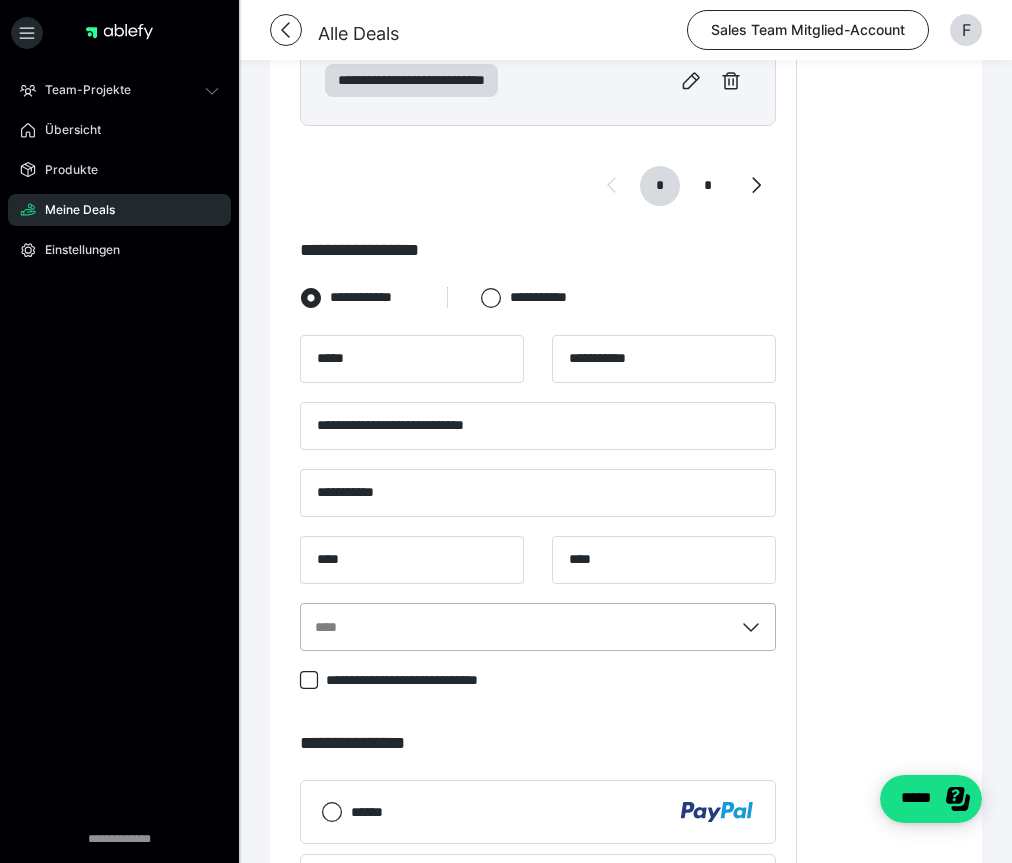 click on "****" at bounding box center (538, 627) 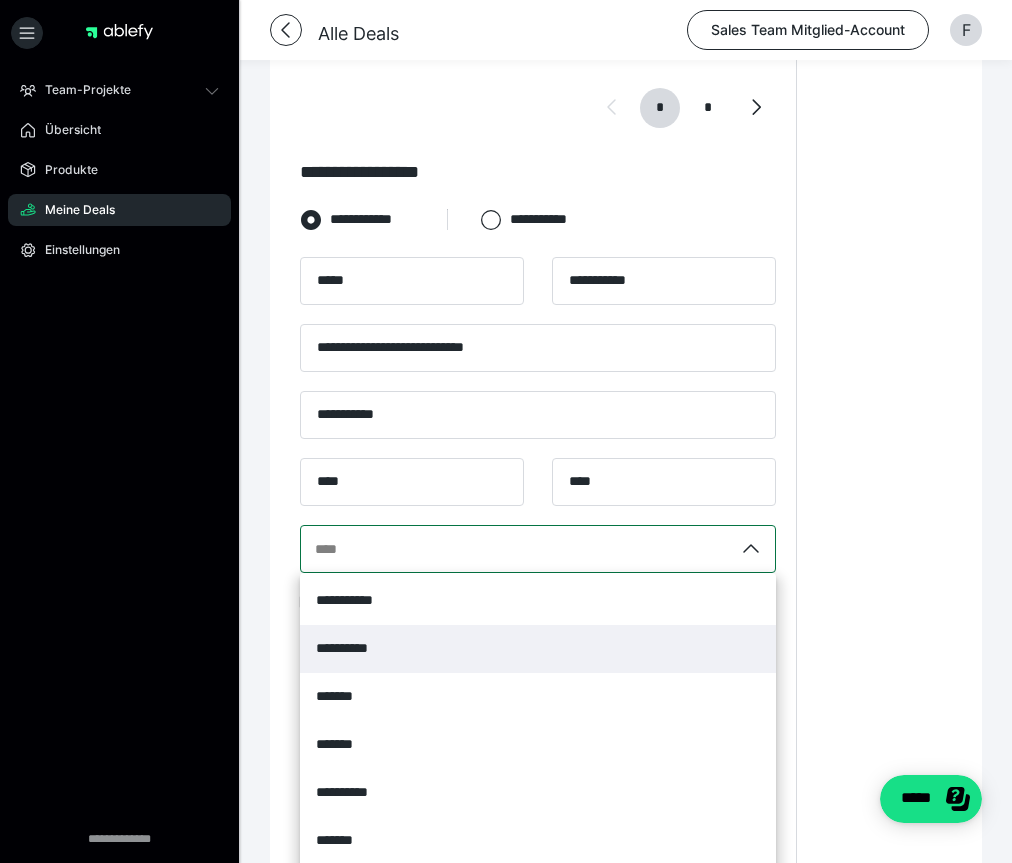 scroll, scrollTop: 2033, scrollLeft: 0, axis: vertical 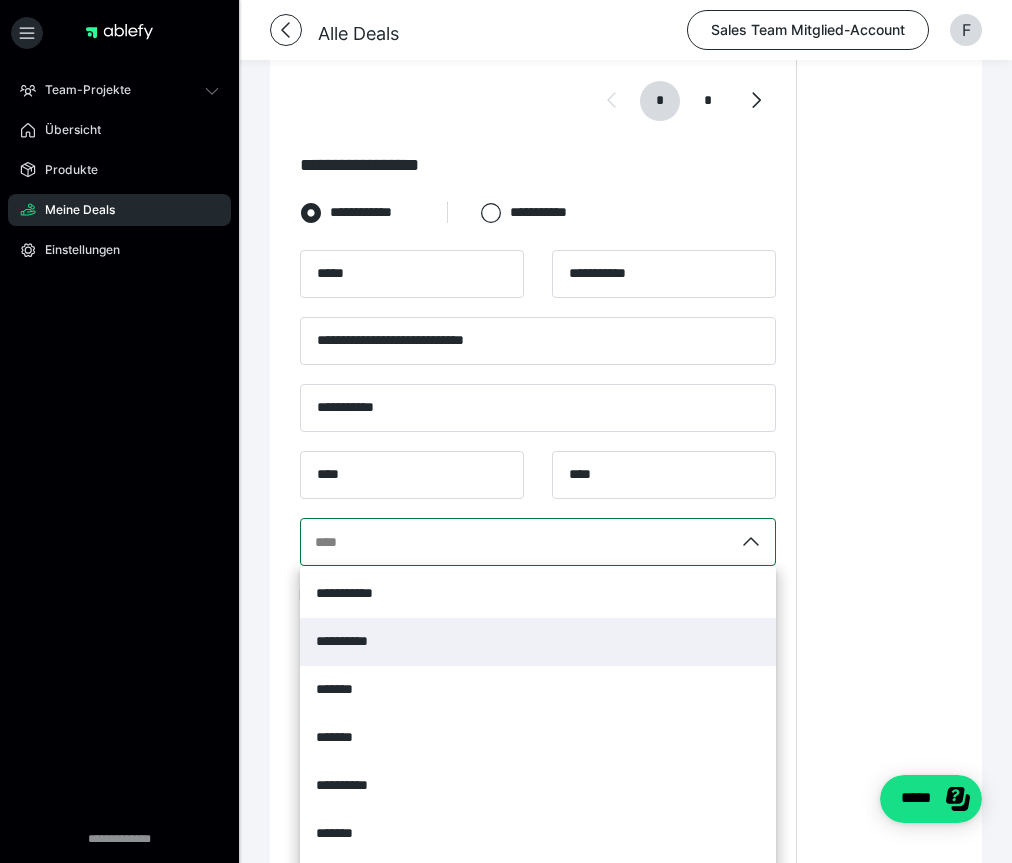 click on "**********" at bounding box center [538, 642] 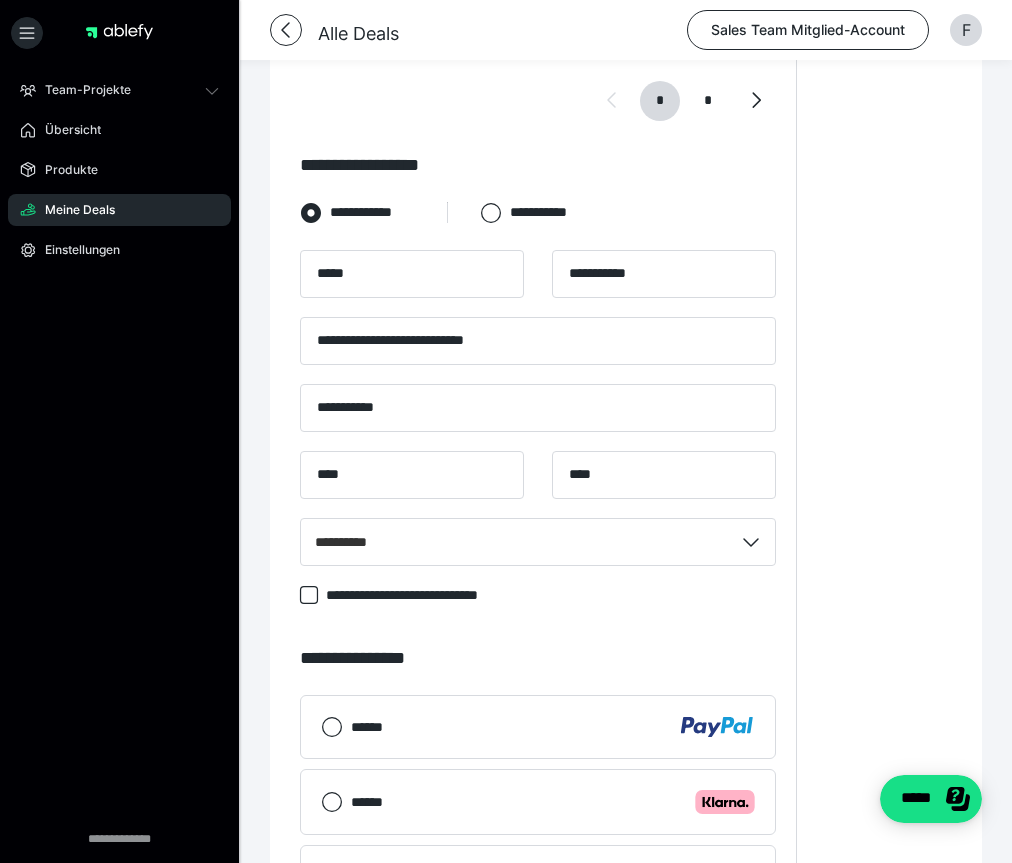 click on "****** .cls-1 {fill: #ffb3c7;}" at bounding box center (553, 802) 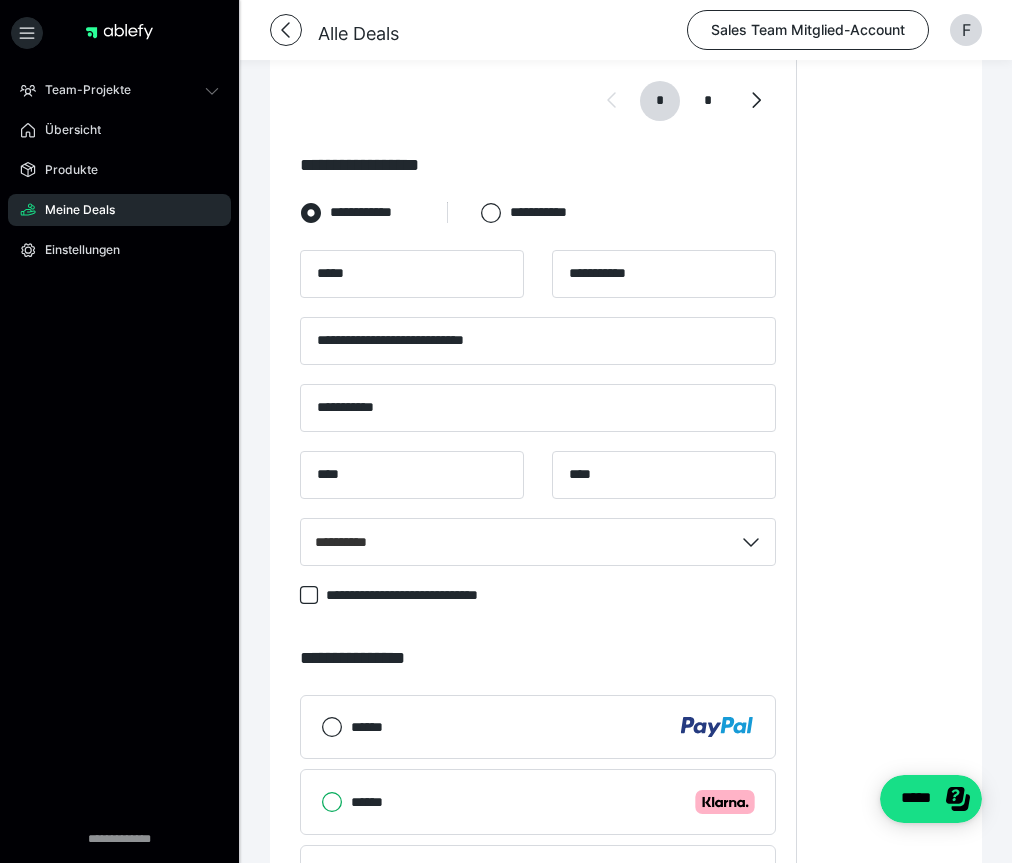 click on "****** .cls-1 {fill: #ffb3c7;}" at bounding box center (321, 802) 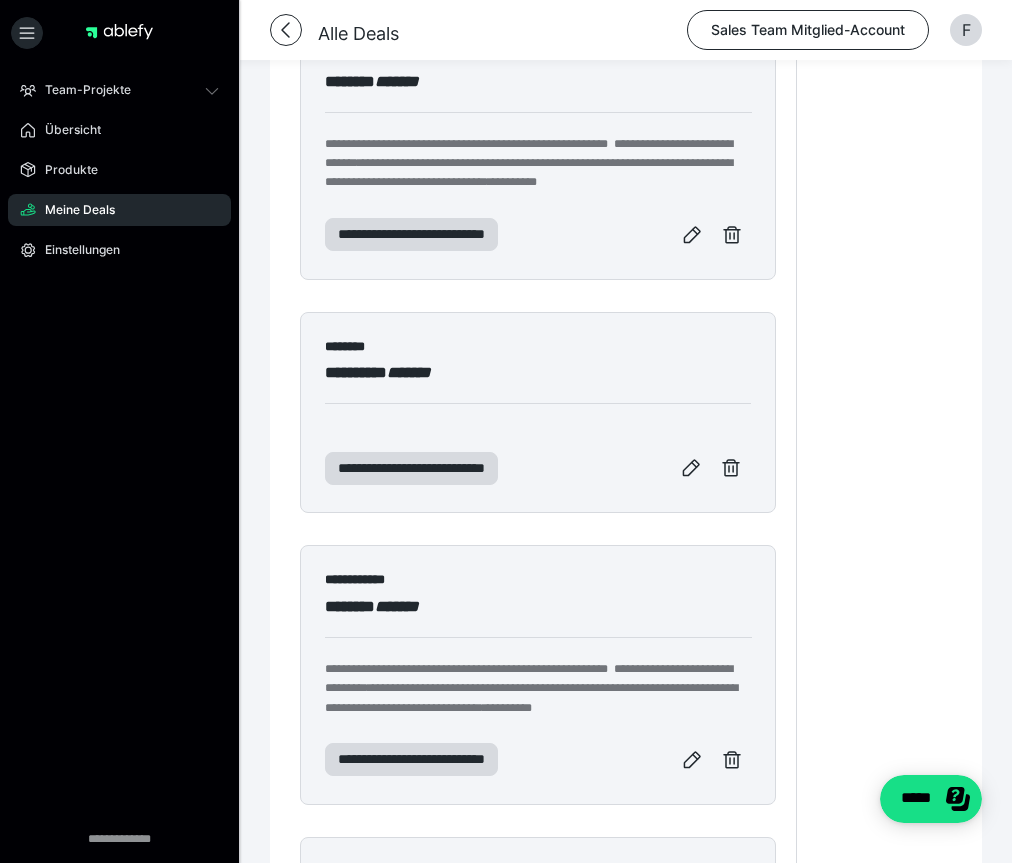 scroll, scrollTop: 554, scrollLeft: 0, axis: vertical 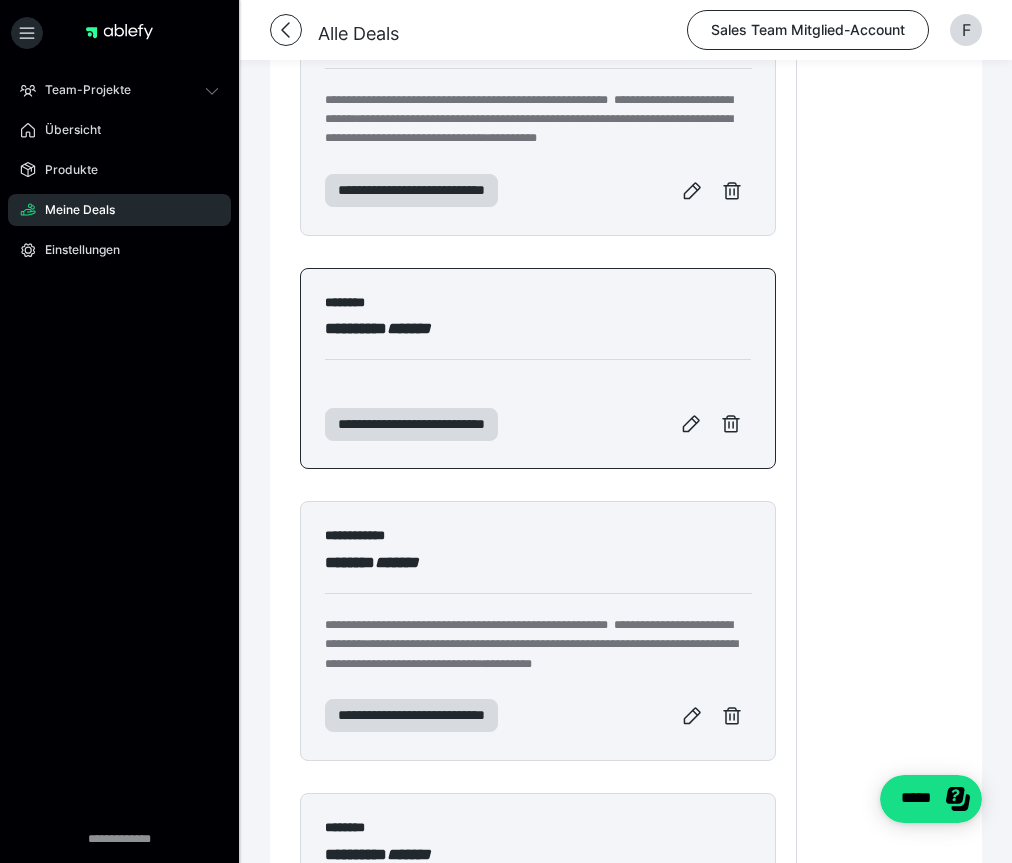 click on "******** *********   *******" at bounding box center [538, 338] 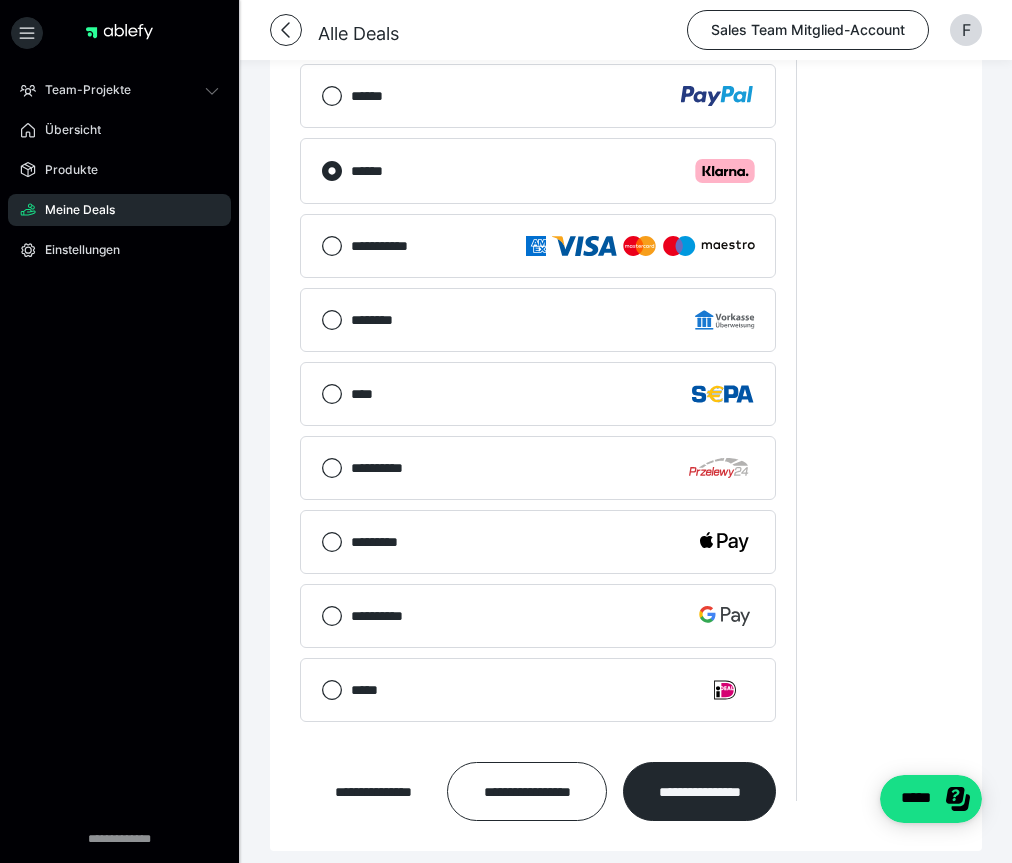 scroll, scrollTop: 2766, scrollLeft: 0, axis: vertical 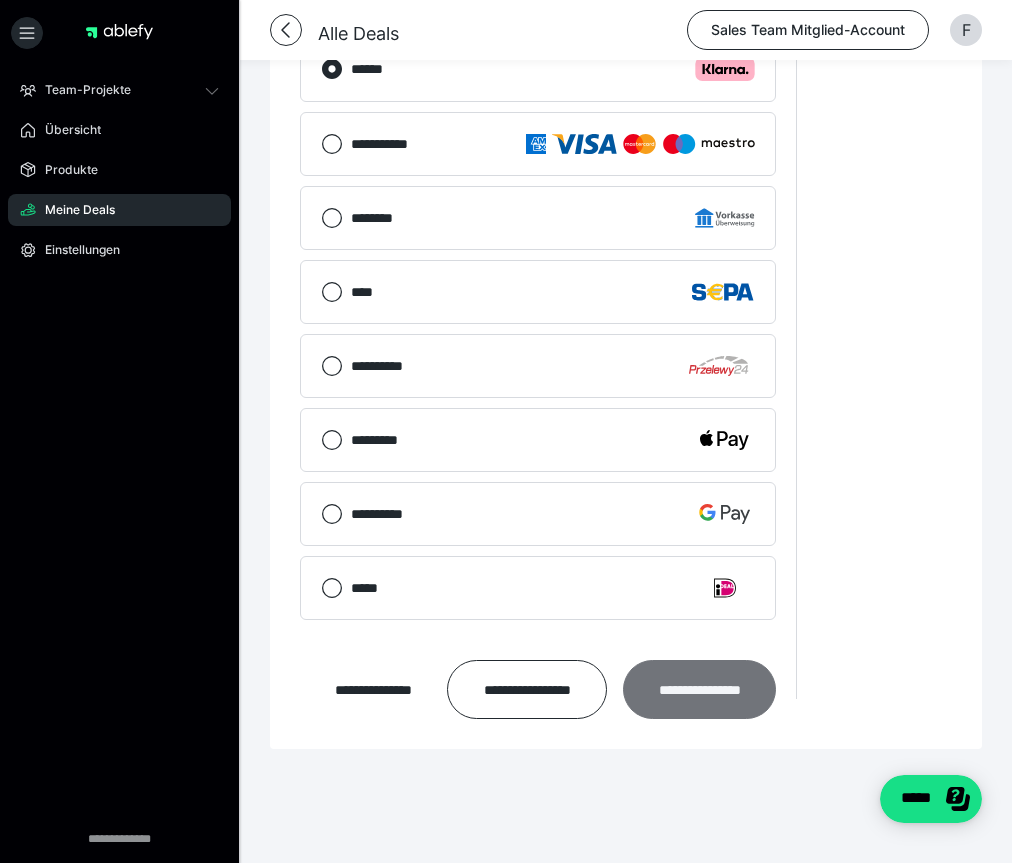click on "**********" at bounding box center [699, 689] 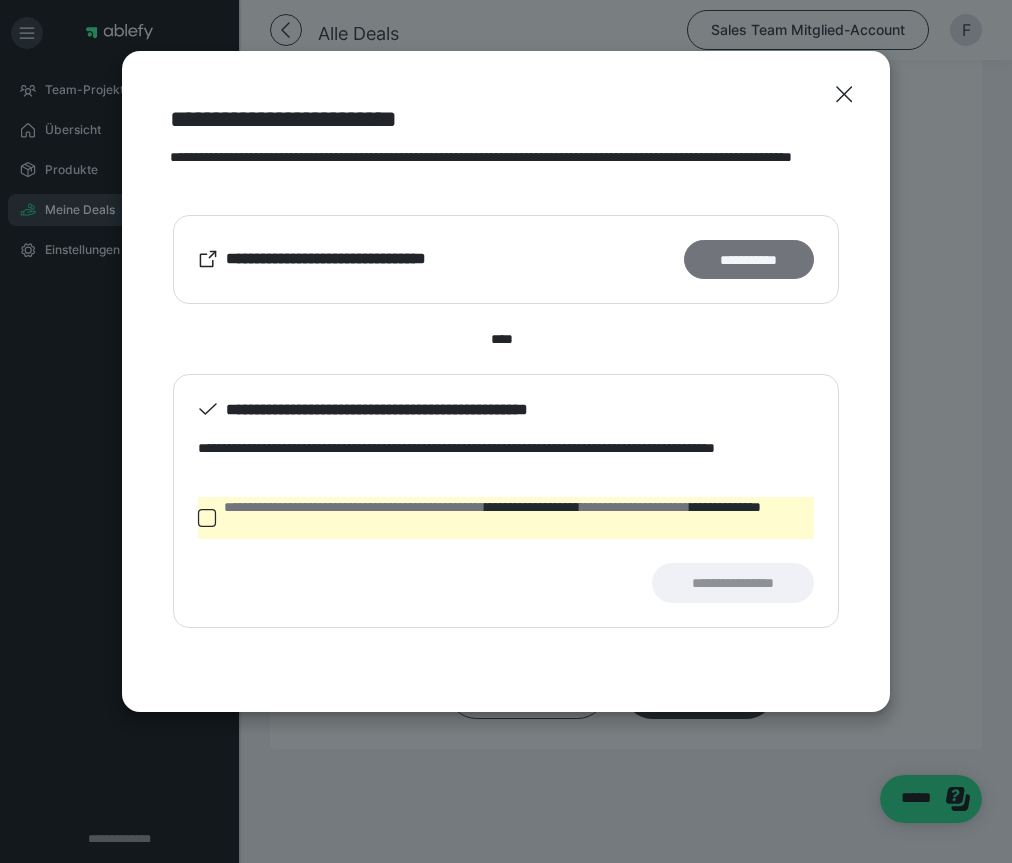 click on "**********" at bounding box center (749, 259) 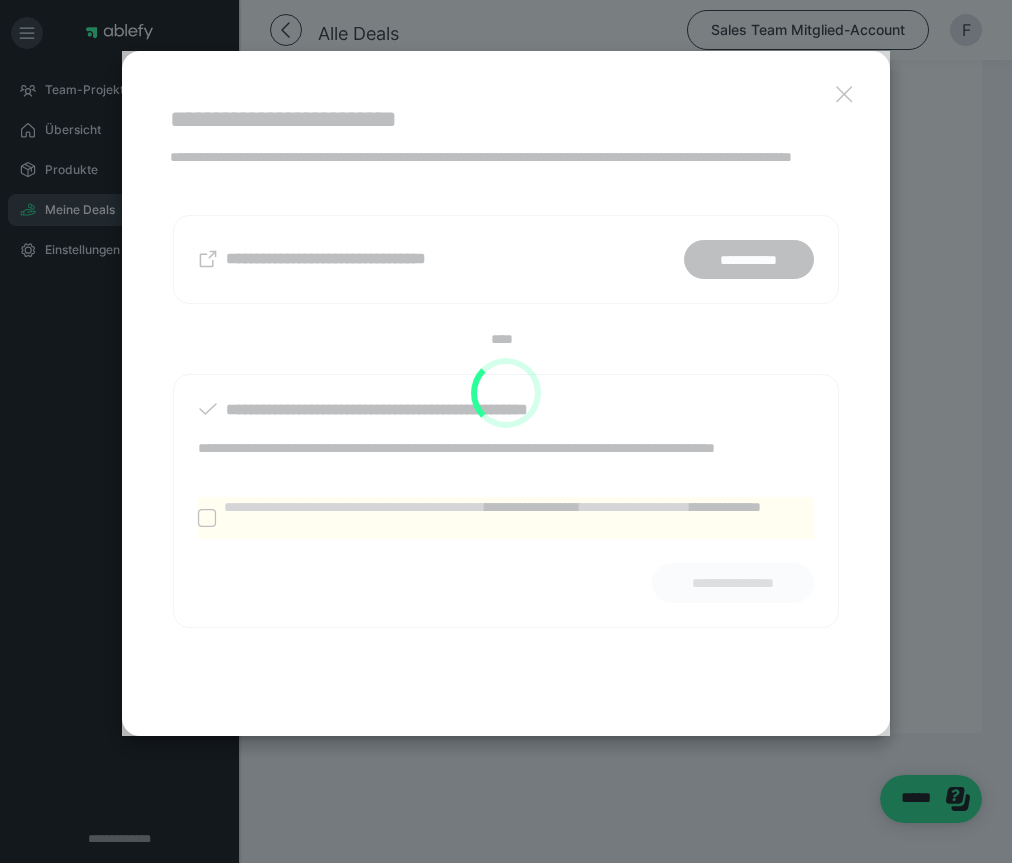 scroll, scrollTop: 2082, scrollLeft: 0, axis: vertical 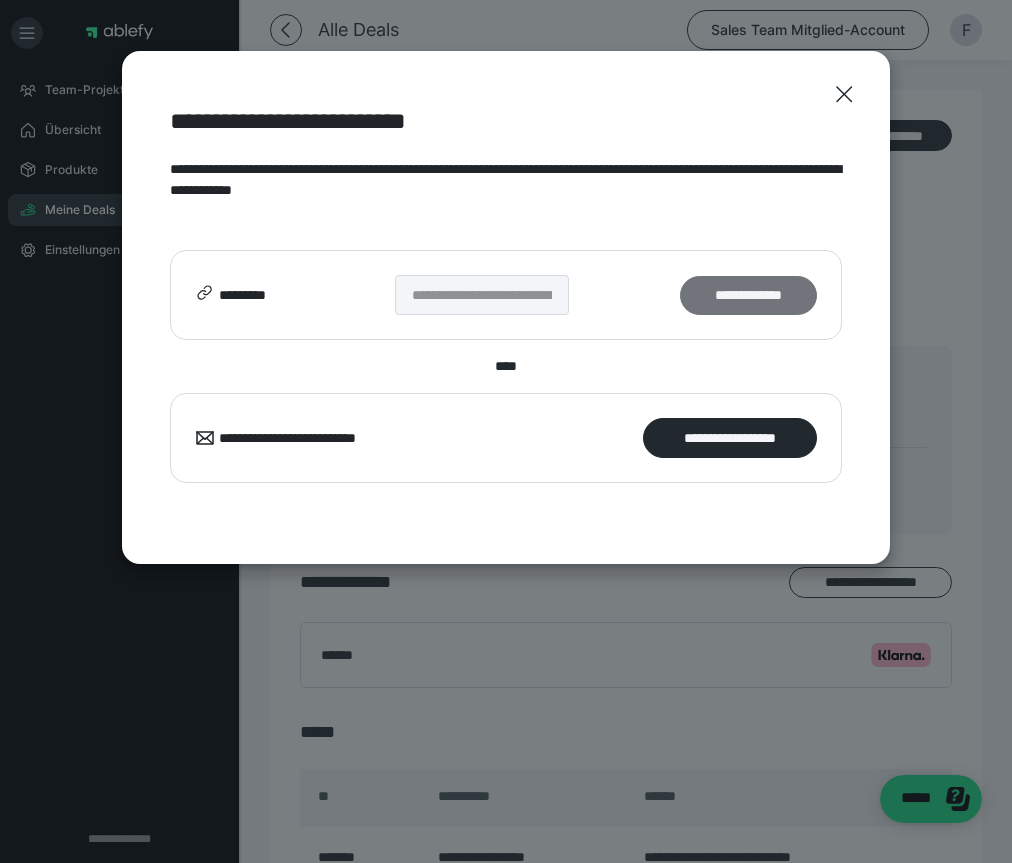 click on "**********" at bounding box center (748, 295) 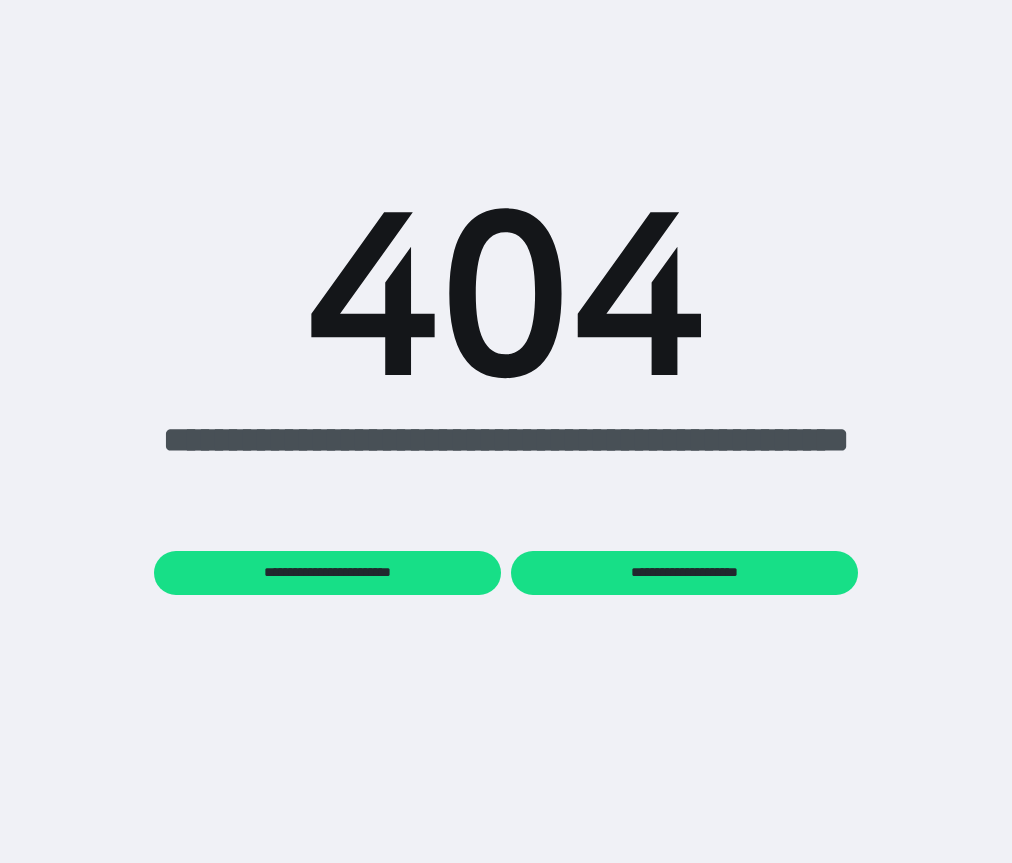 scroll, scrollTop: 0, scrollLeft: 0, axis: both 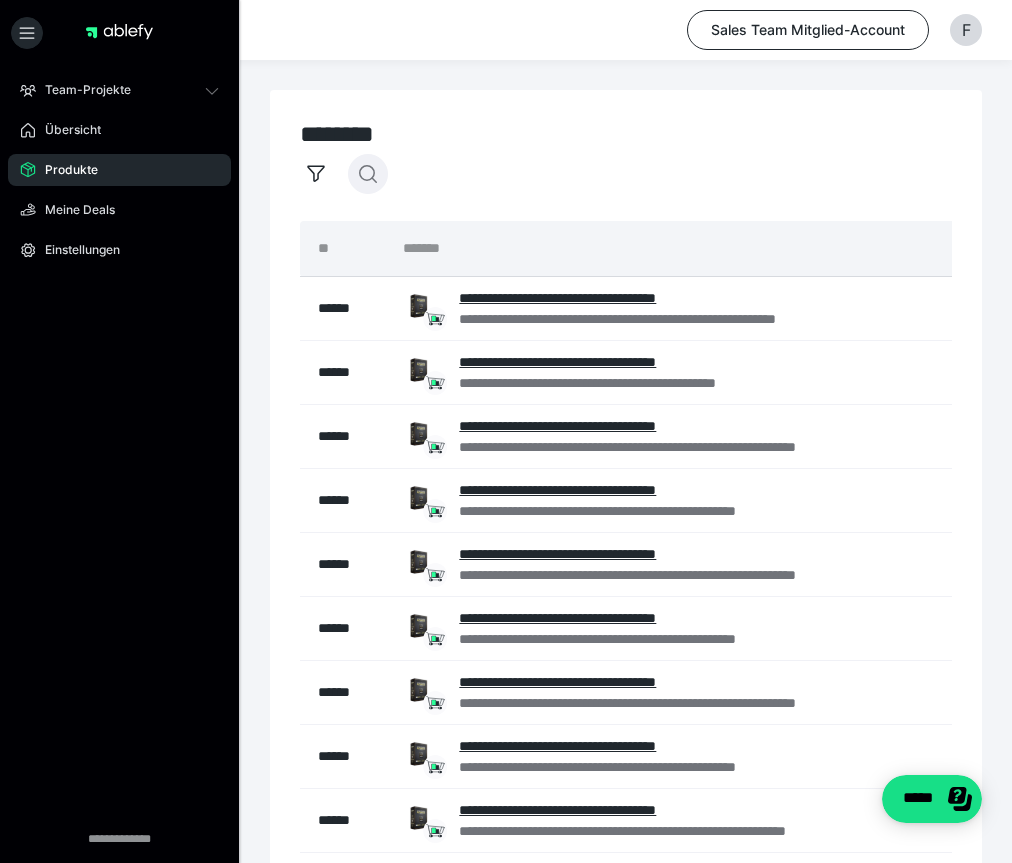 click 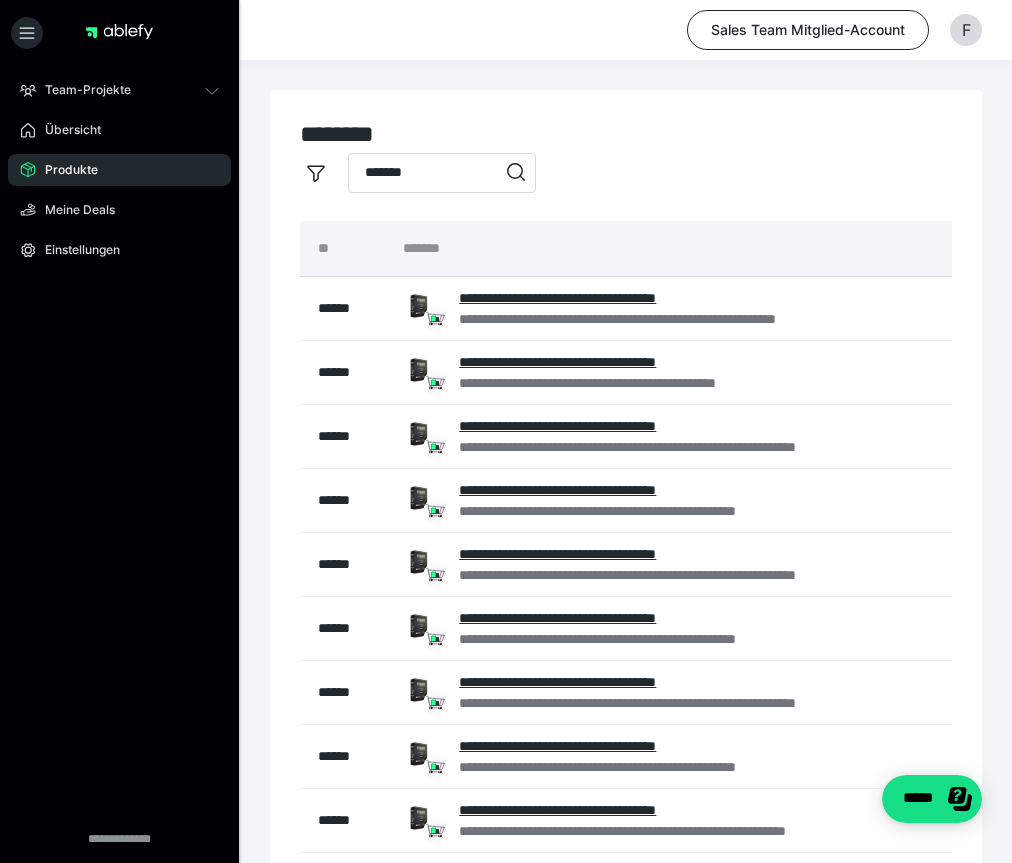 type on "*******" 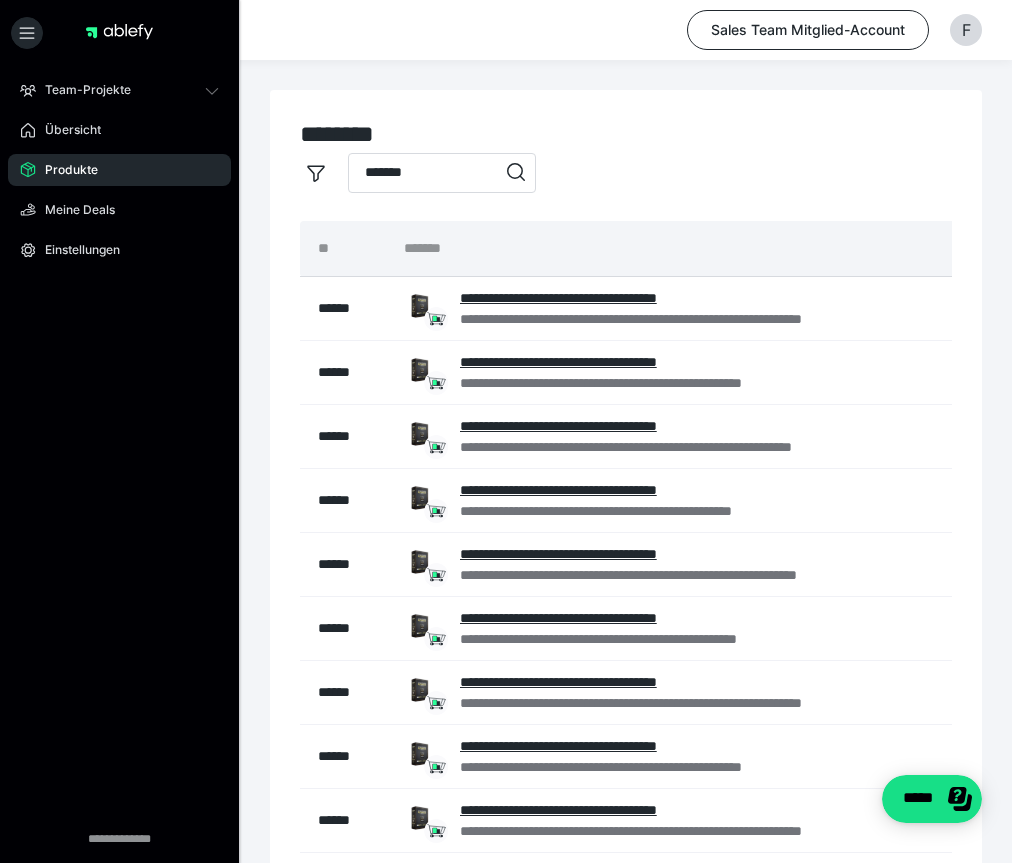 scroll, scrollTop: 342, scrollLeft: 0, axis: vertical 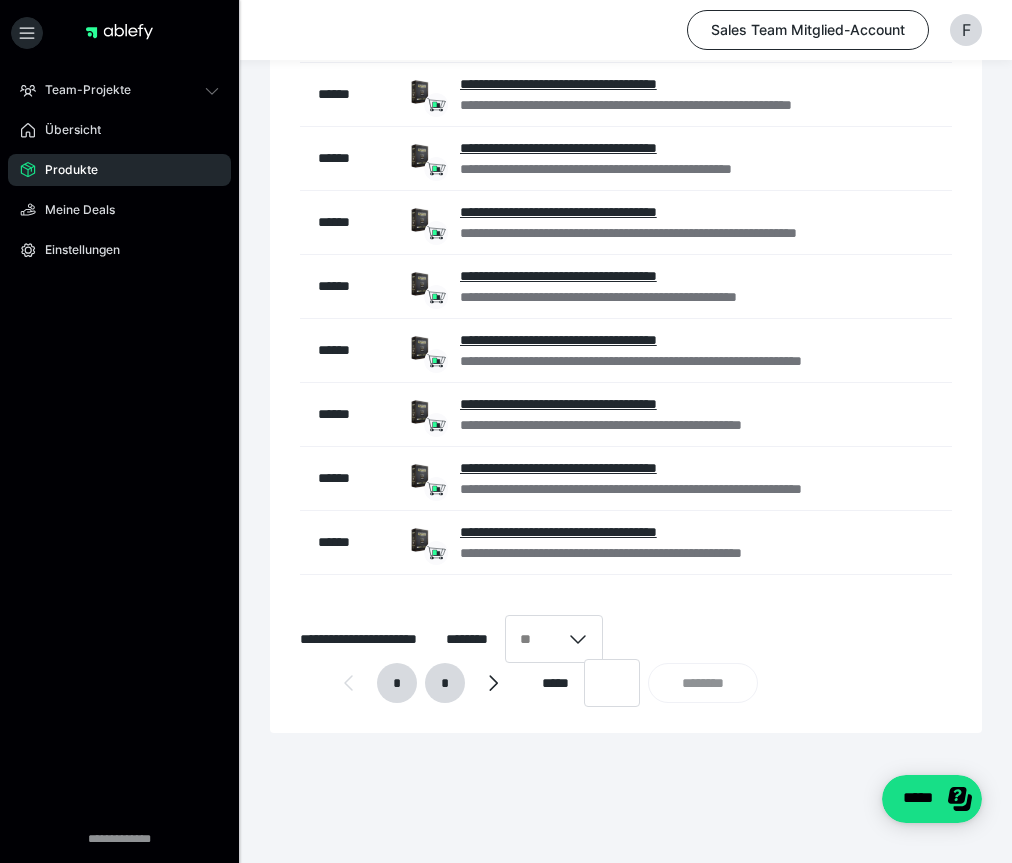 click on "*" at bounding box center [445, 683] 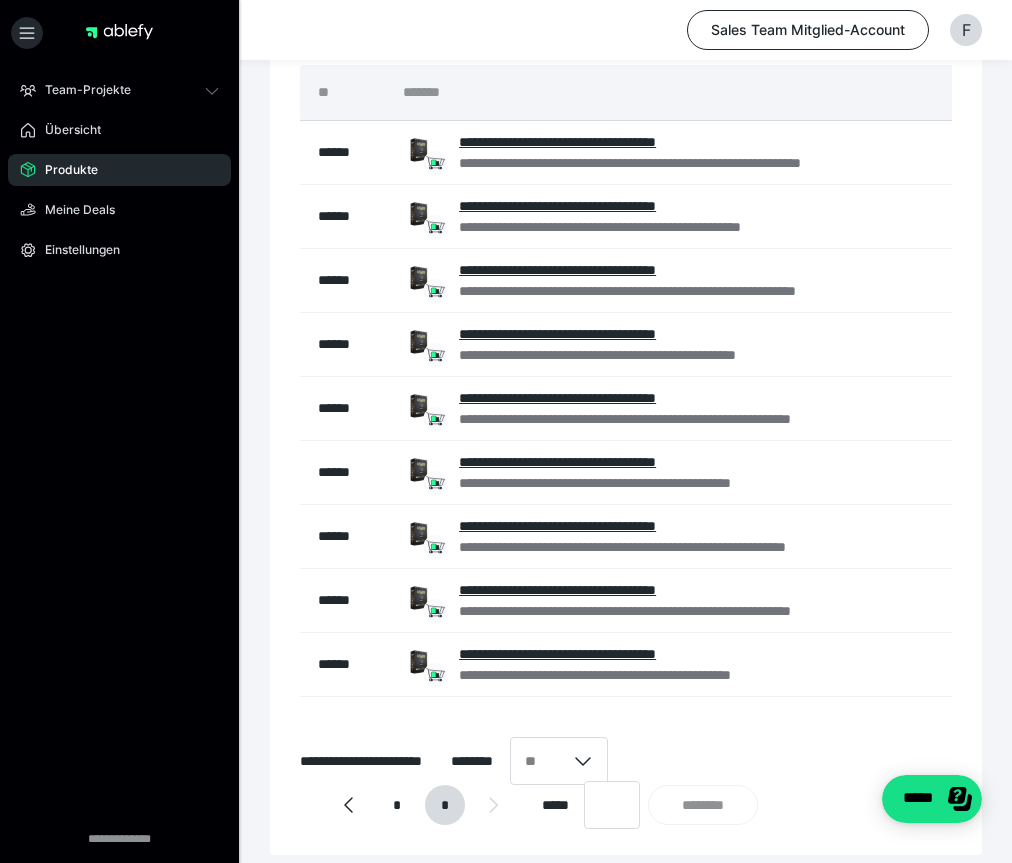 scroll, scrollTop: 150, scrollLeft: 0, axis: vertical 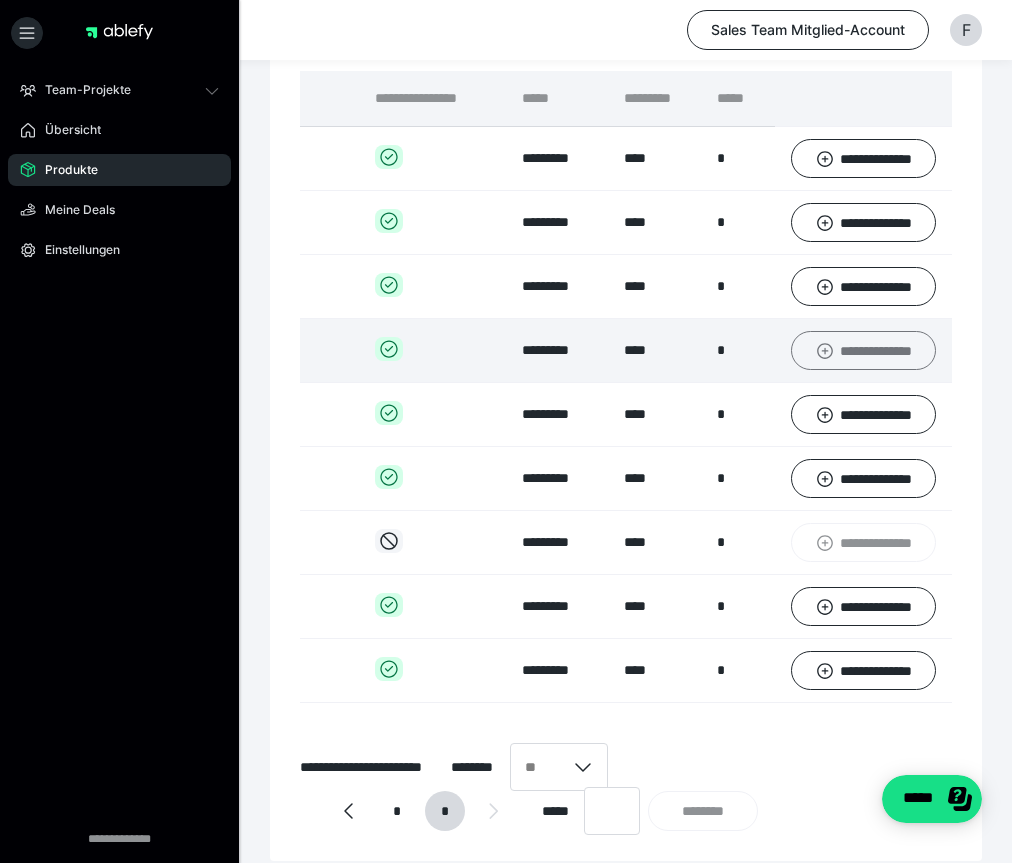 click on "**********" at bounding box center (863, 350) 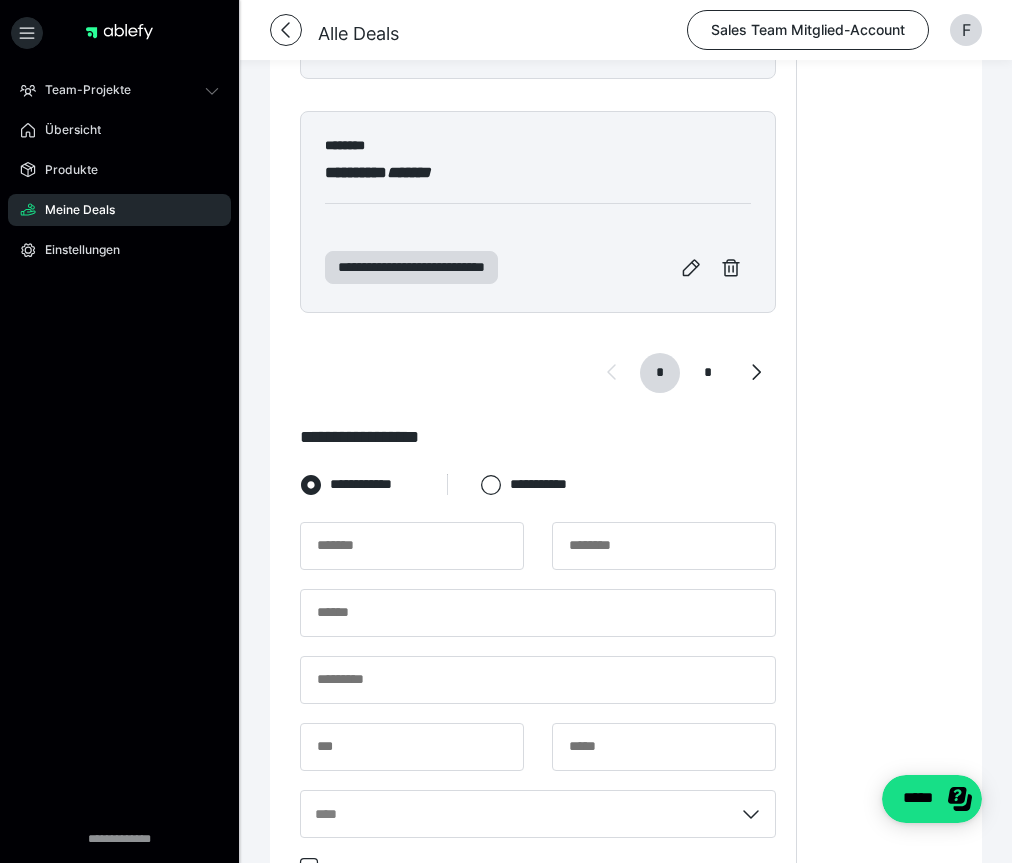 scroll, scrollTop: 1786, scrollLeft: 0, axis: vertical 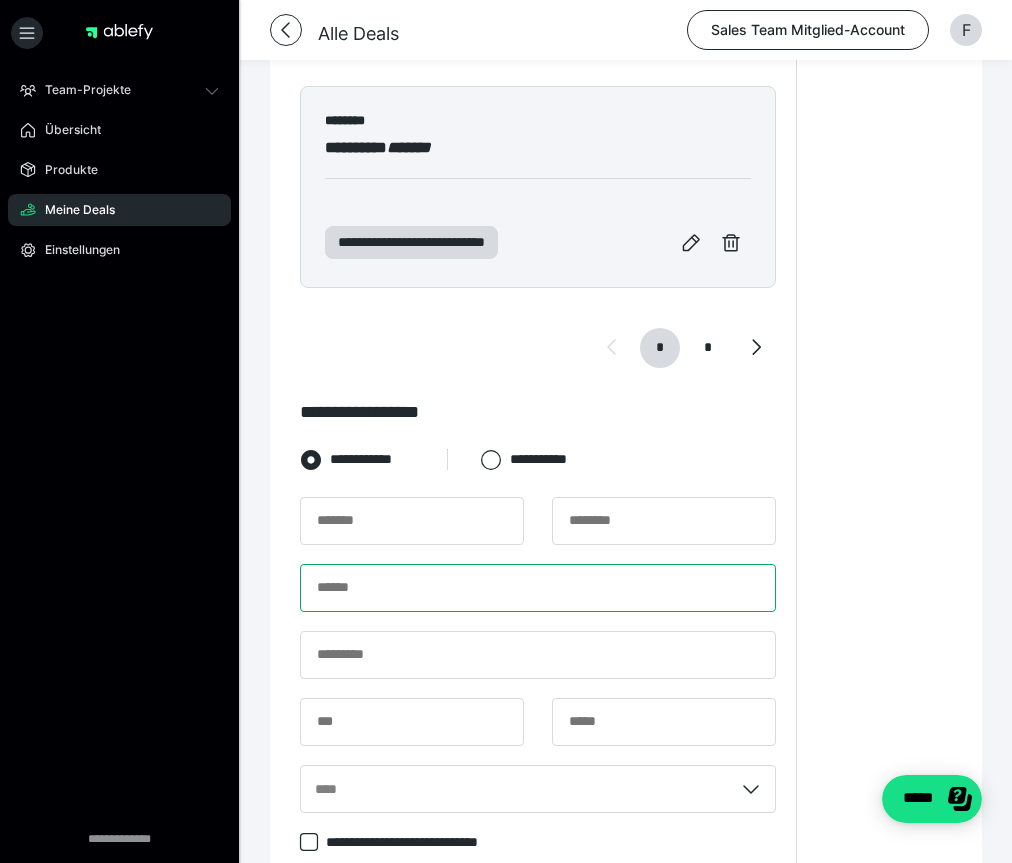 click at bounding box center (538, 588) 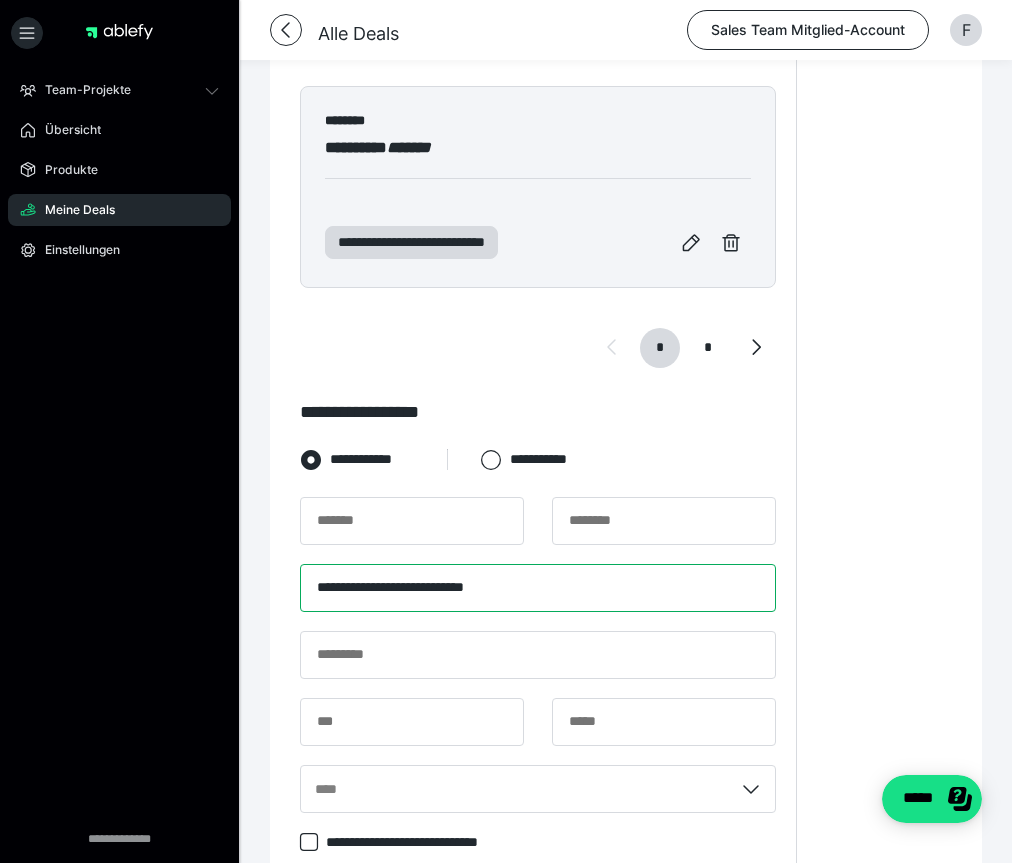 type on "**********" 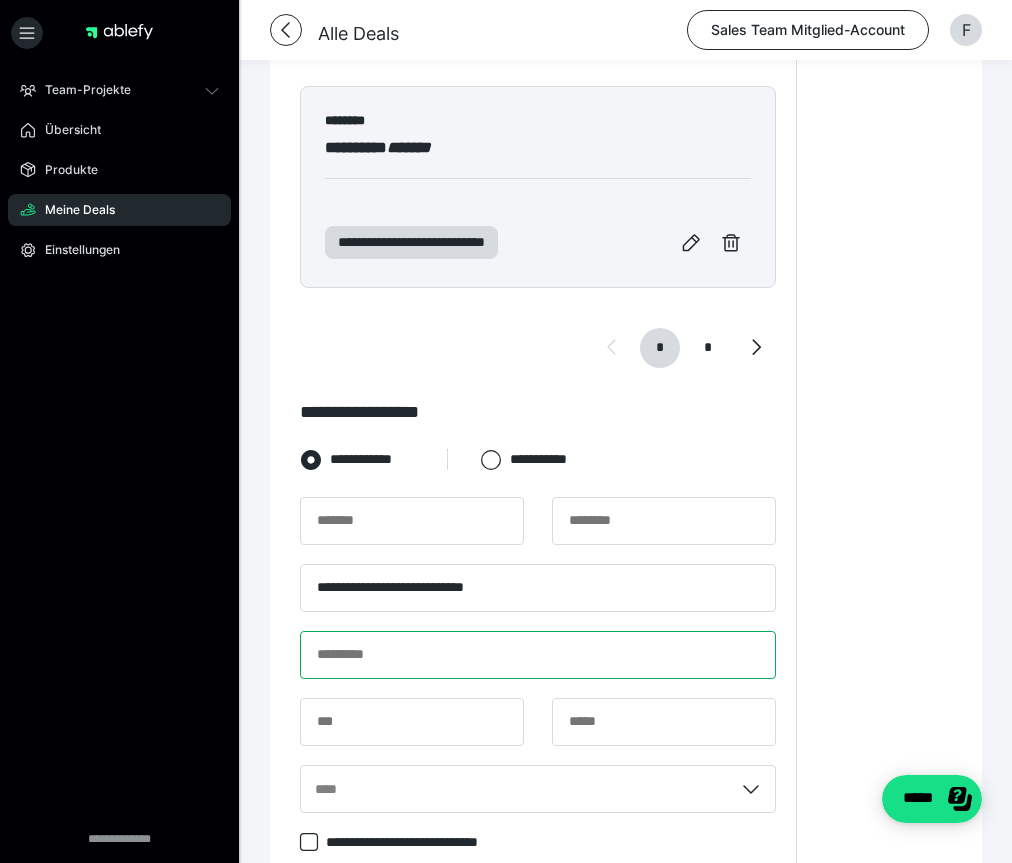 click at bounding box center [538, 655] 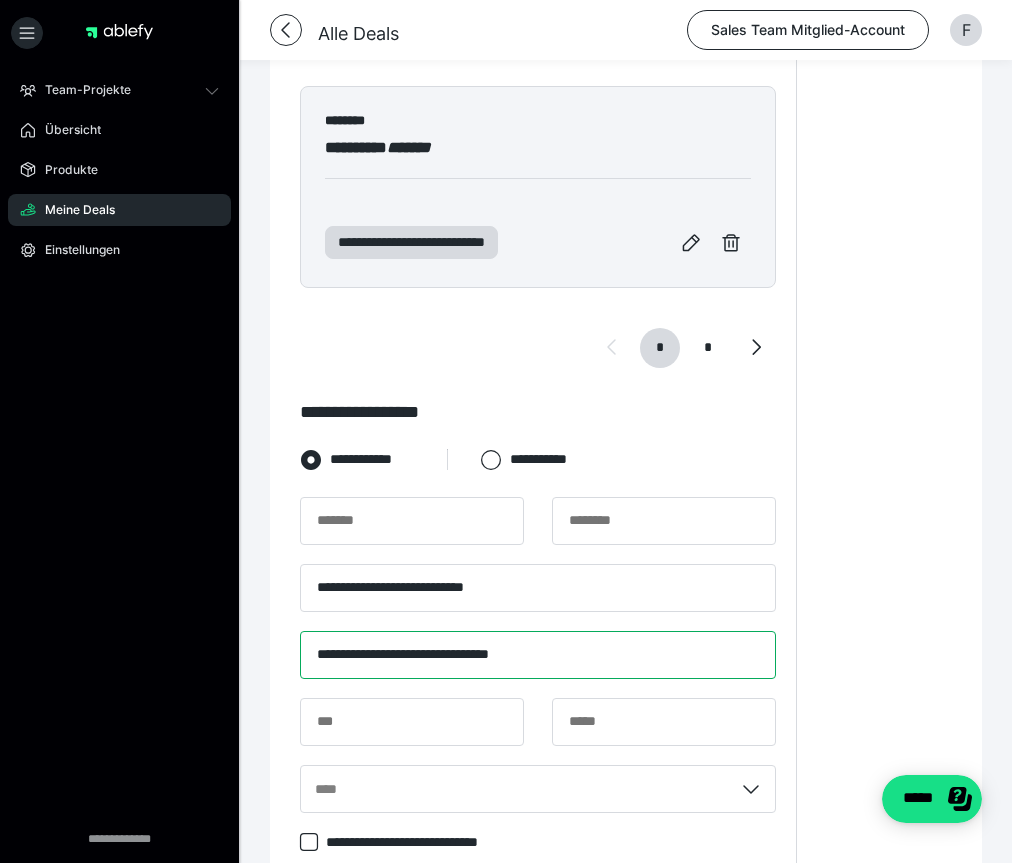 click on "**********" at bounding box center [538, 655] 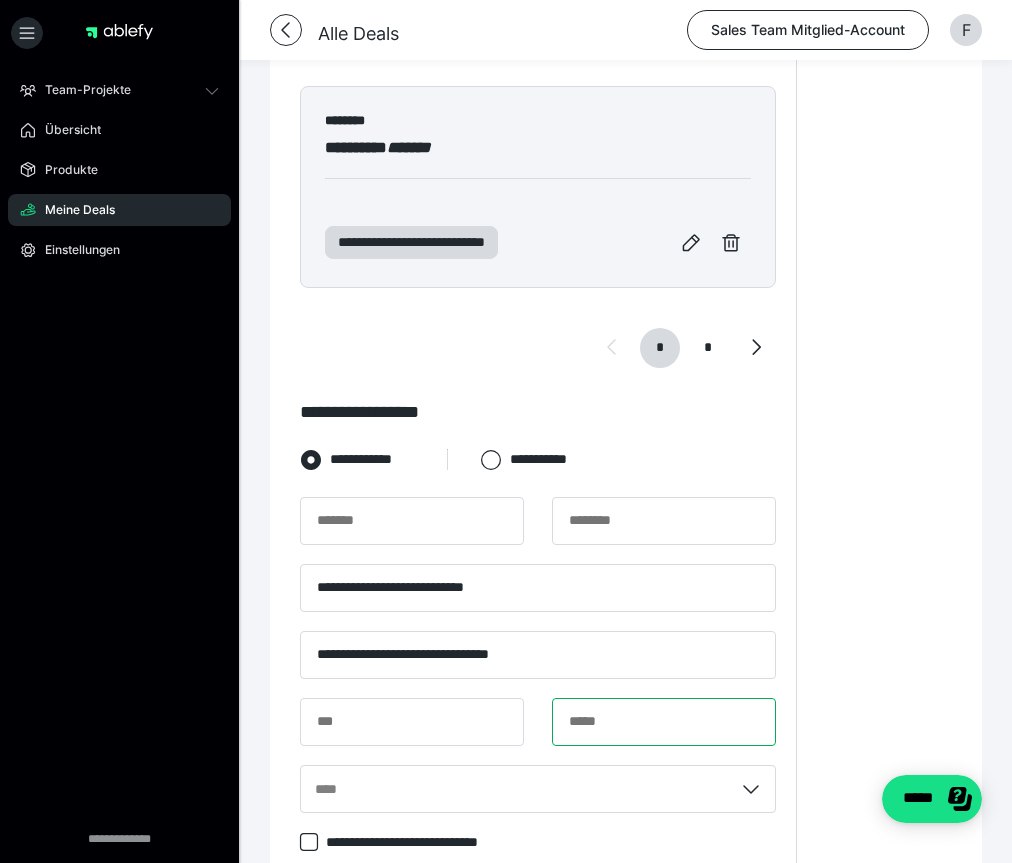 click at bounding box center (664, 722) 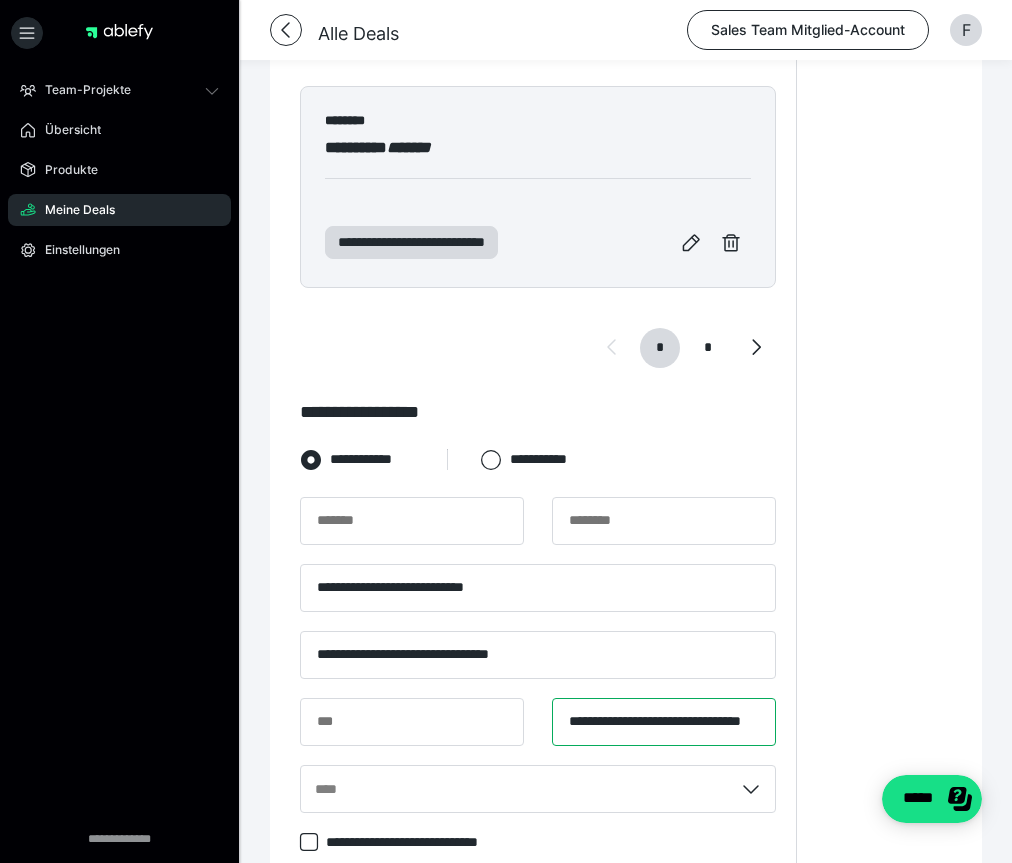scroll, scrollTop: 0, scrollLeft: 50, axis: horizontal 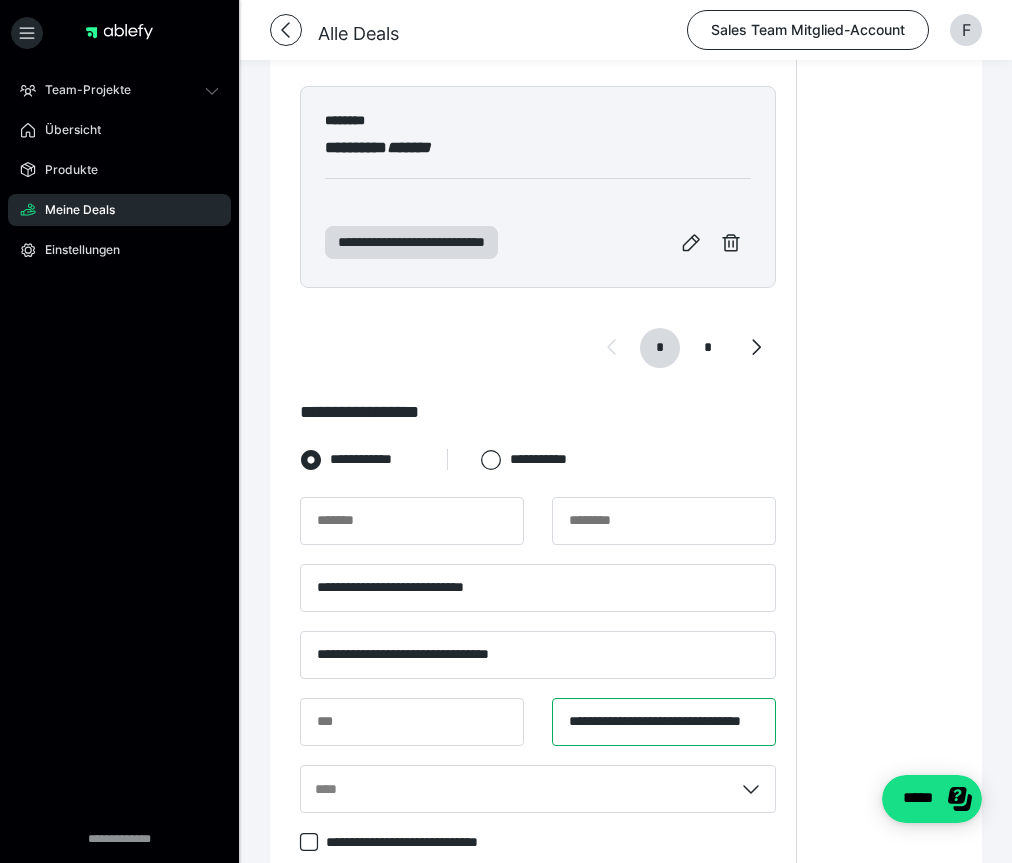 click on "**********" at bounding box center [664, 722] 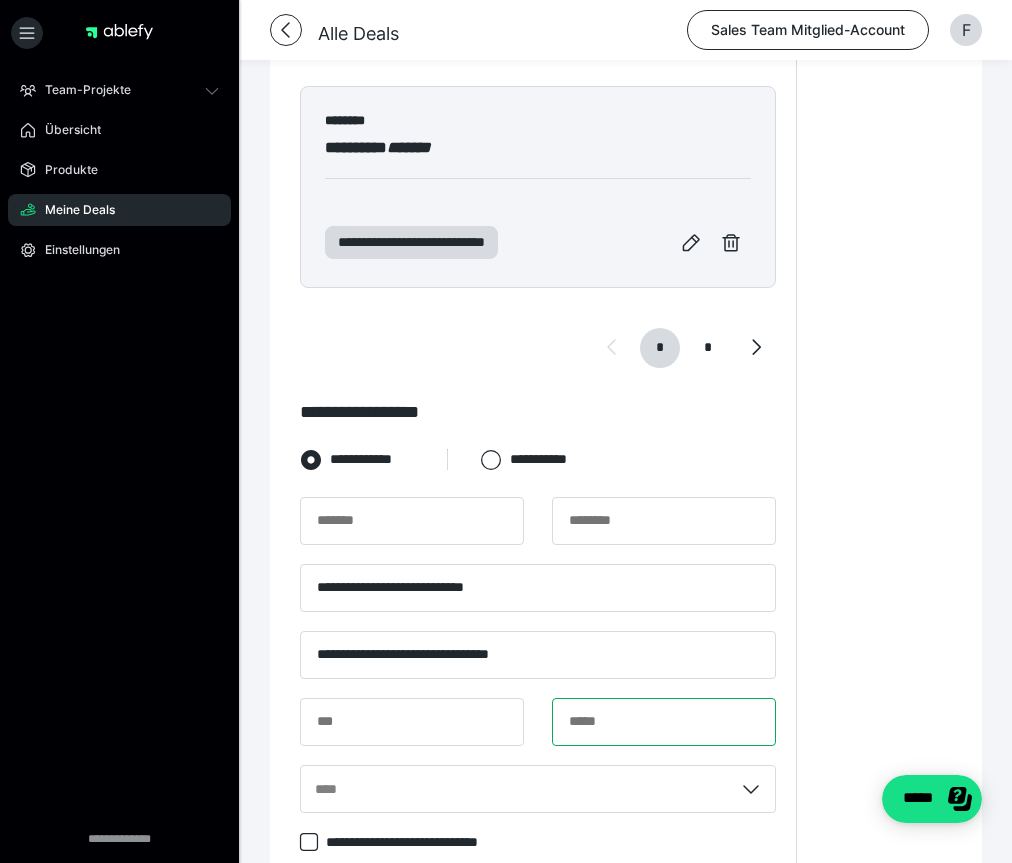 scroll, scrollTop: 0, scrollLeft: 0, axis: both 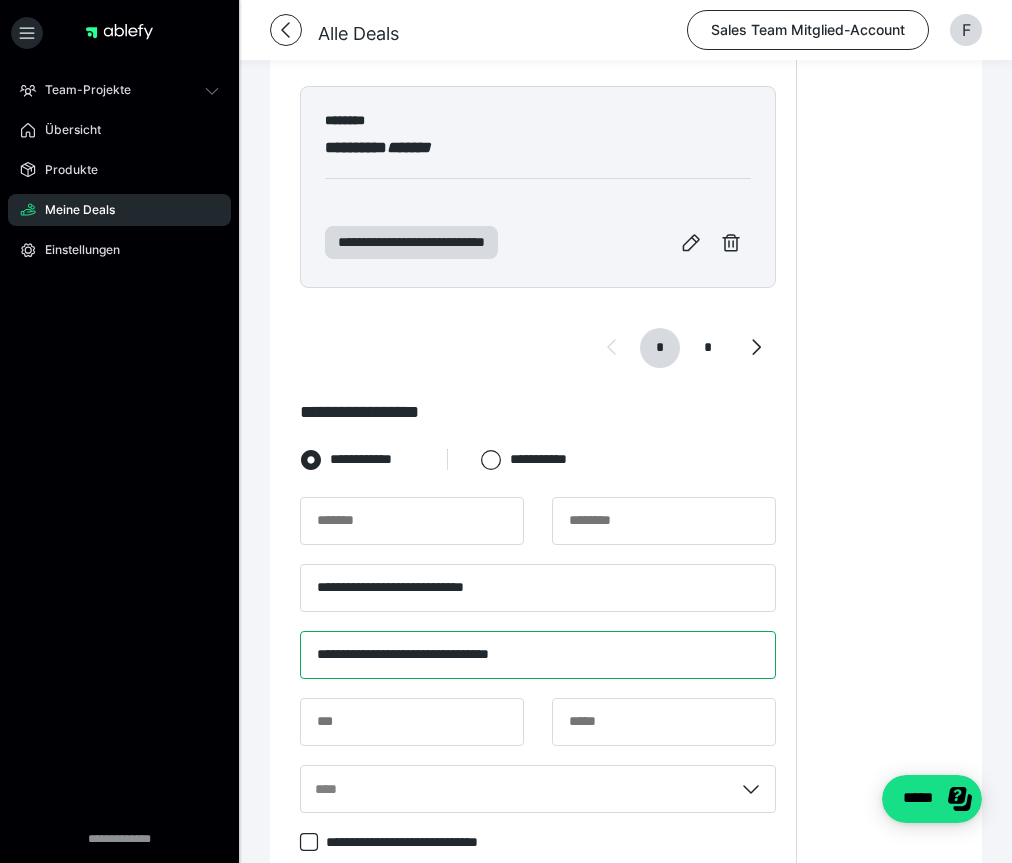 click on "**********" at bounding box center [538, 655] 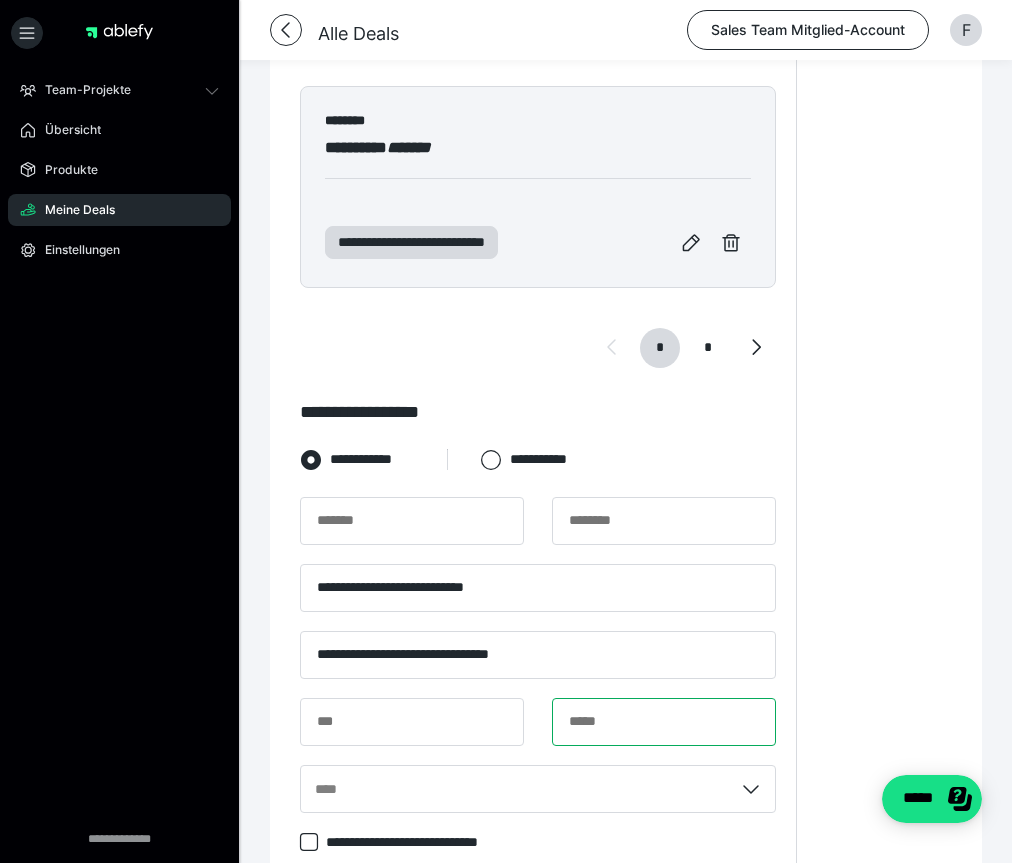 click at bounding box center (664, 722) 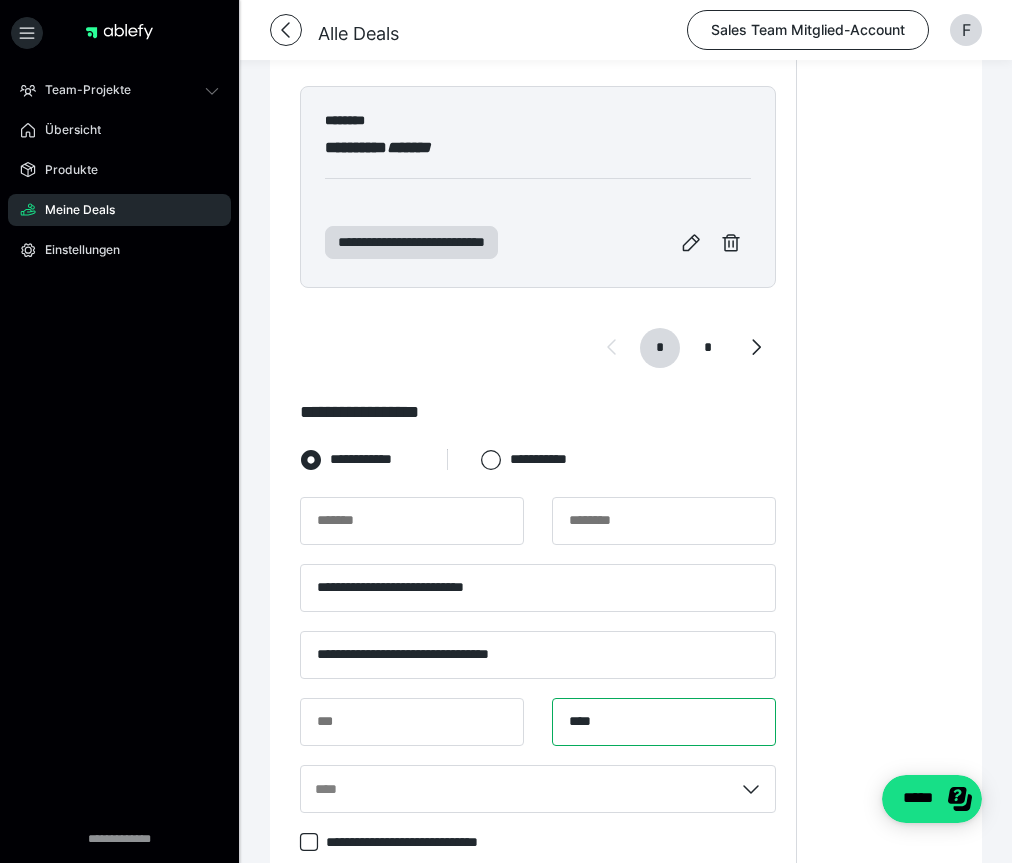 type on "****" 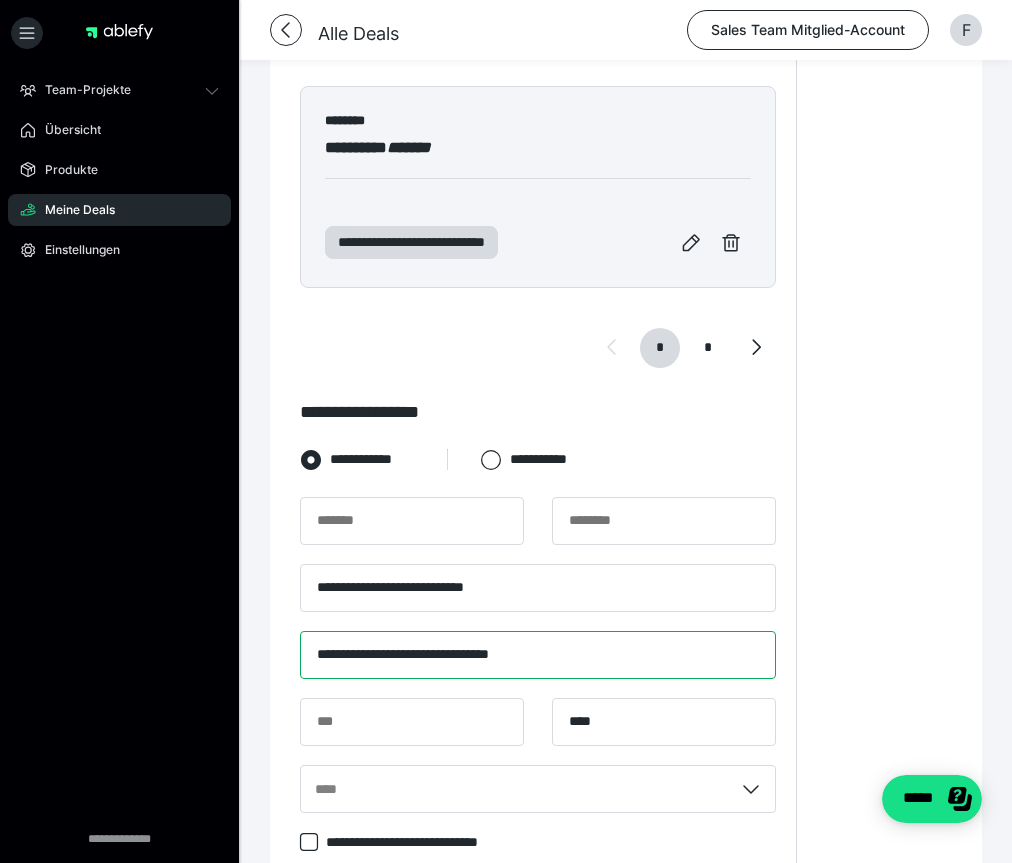 click on "**********" at bounding box center (538, 655) 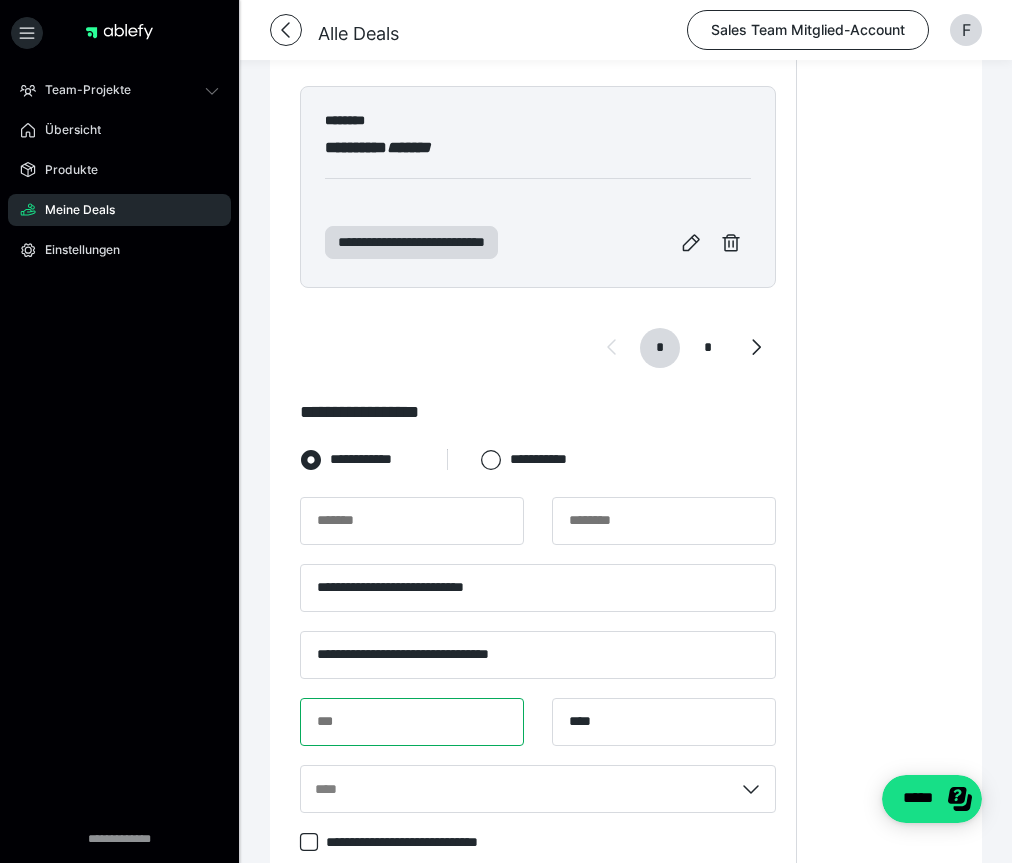 click at bounding box center (412, 722) 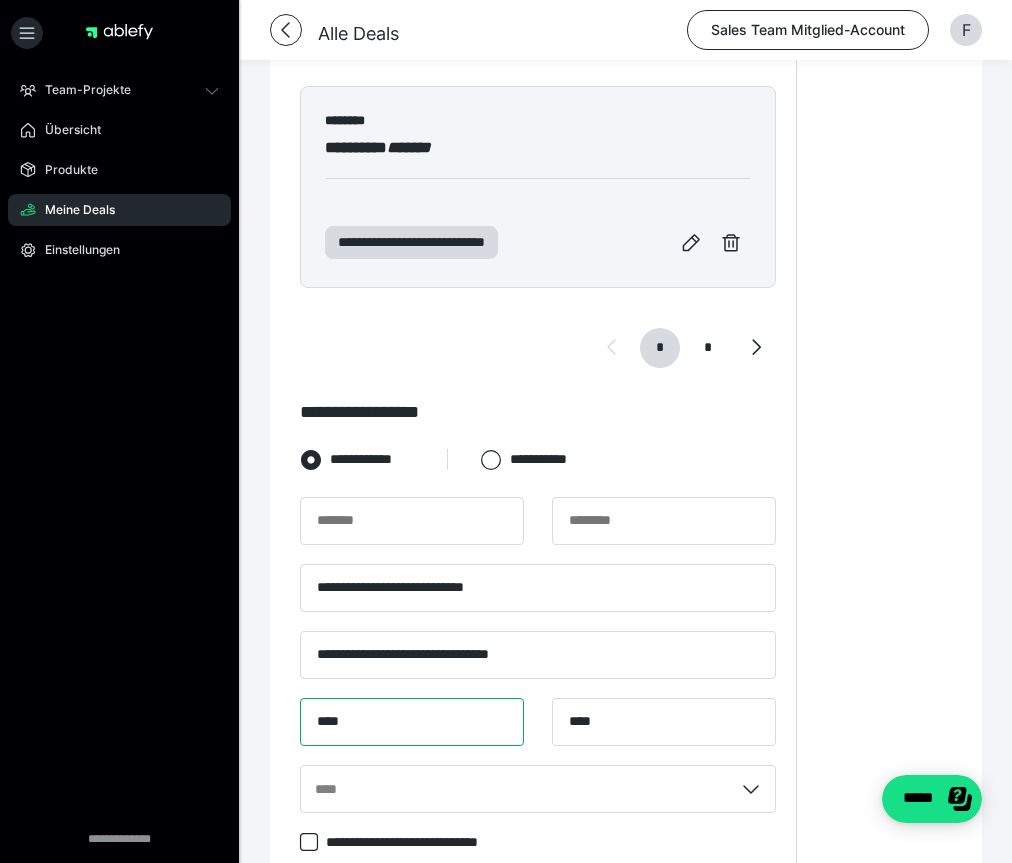 type on "****" 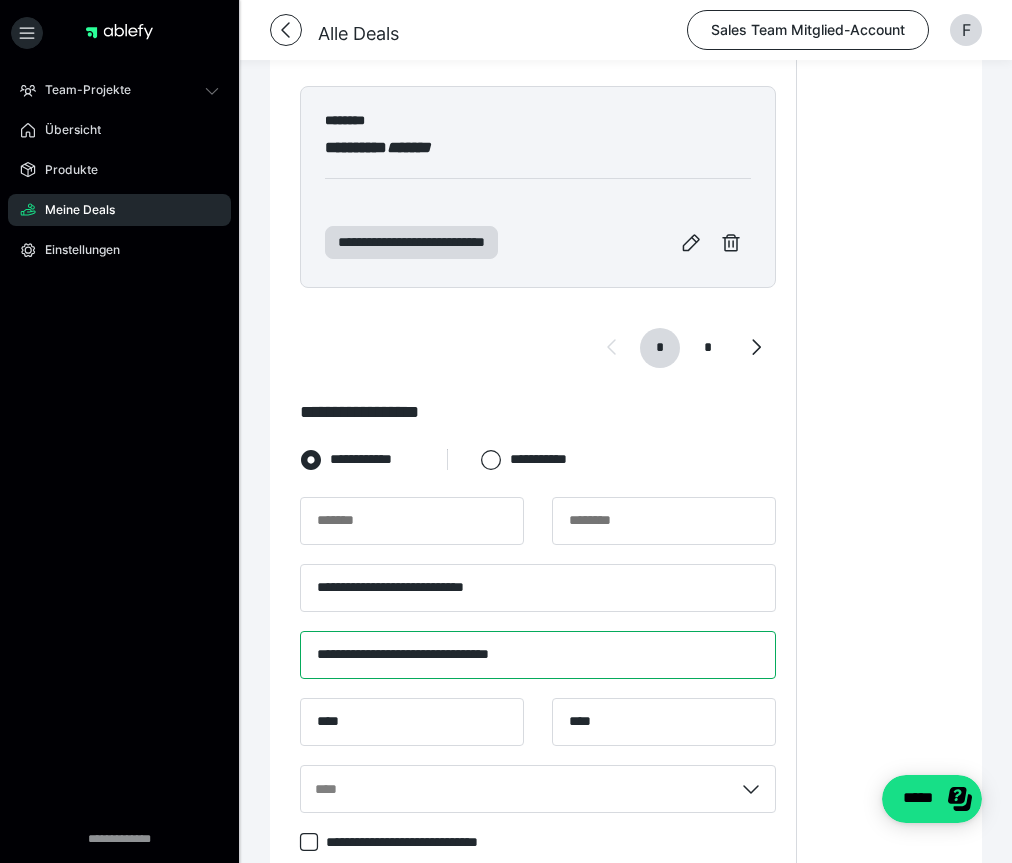drag, startPoint x: 579, startPoint y: 649, endPoint x: 412, endPoint y: 649, distance: 167 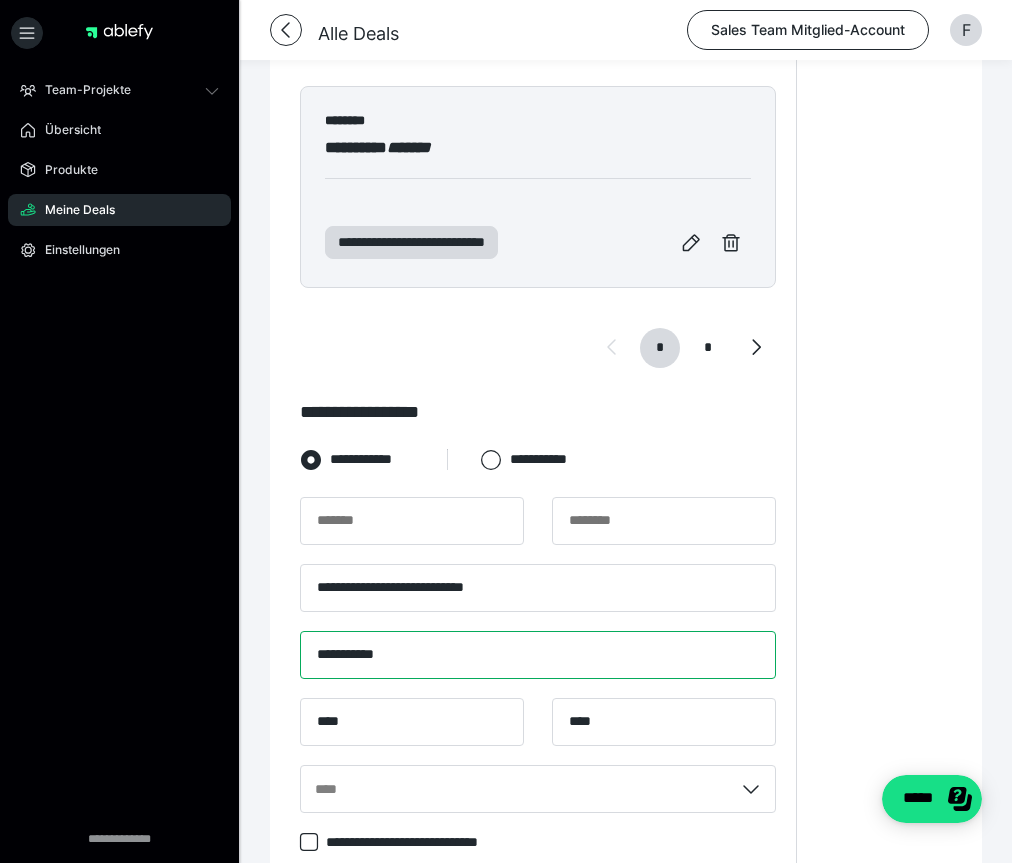 type on "**********" 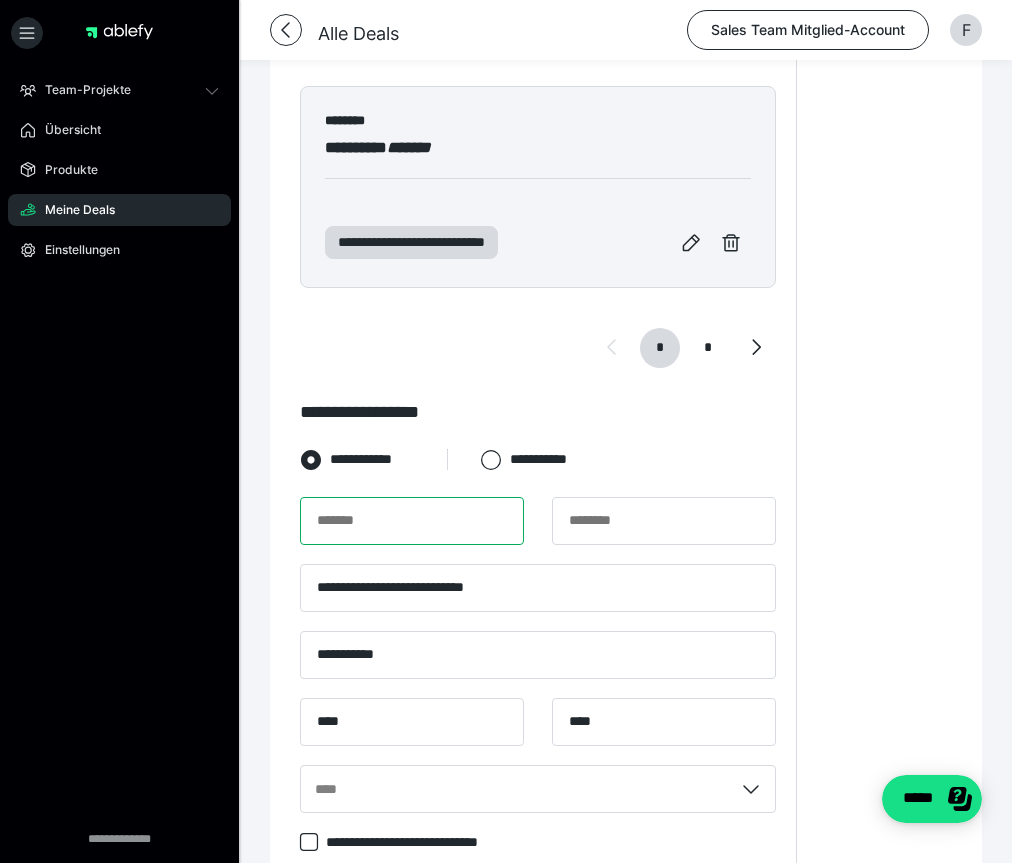 click at bounding box center [412, 521] 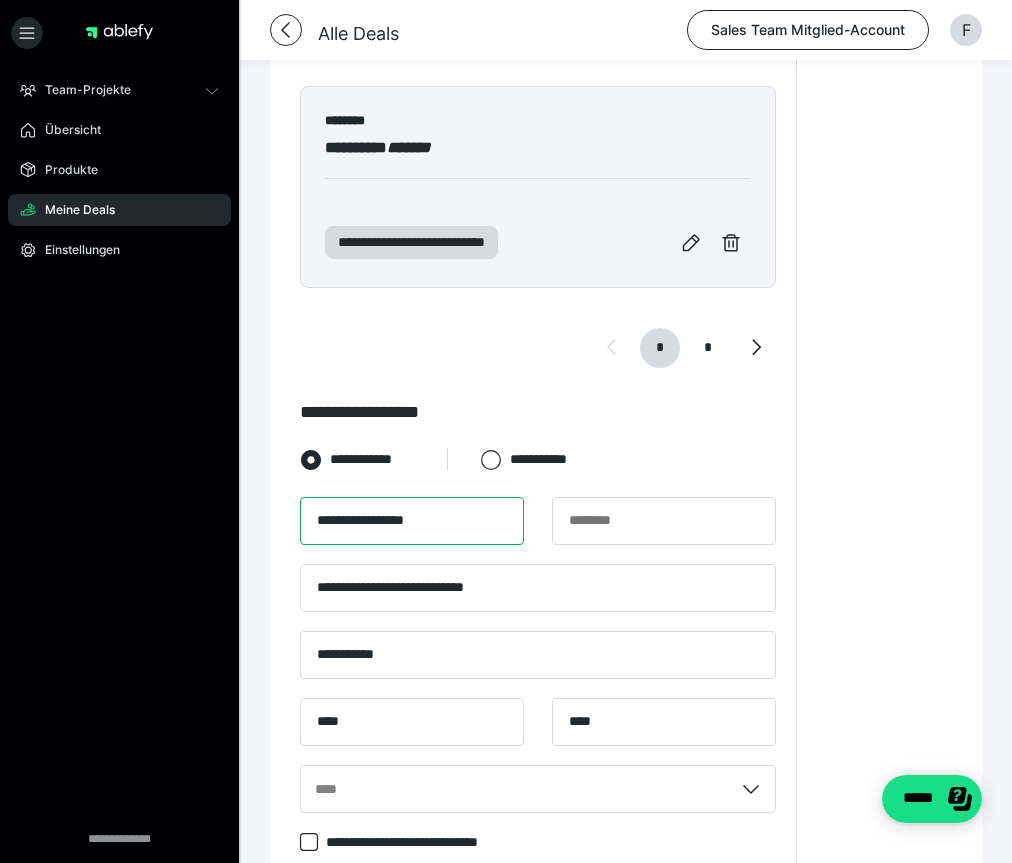 click on "**********" at bounding box center (412, 521) 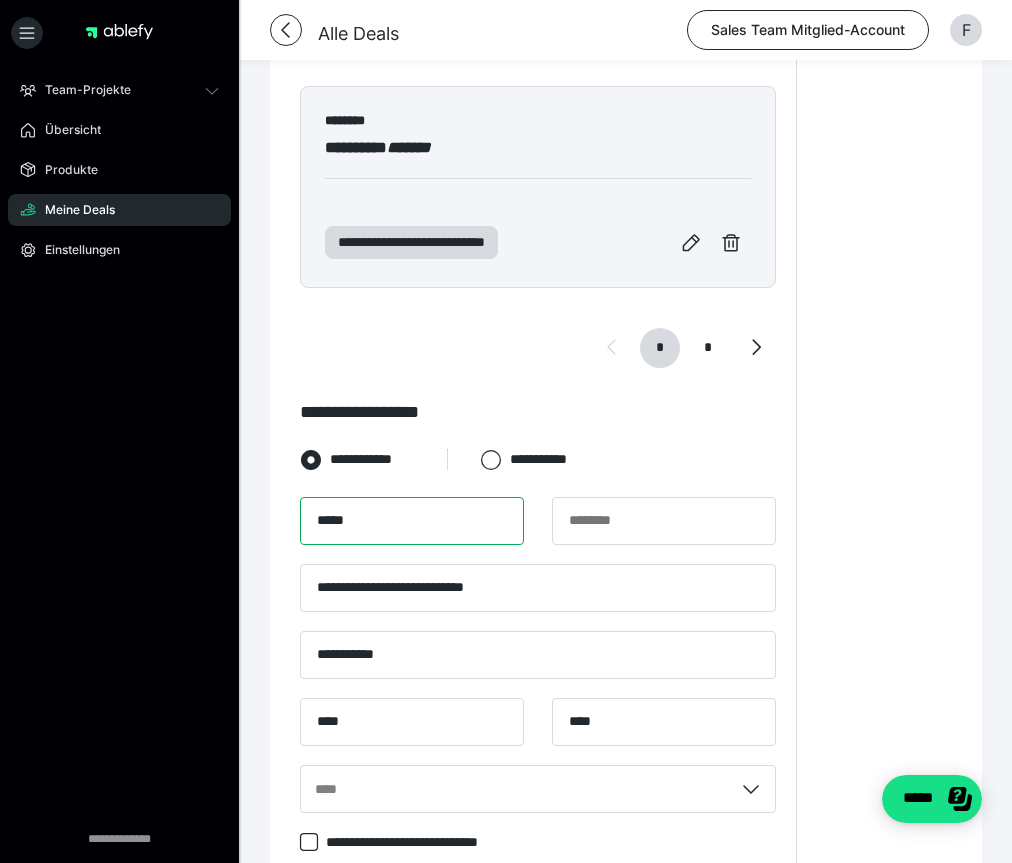 type on "*****" 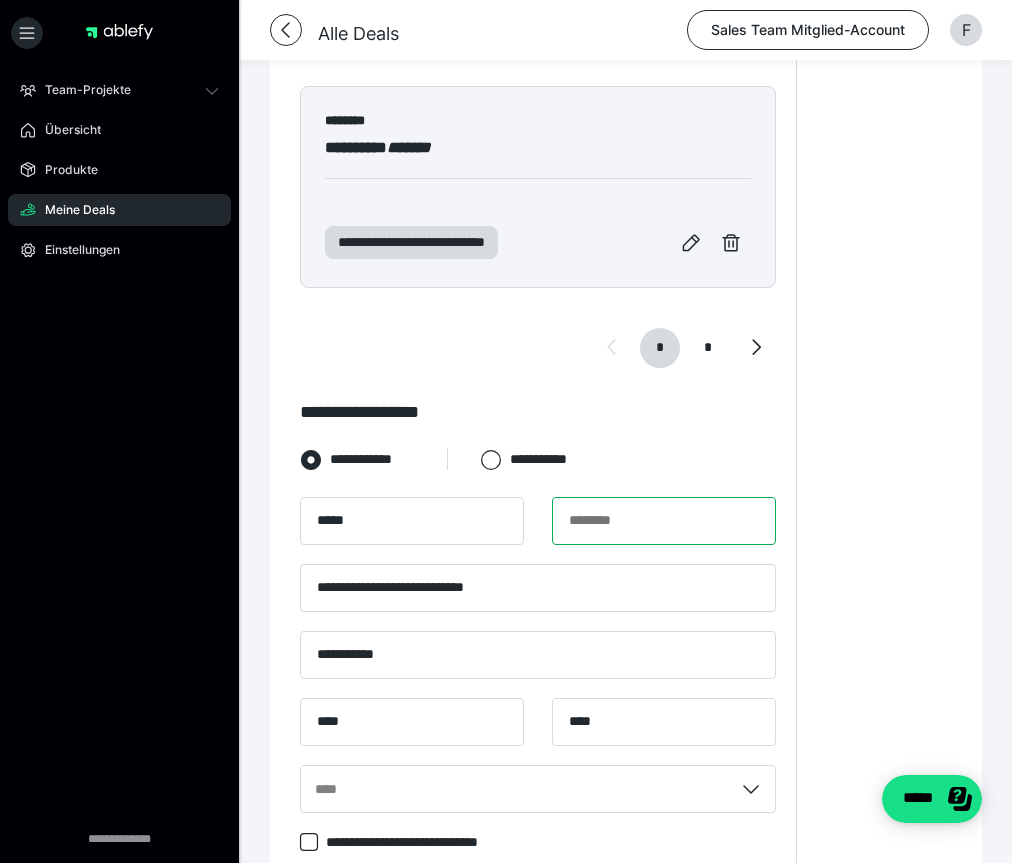 paste on "**********" 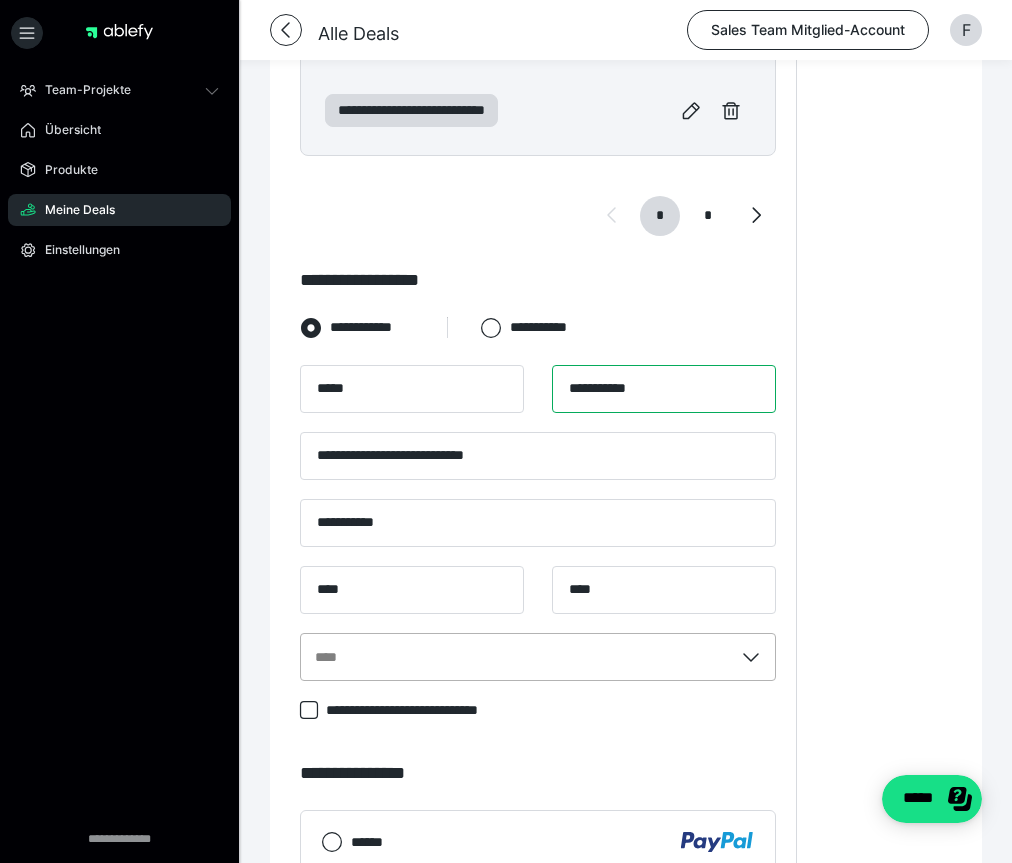 type on "**********" 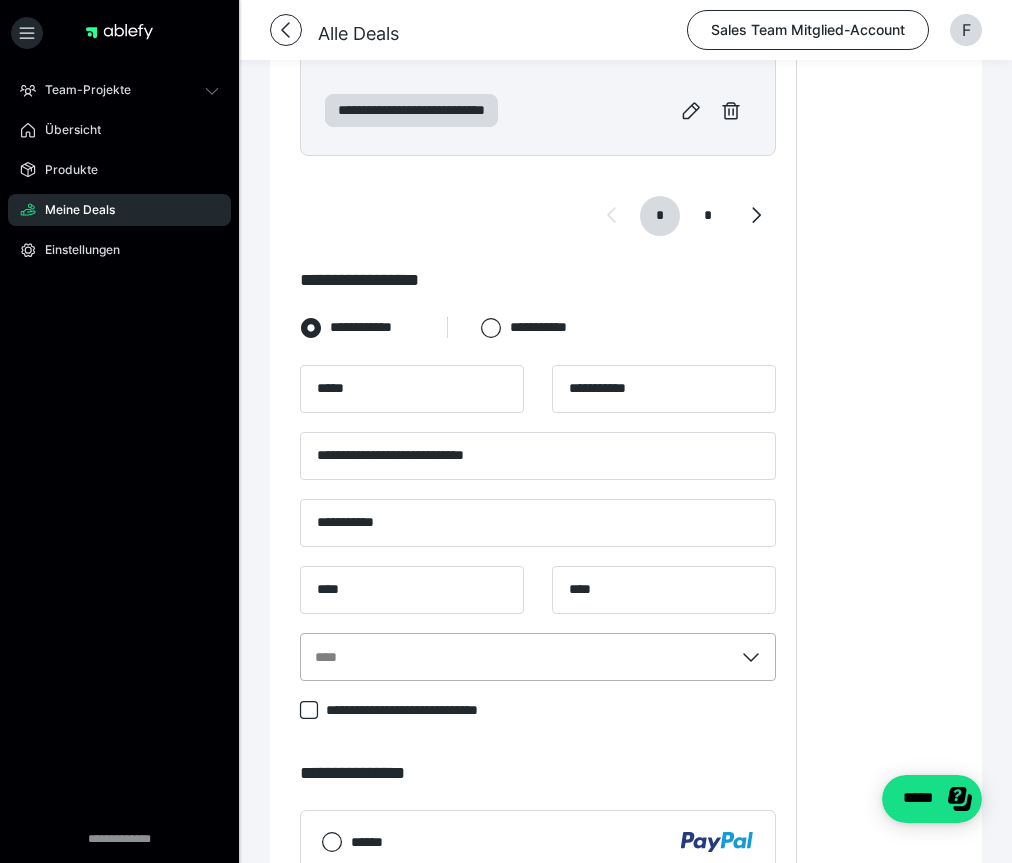 click on "****" at bounding box center (538, 657) 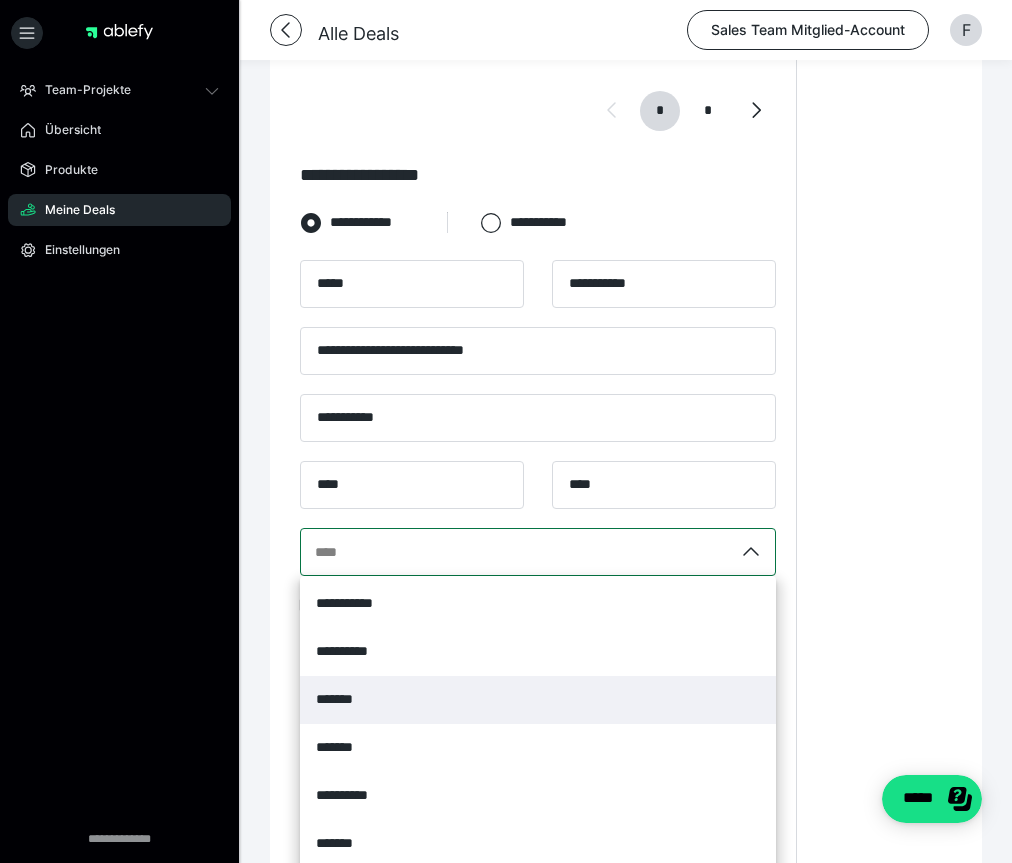 scroll, scrollTop: 2033, scrollLeft: 0, axis: vertical 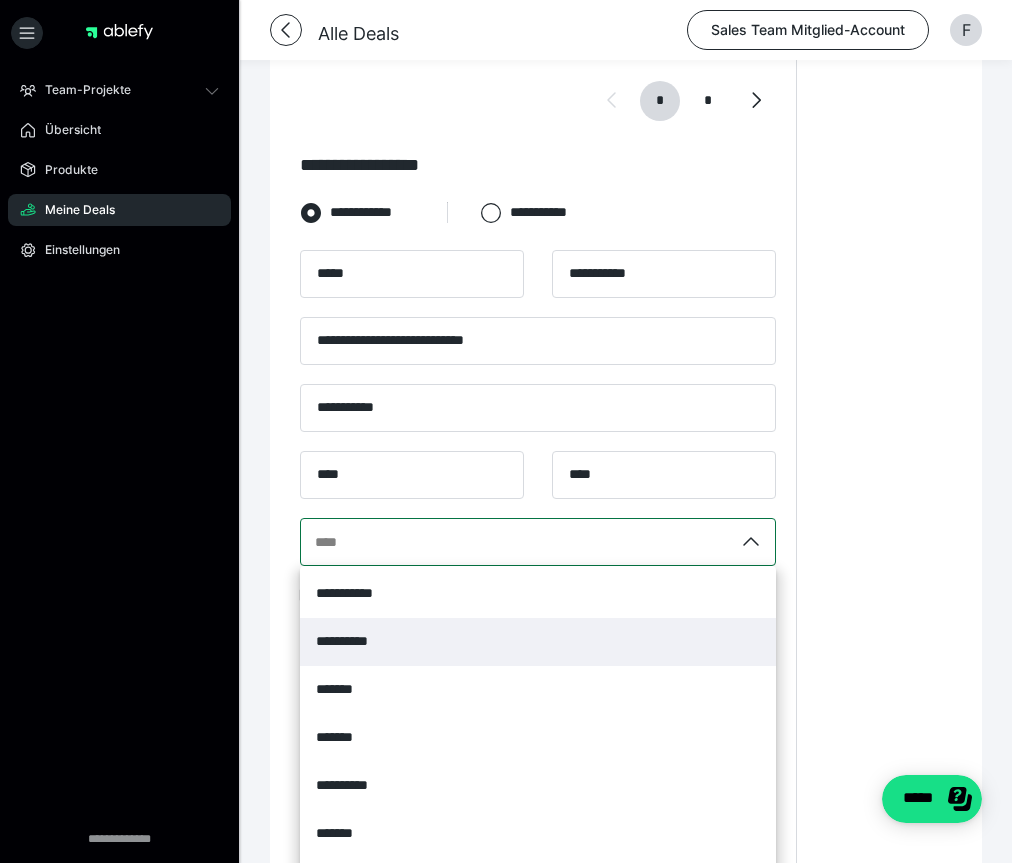 click on "**********" at bounding box center [350, 641] 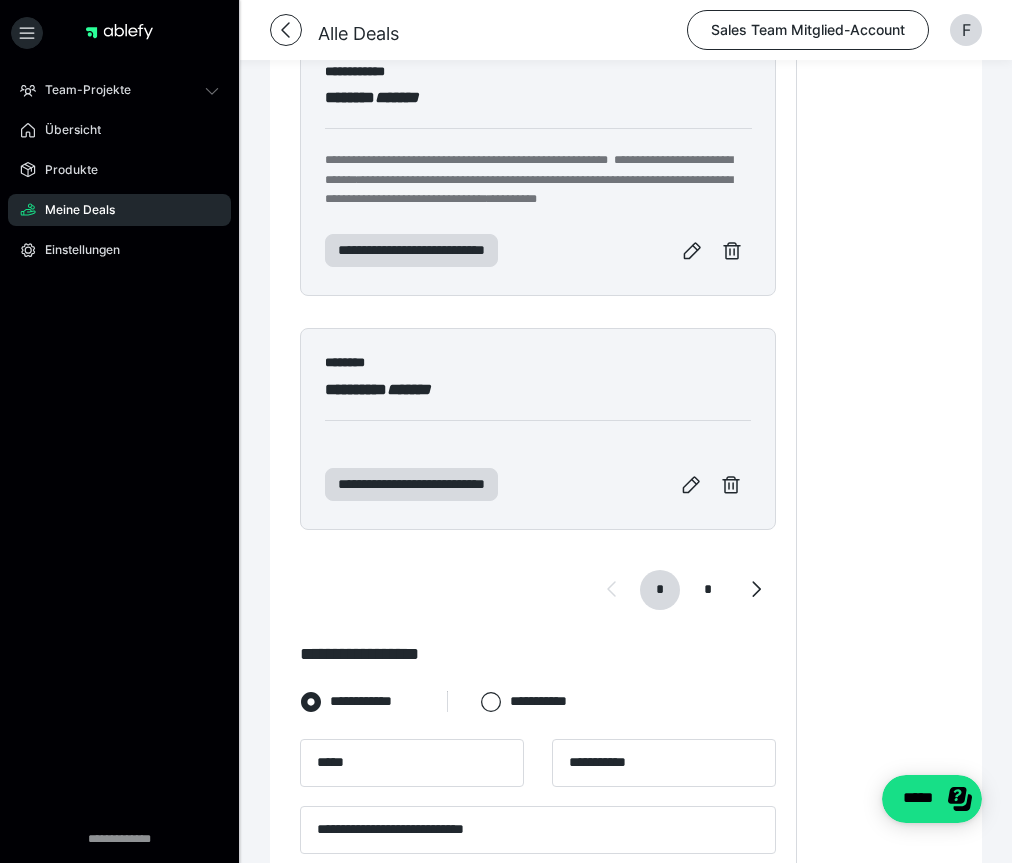 scroll, scrollTop: 1526, scrollLeft: 0, axis: vertical 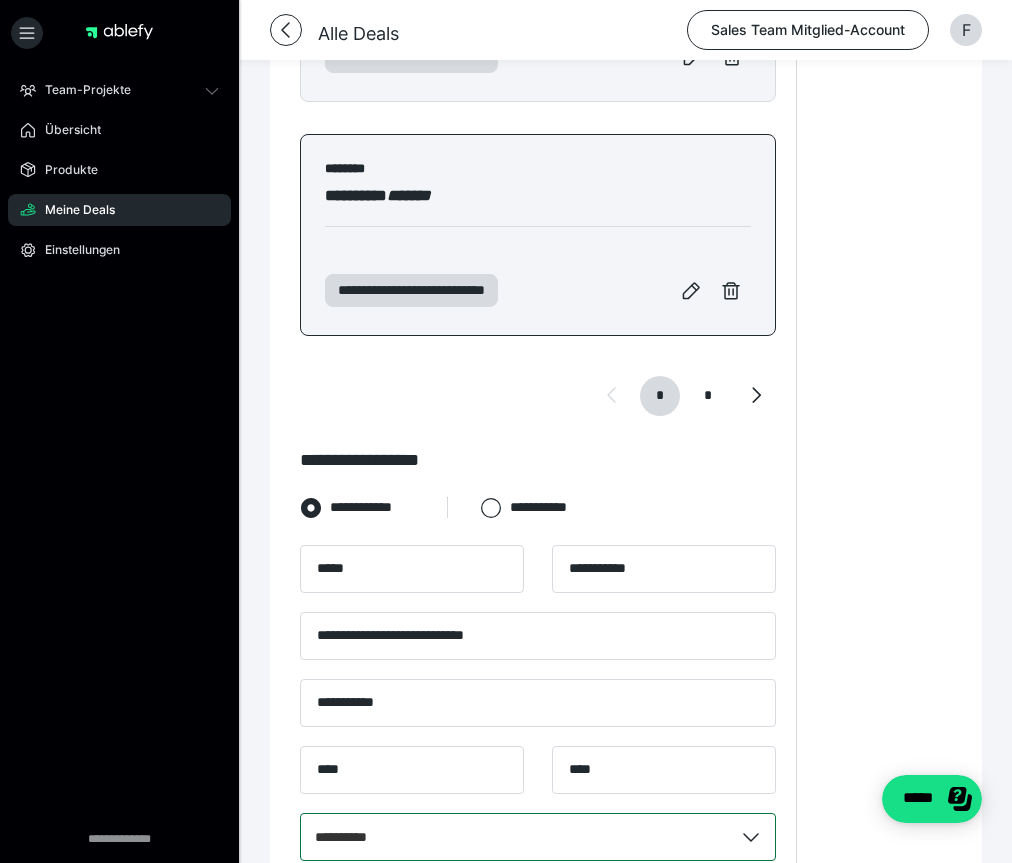 click on "******** *********   *******" at bounding box center [538, 204] 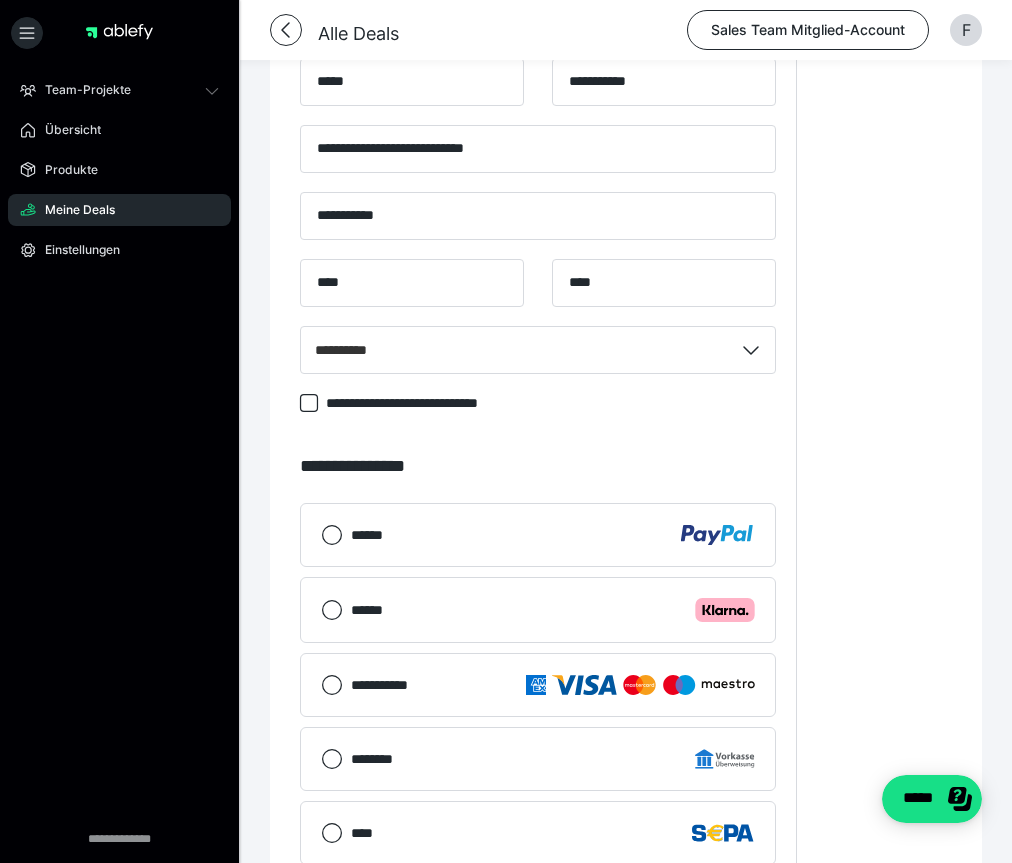 scroll, scrollTop: 2226, scrollLeft: 0, axis: vertical 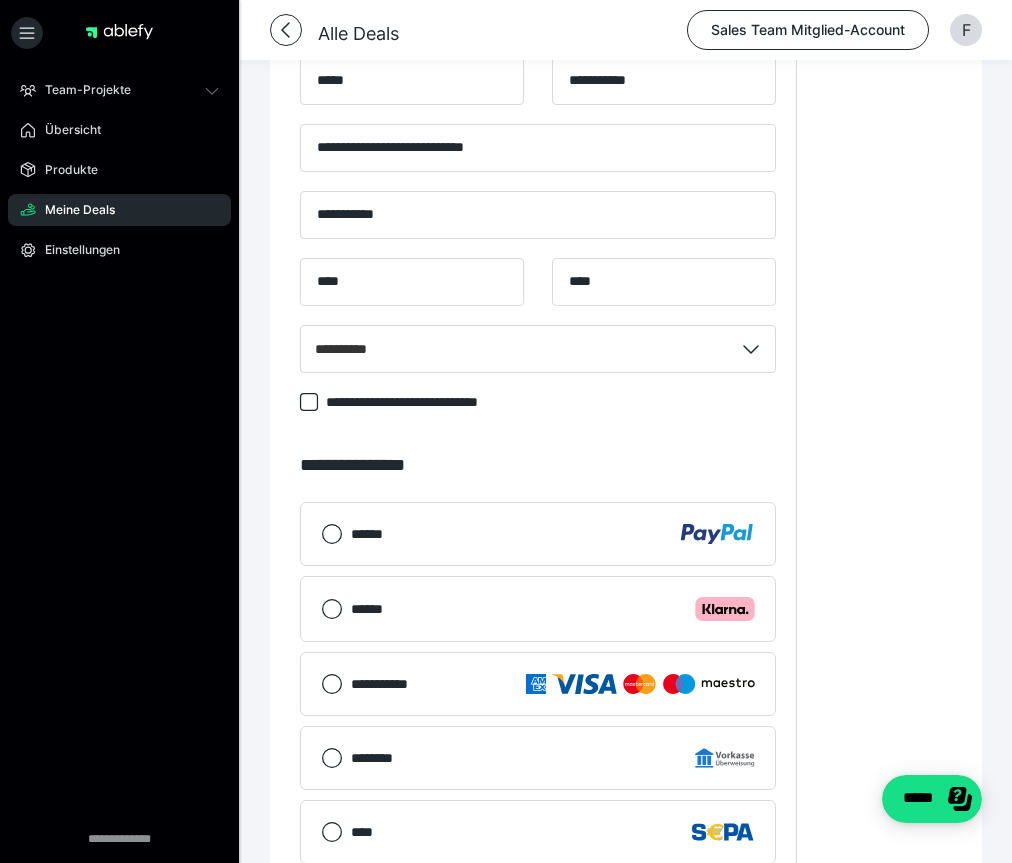 click on "****** .cls-1 {fill: #ffb3c7;}" at bounding box center (538, 609) 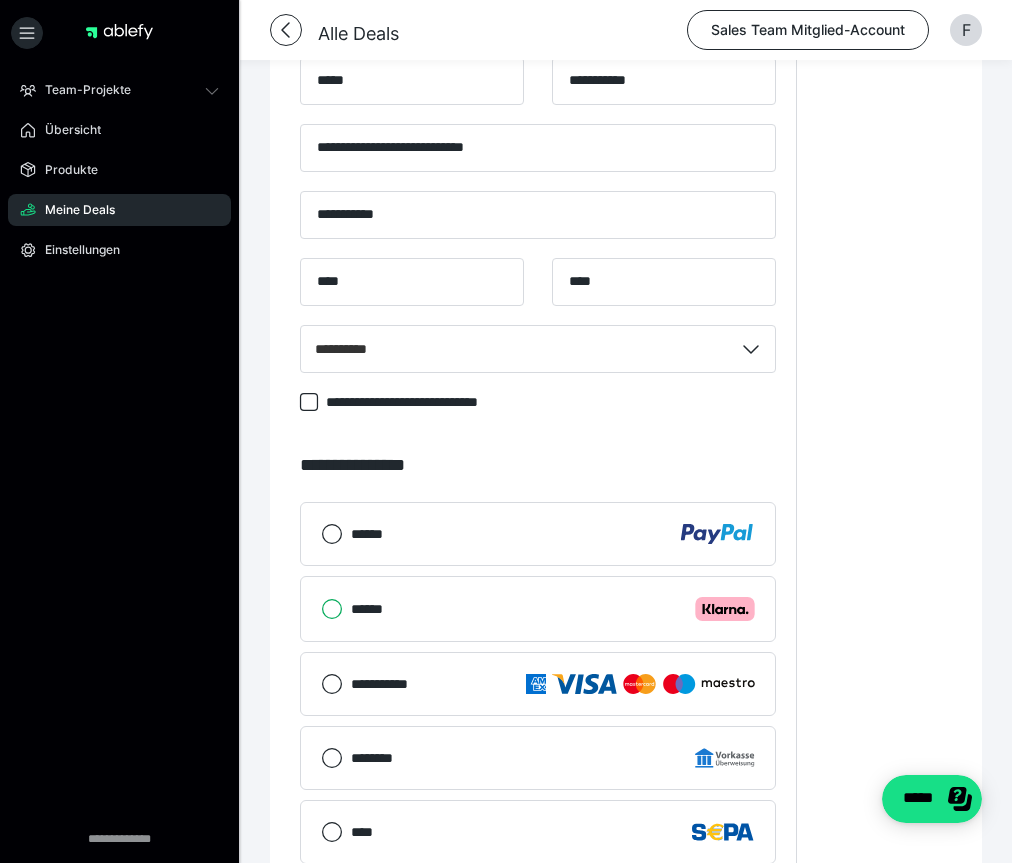 click on "****** .cls-1 {fill: #ffb3c7;}" at bounding box center (321, 609) 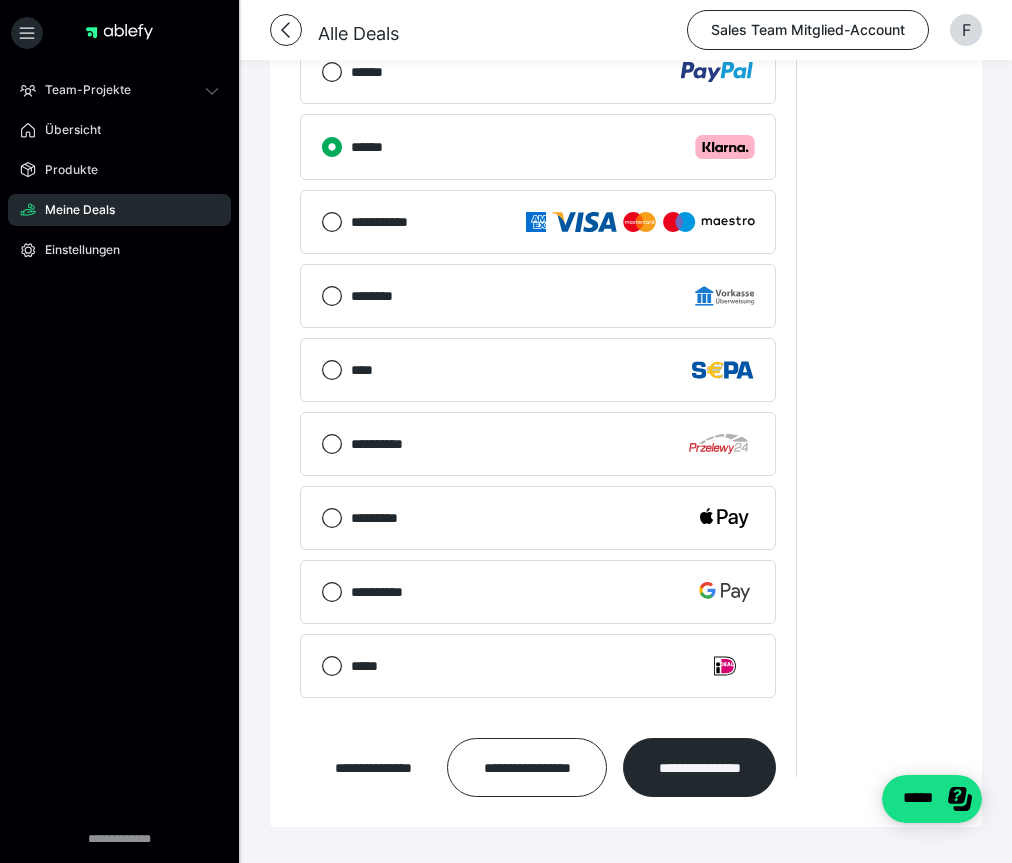 scroll, scrollTop: 2766, scrollLeft: 0, axis: vertical 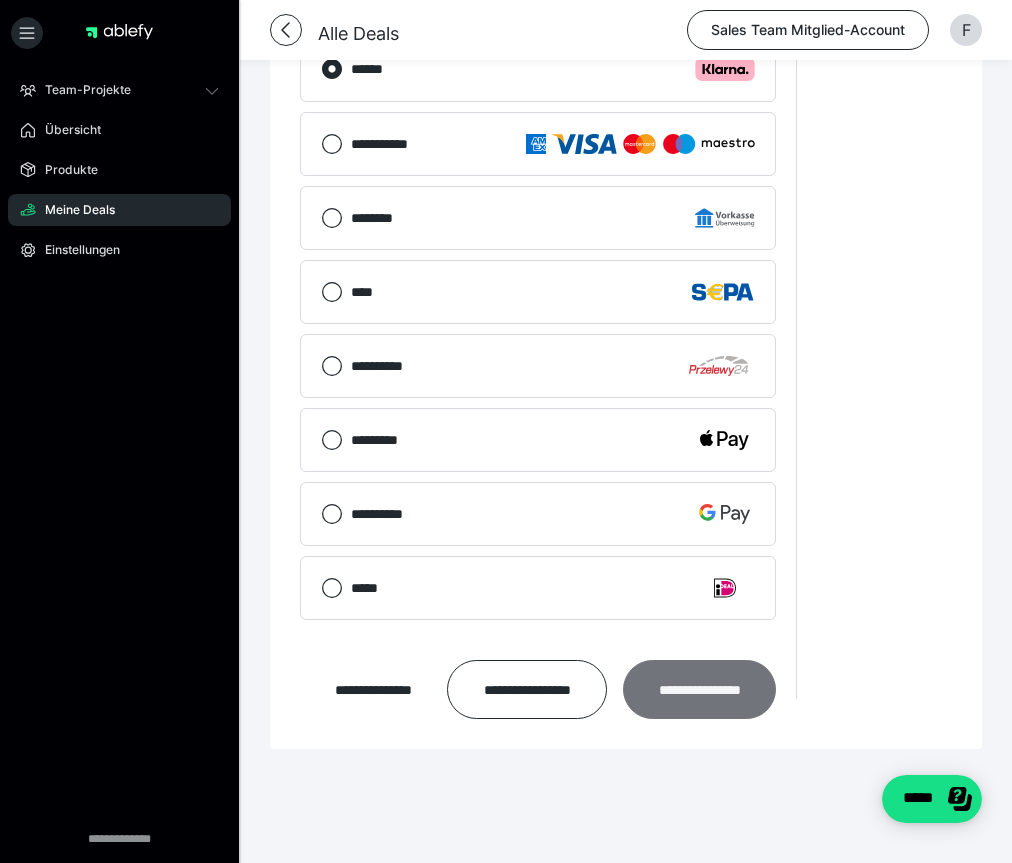 click on "**********" at bounding box center (699, 689) 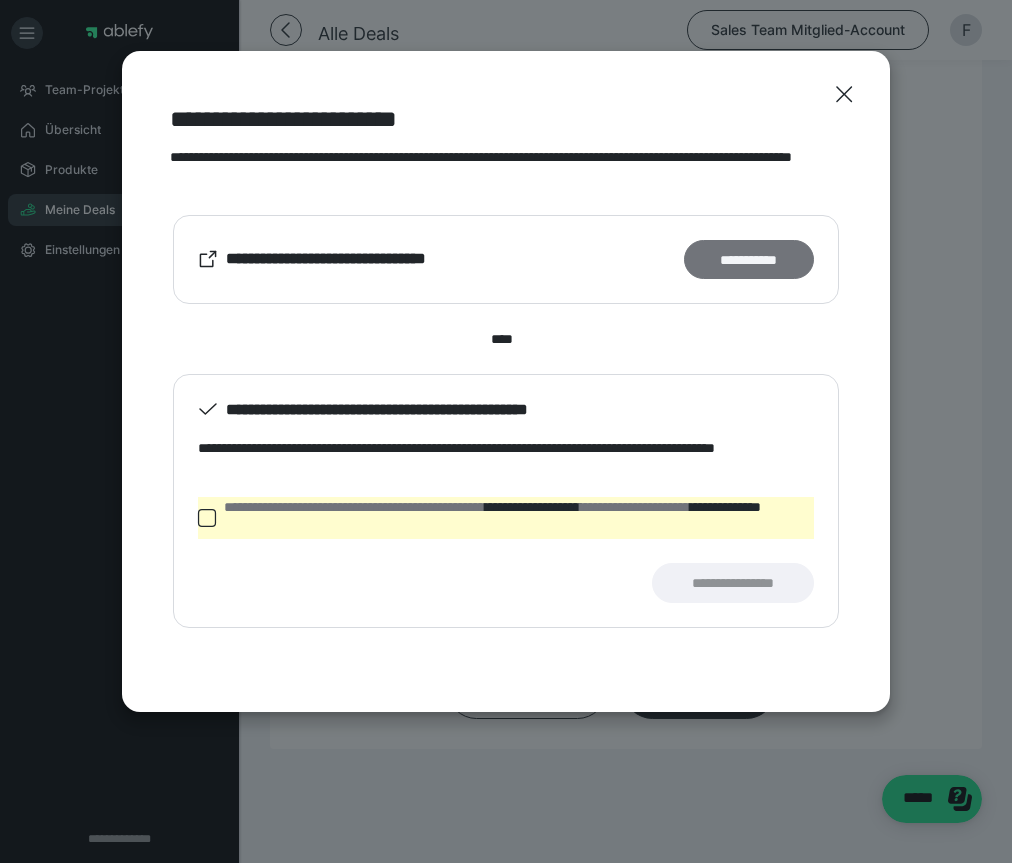 click on "**********" at bounding box center [749, 259] 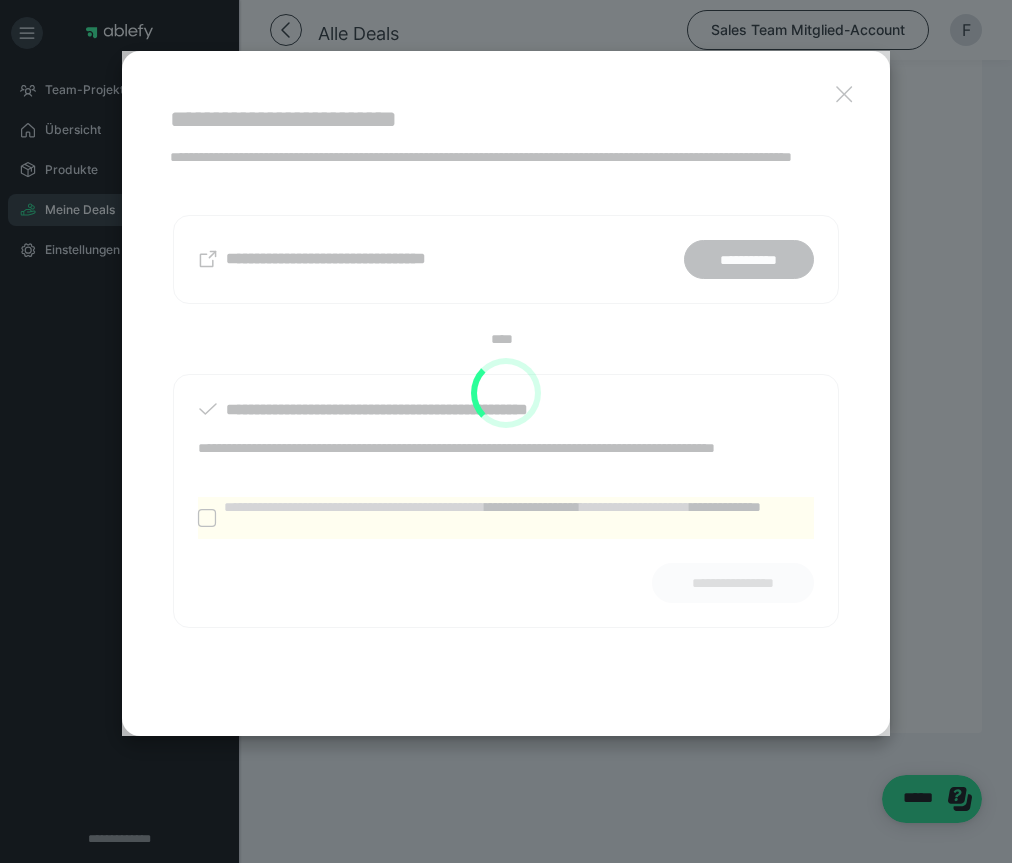 scroll, scrollTop: 2082, scrollLeft: 0, axis: vertical 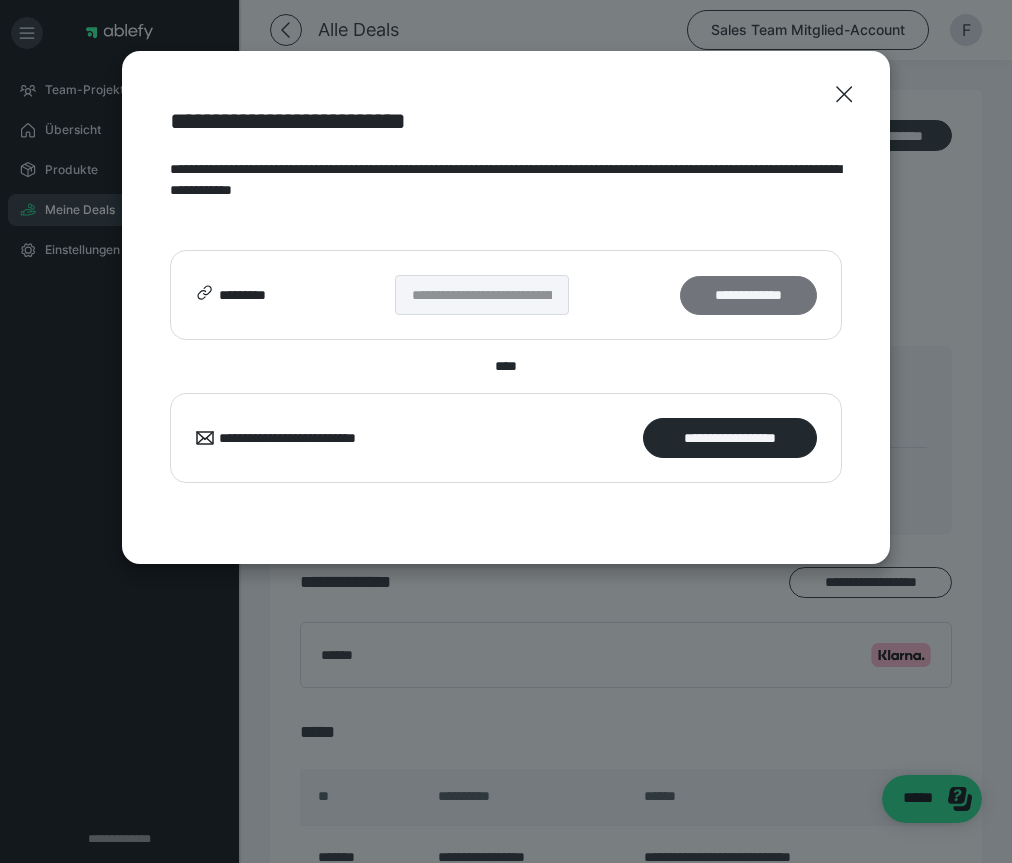 click on "**********" at bounding box center [748, 295] 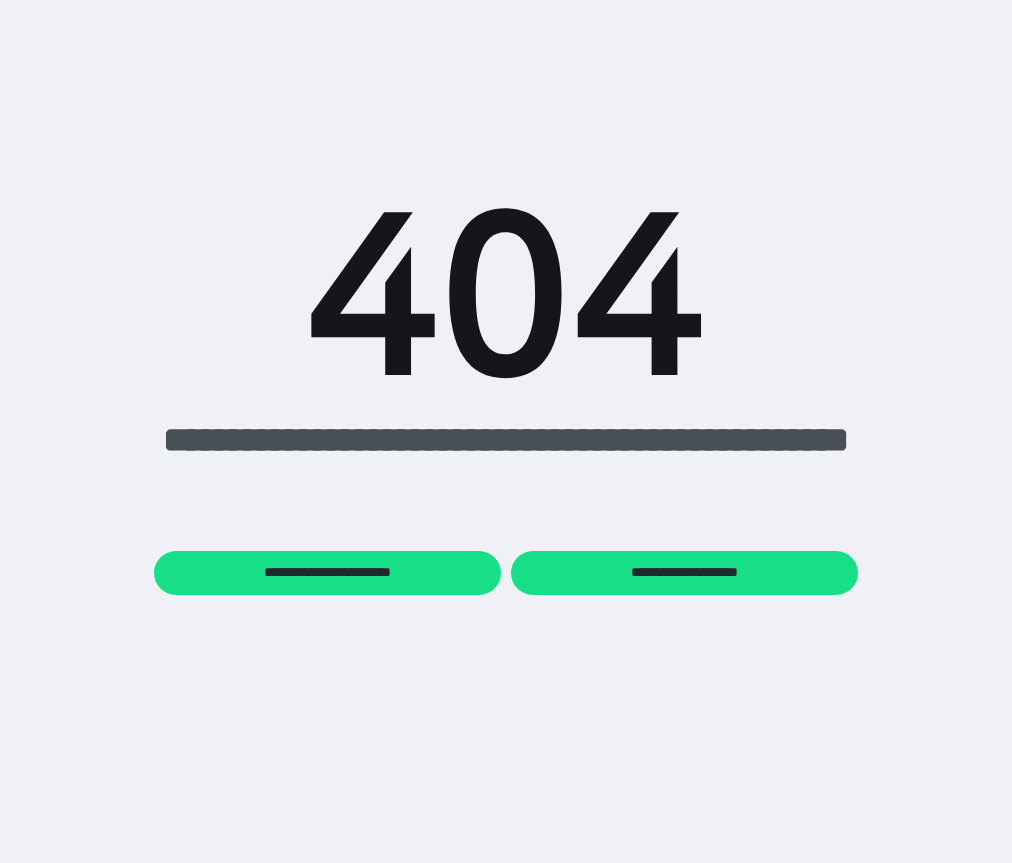 scroll, scrollTop: 0, scrollLeft: 0, axis: both 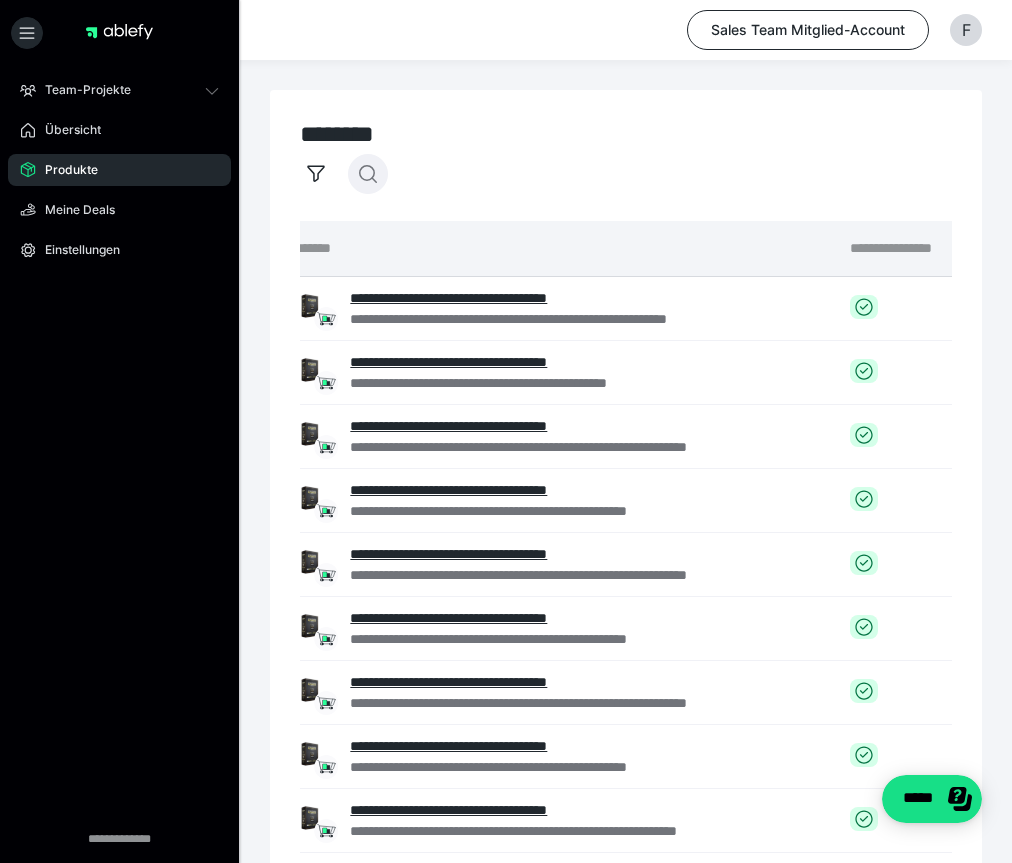 click 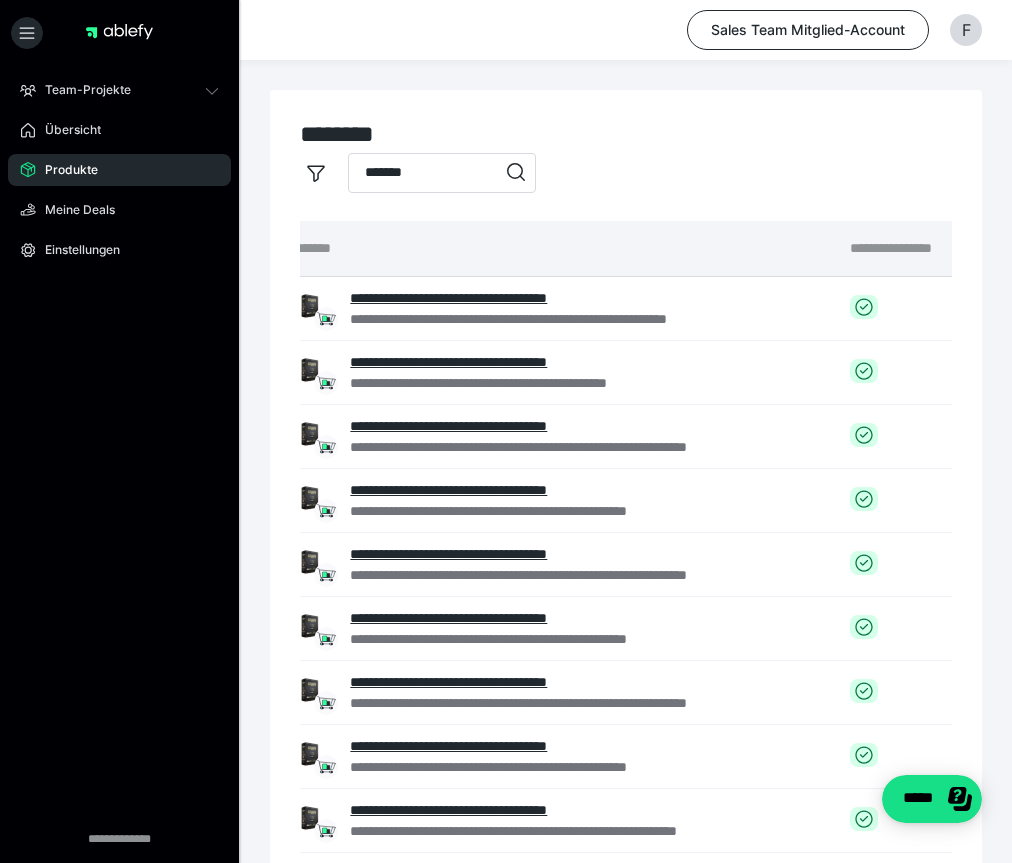 type on "*******" 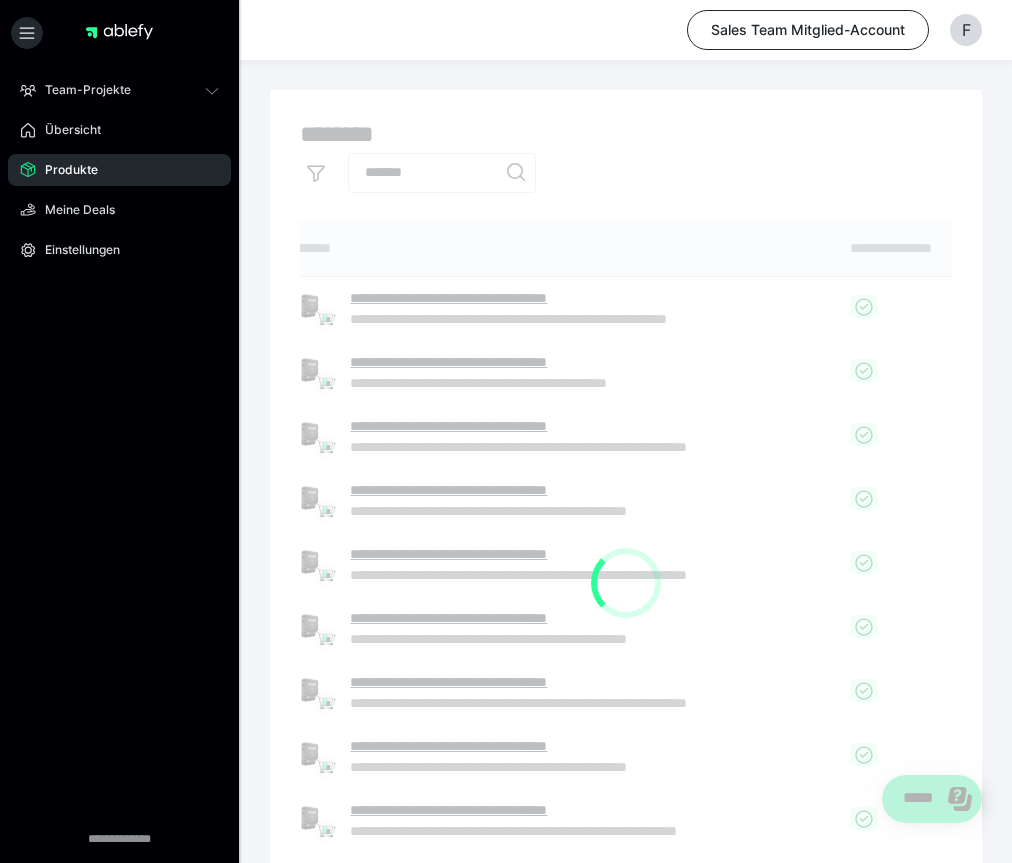 click on "**********" at bounding box center (626, 582) 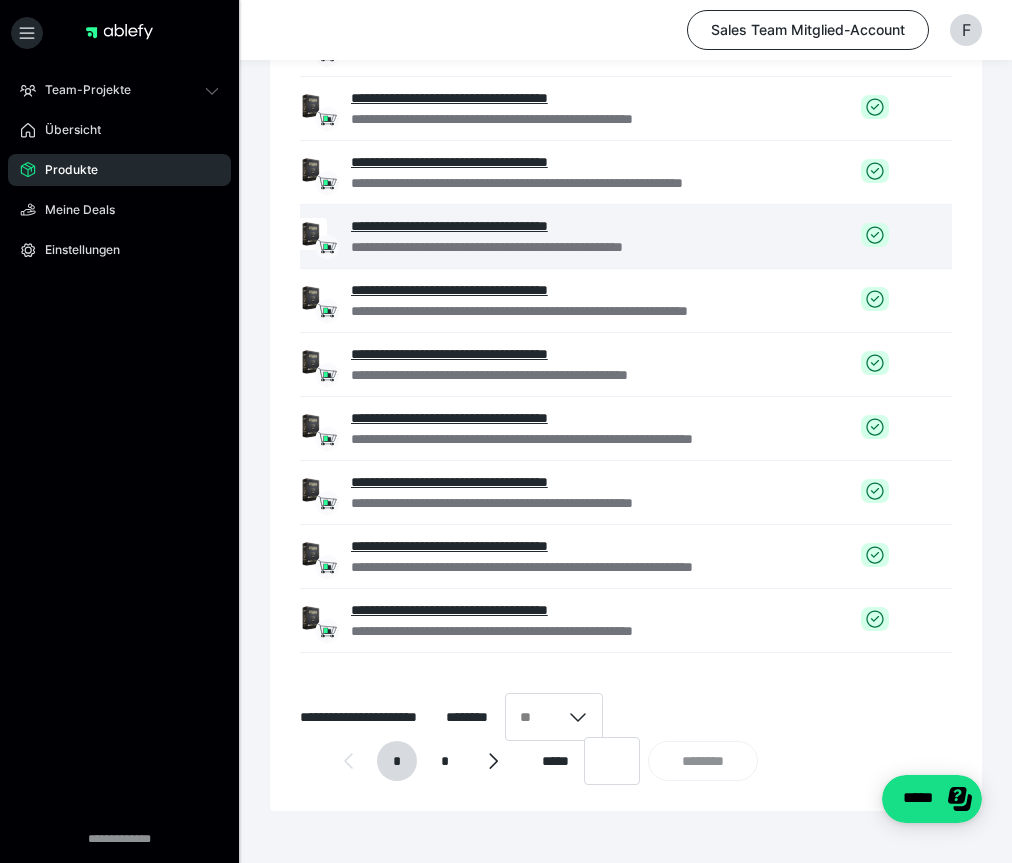 scroll, scrollTop: 252, scrollLeft: 0, axis: vertical 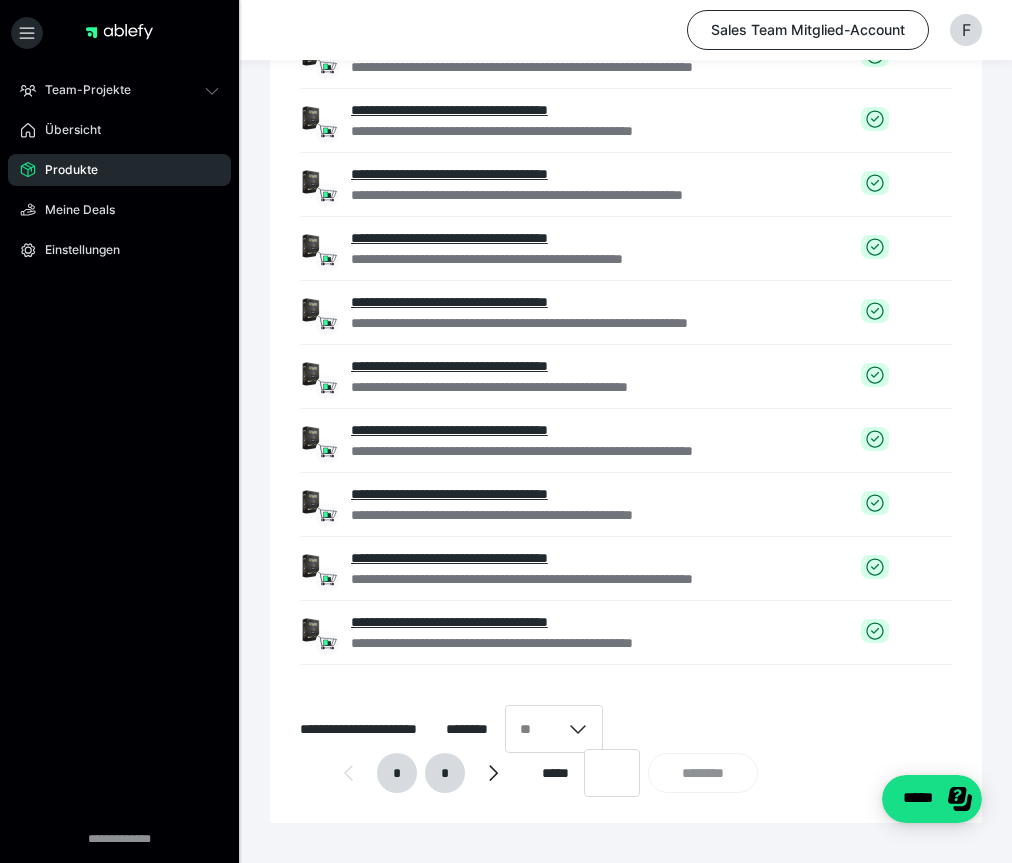 click on "*" at bounding box center (445, 773) 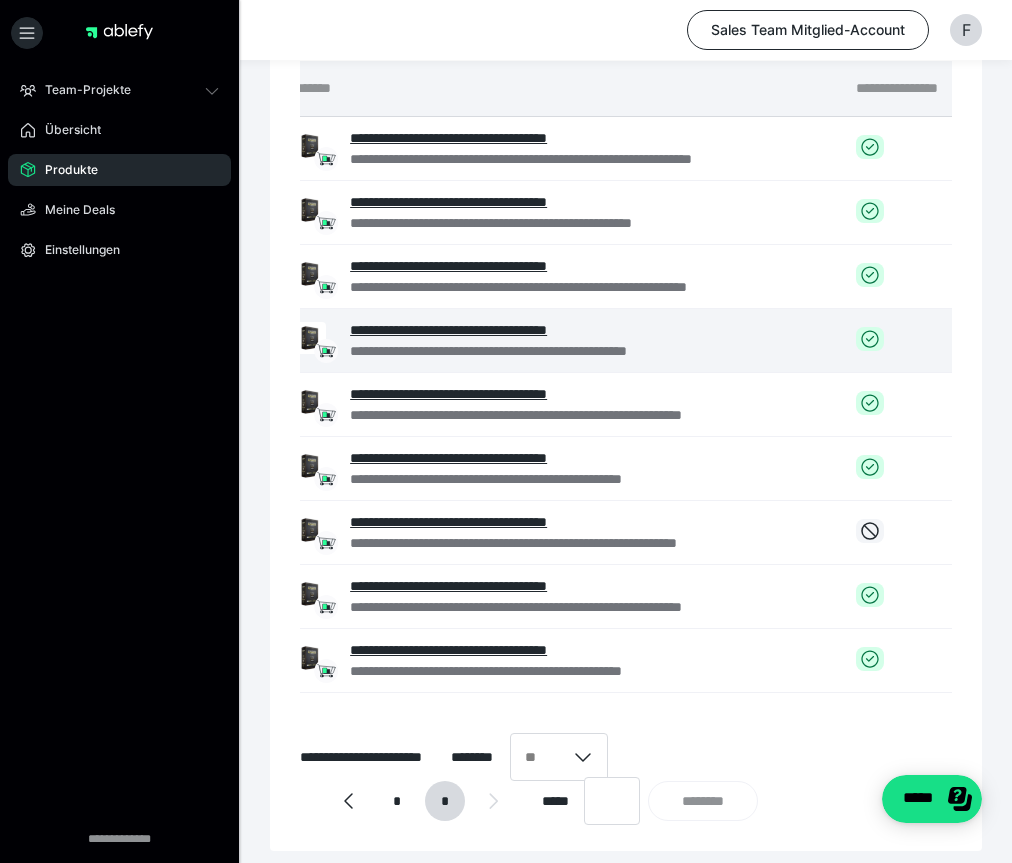 scroll, scrollTop: 153, scrollLeft: 0, axis: vertical 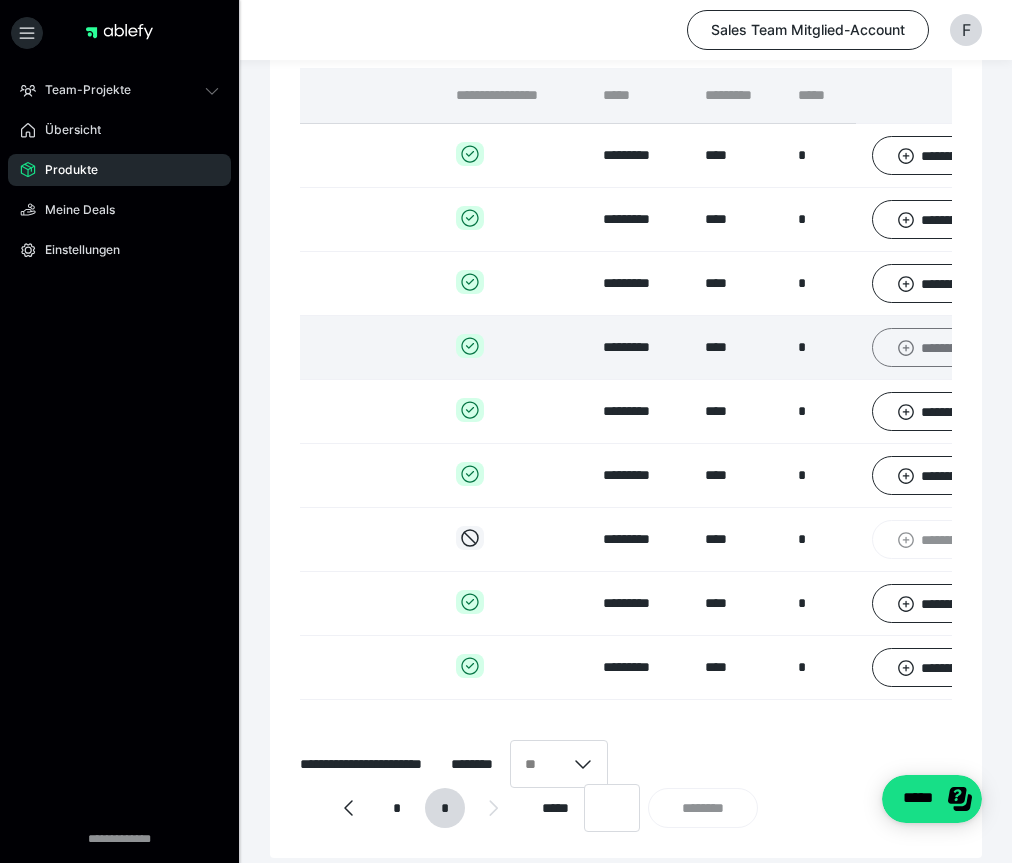 click on "**********" at bounding box center [944, 347] 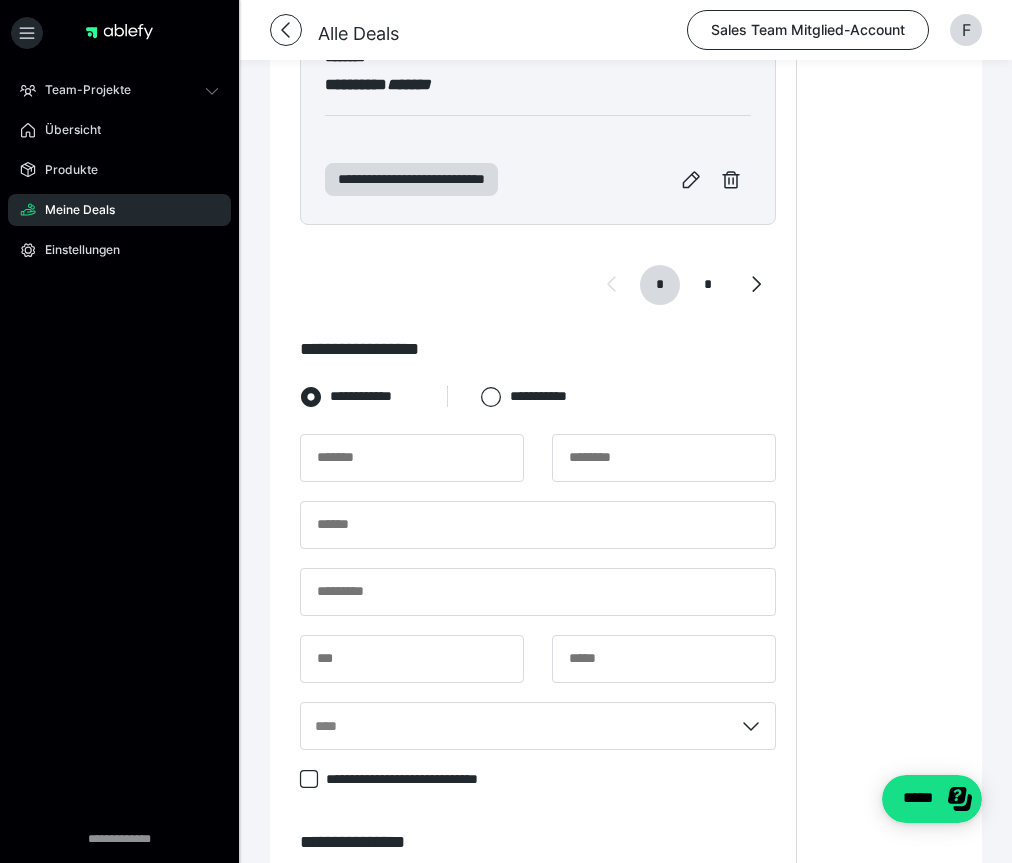 scroll, scrollTop: 1864, scrollLeft: 0, axis: vertical 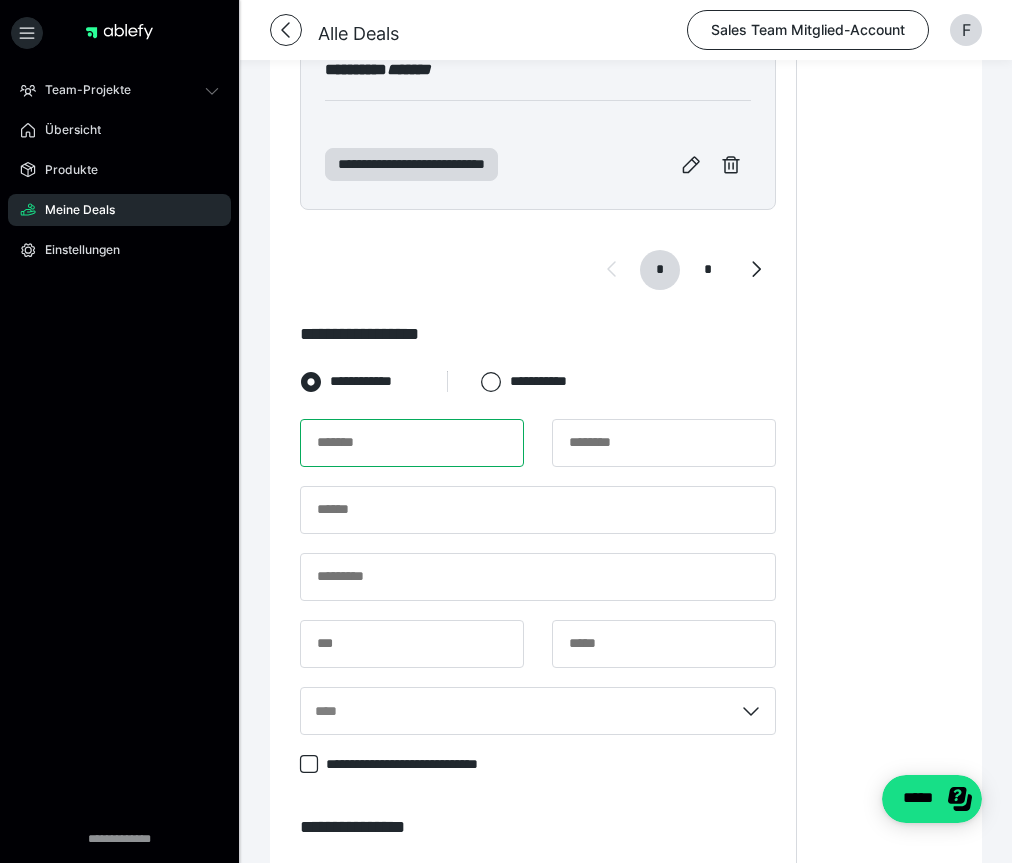 click at bounding box center [412, 443] 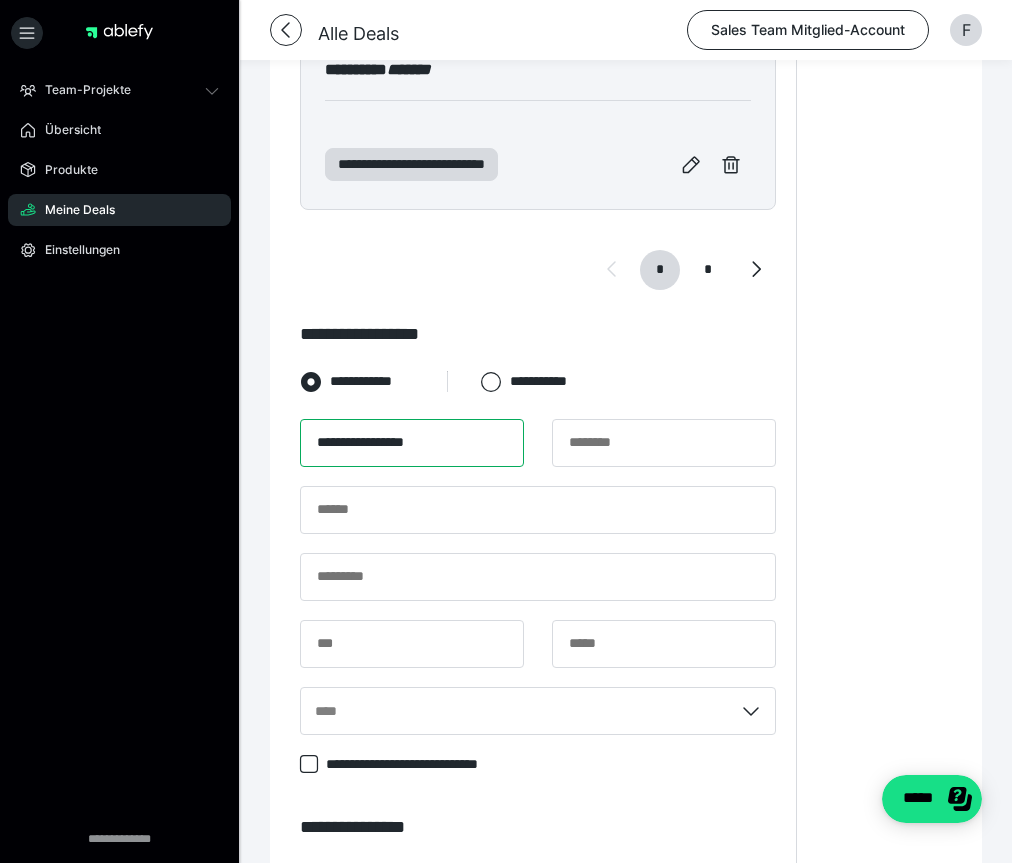 click on "**********" at bounding box center [412, 443] 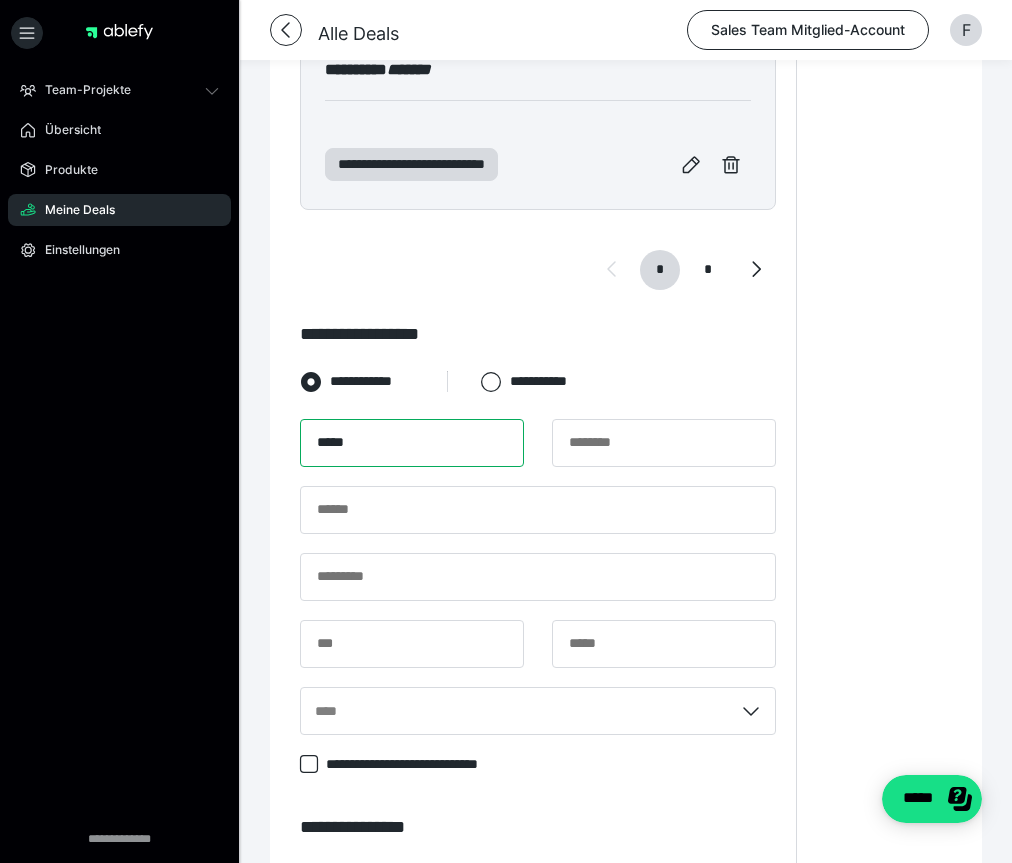 type on "*****" 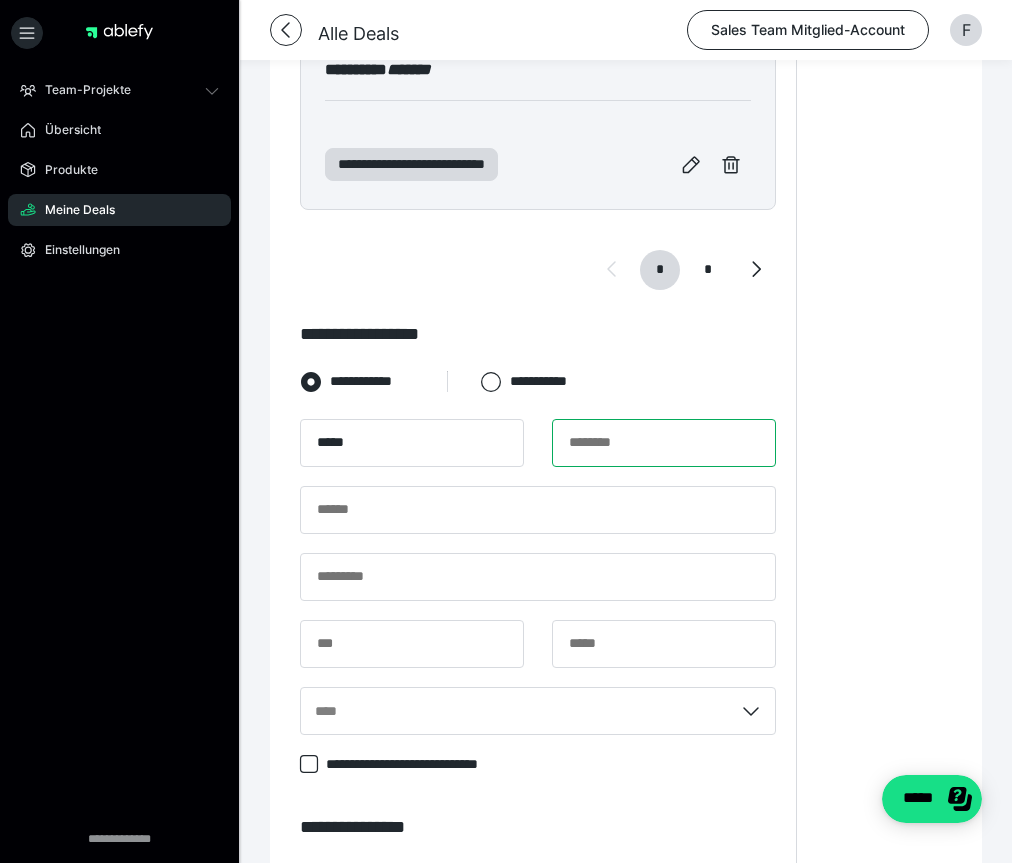paste on "**********" 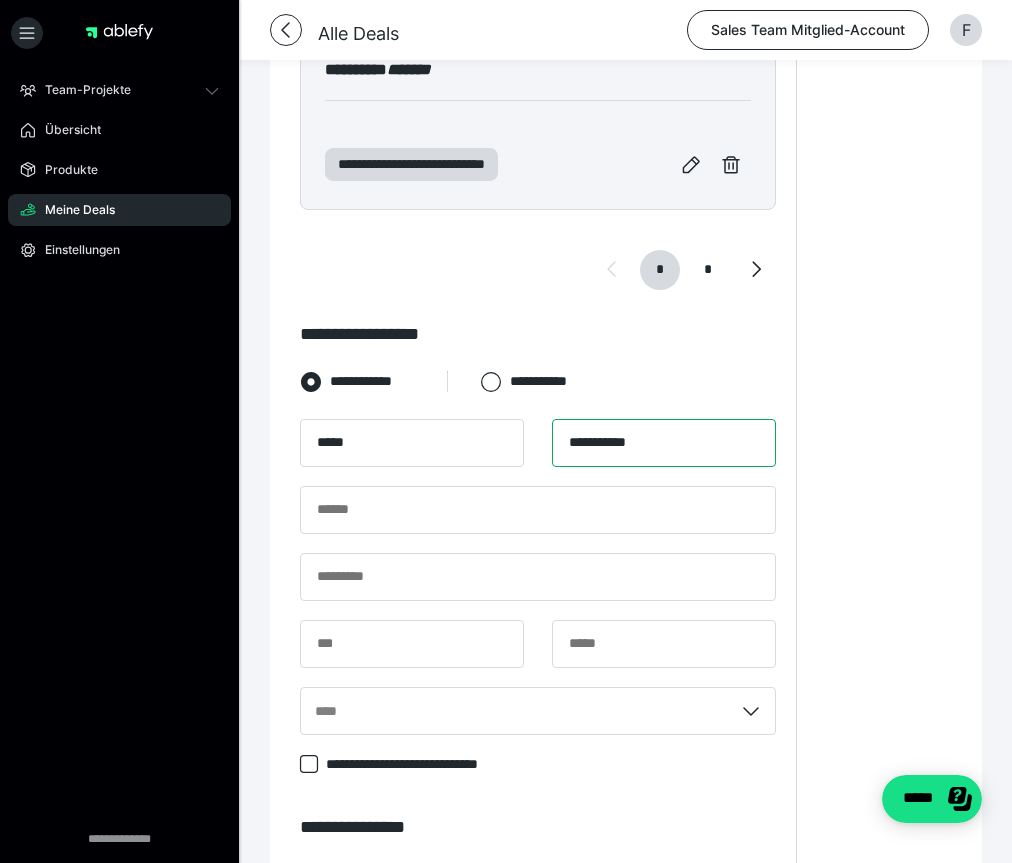 type on "**********" 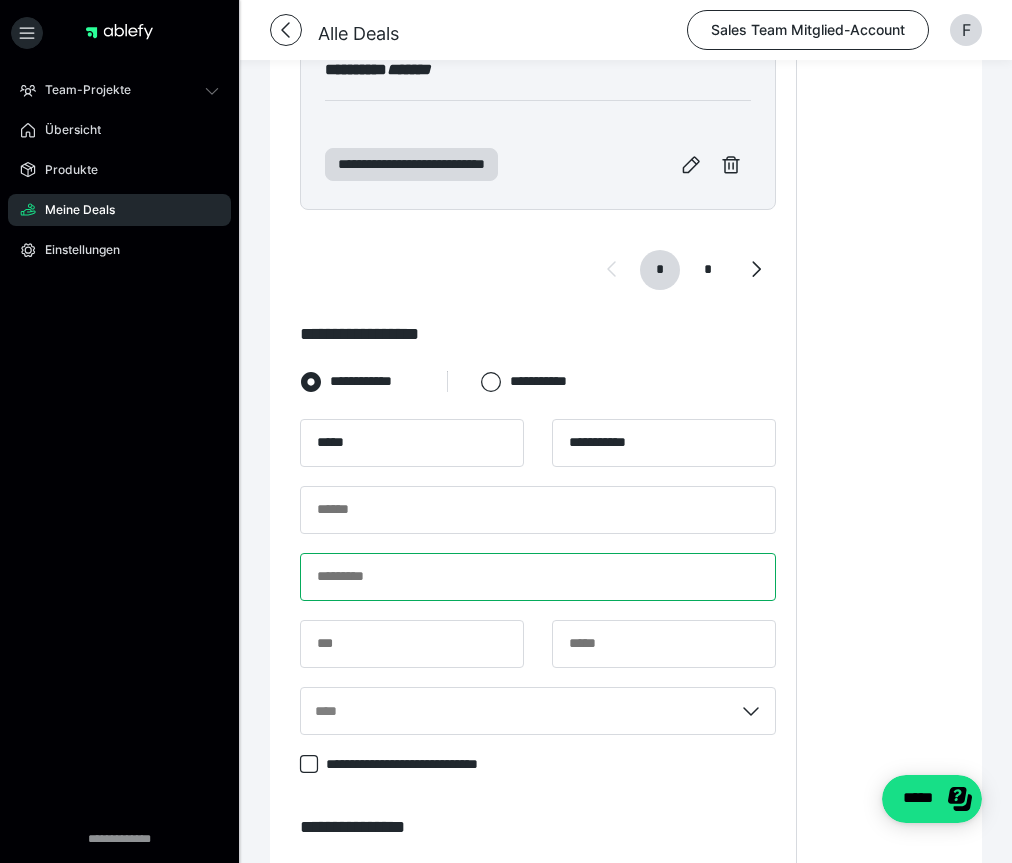 click at bounding box center [538, 577] 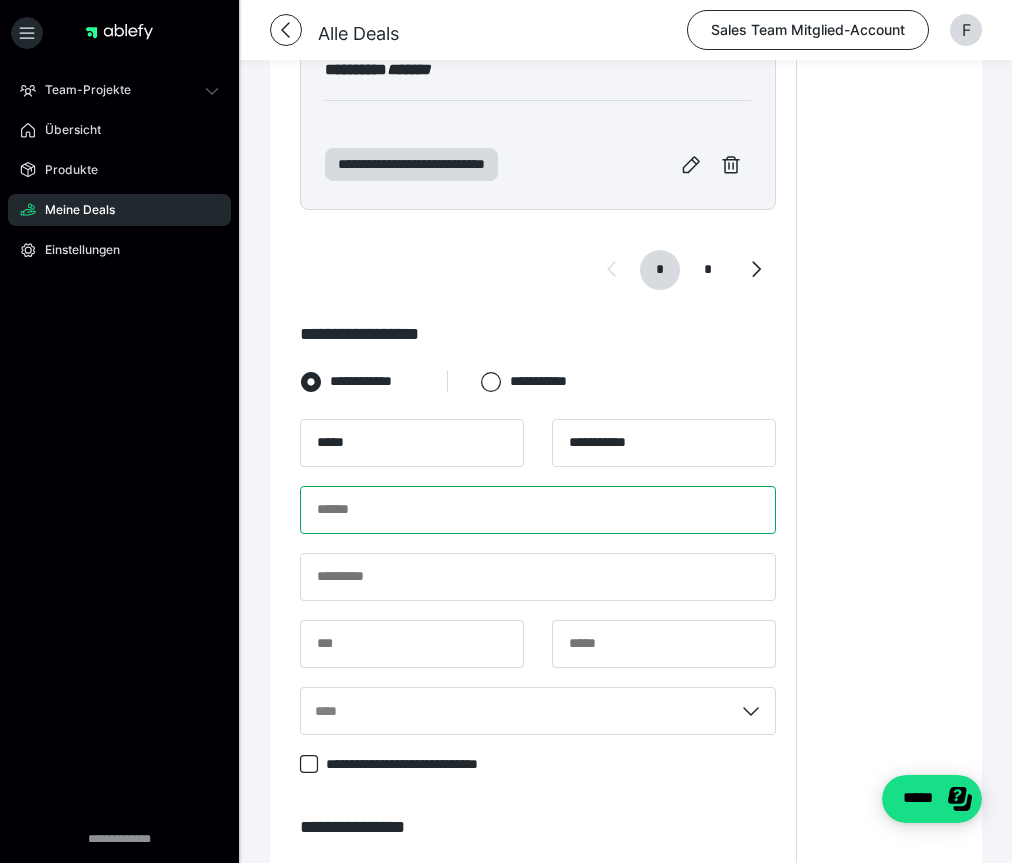 click at bounding box center [538, 510] 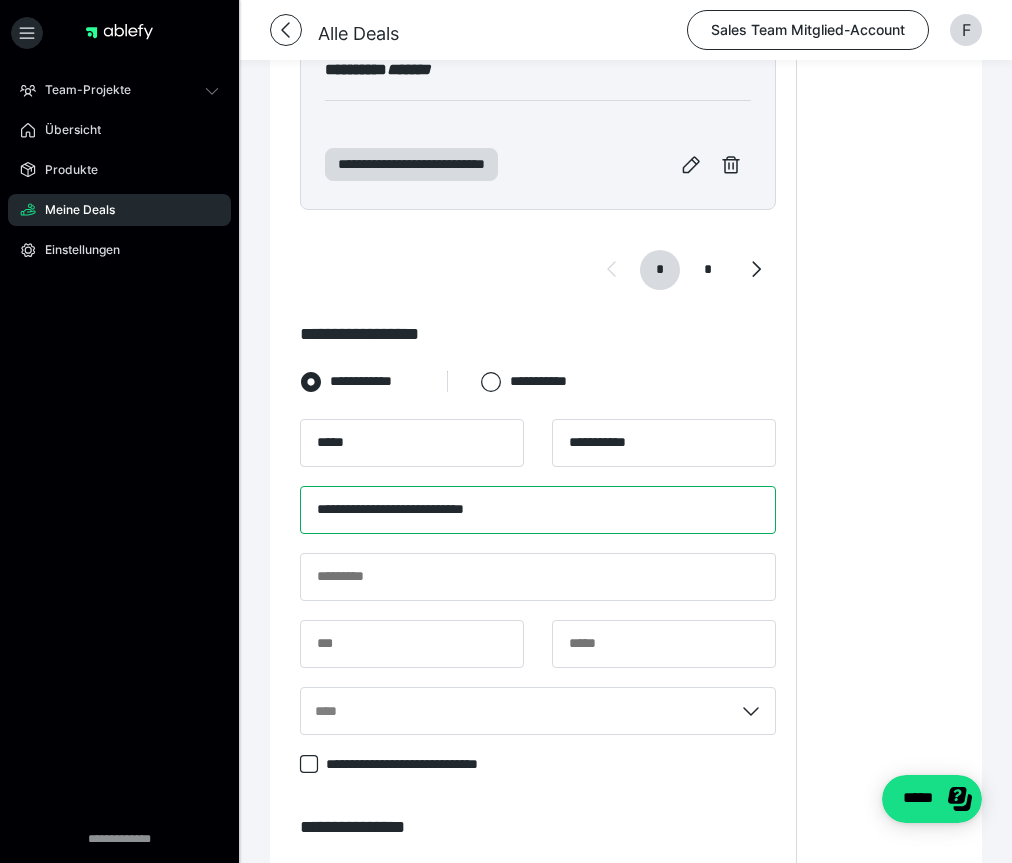 type on "**********" 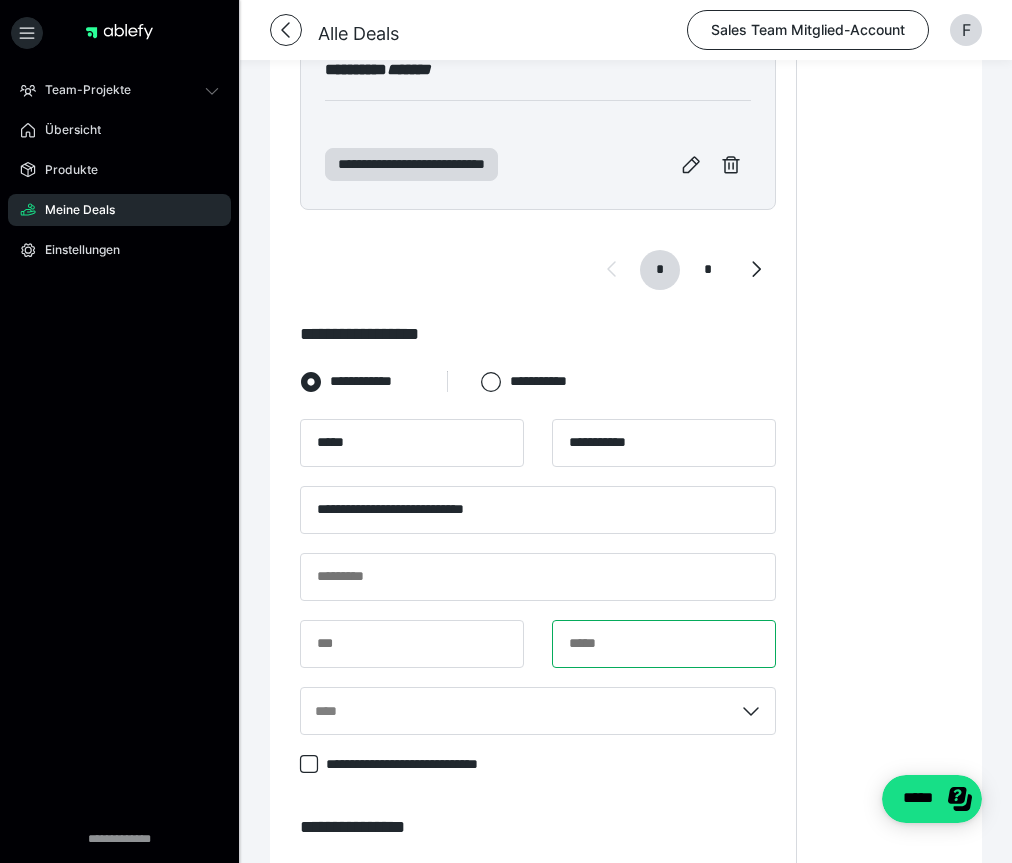 click at bounding box center (664, 644) 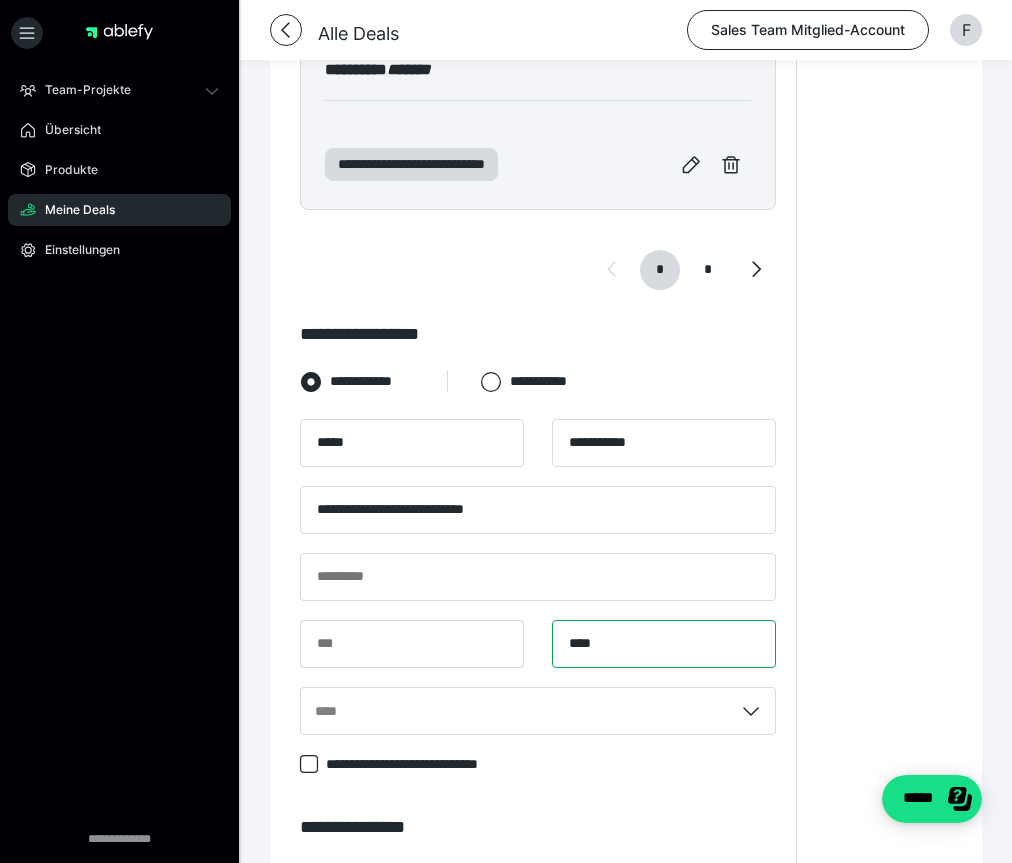 type on "****" 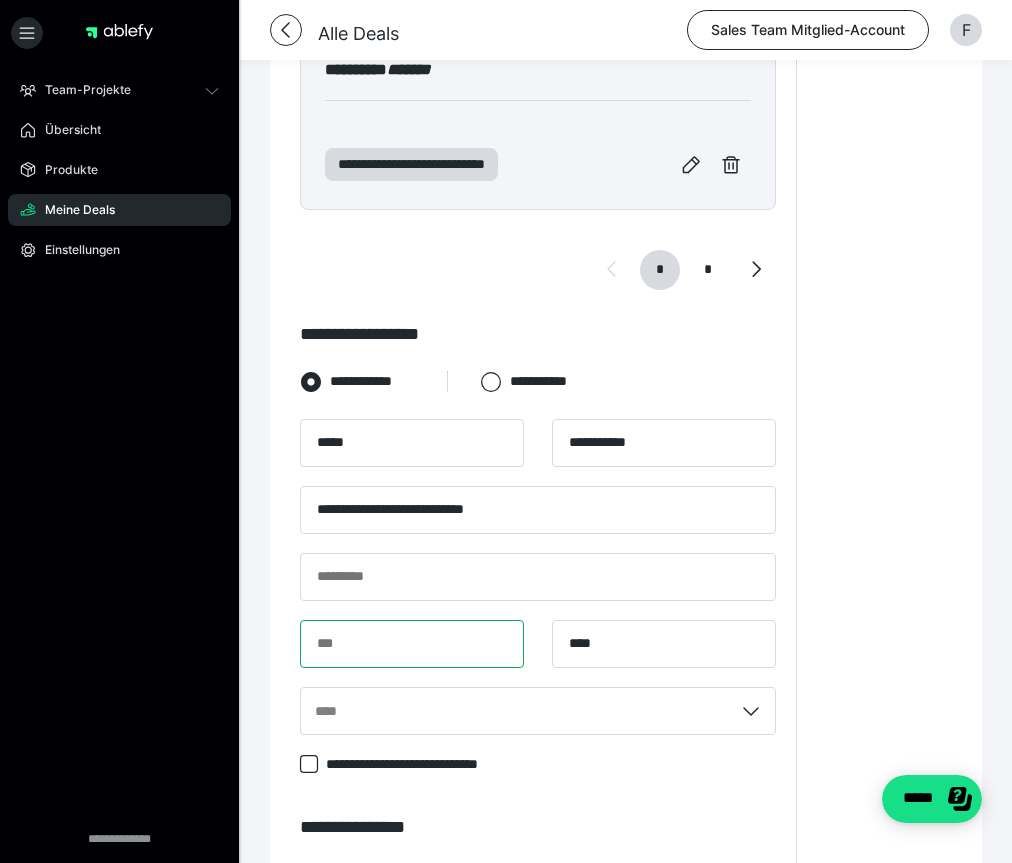 click at bounding box center [412, 644] 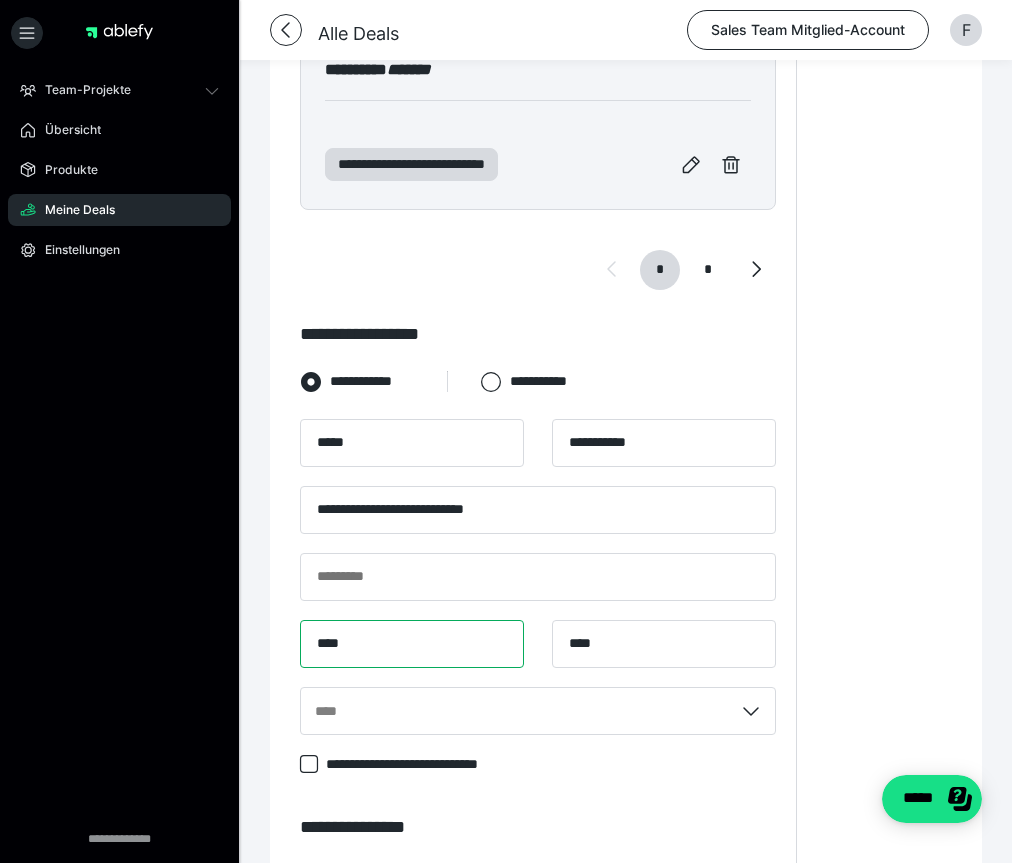 type on "****" 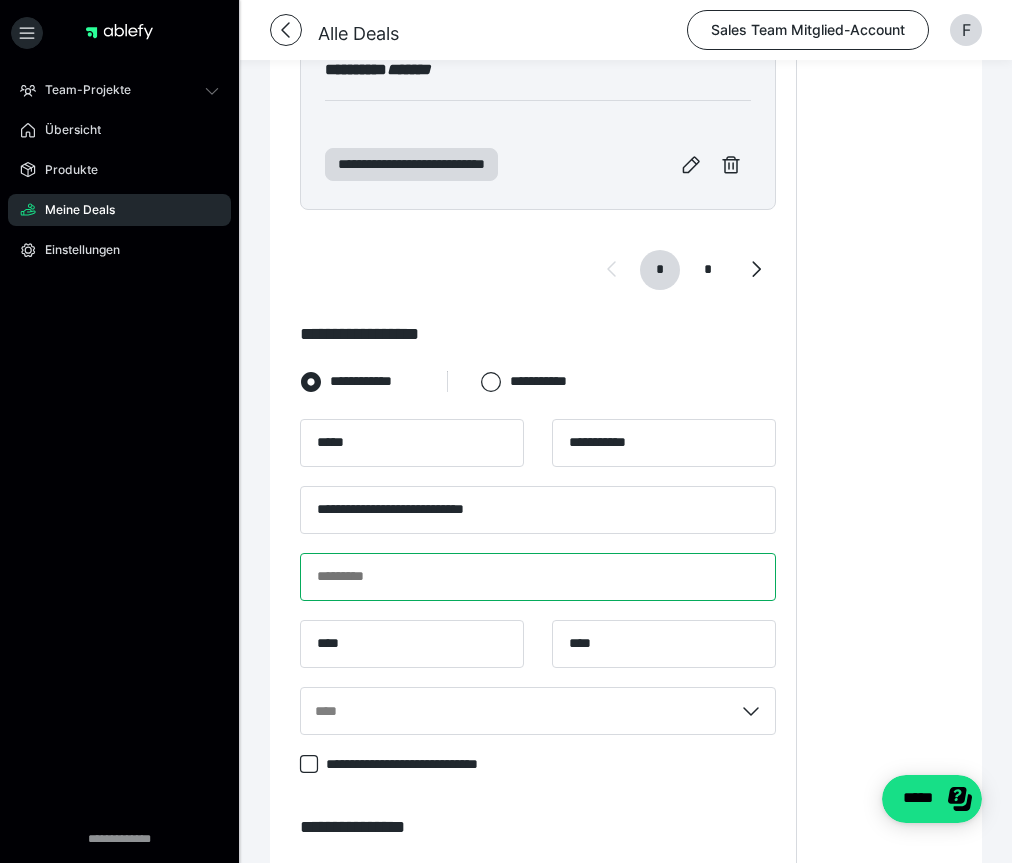 click at bounding box center (538, 577) 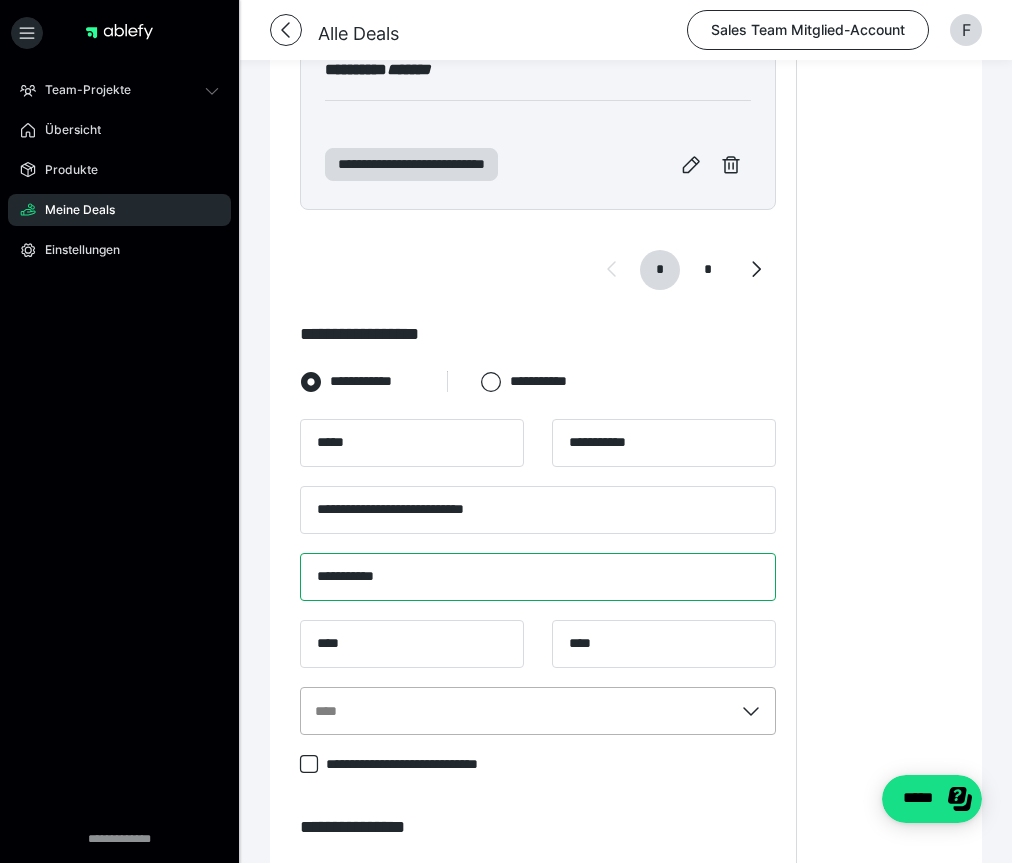 type on "**********" 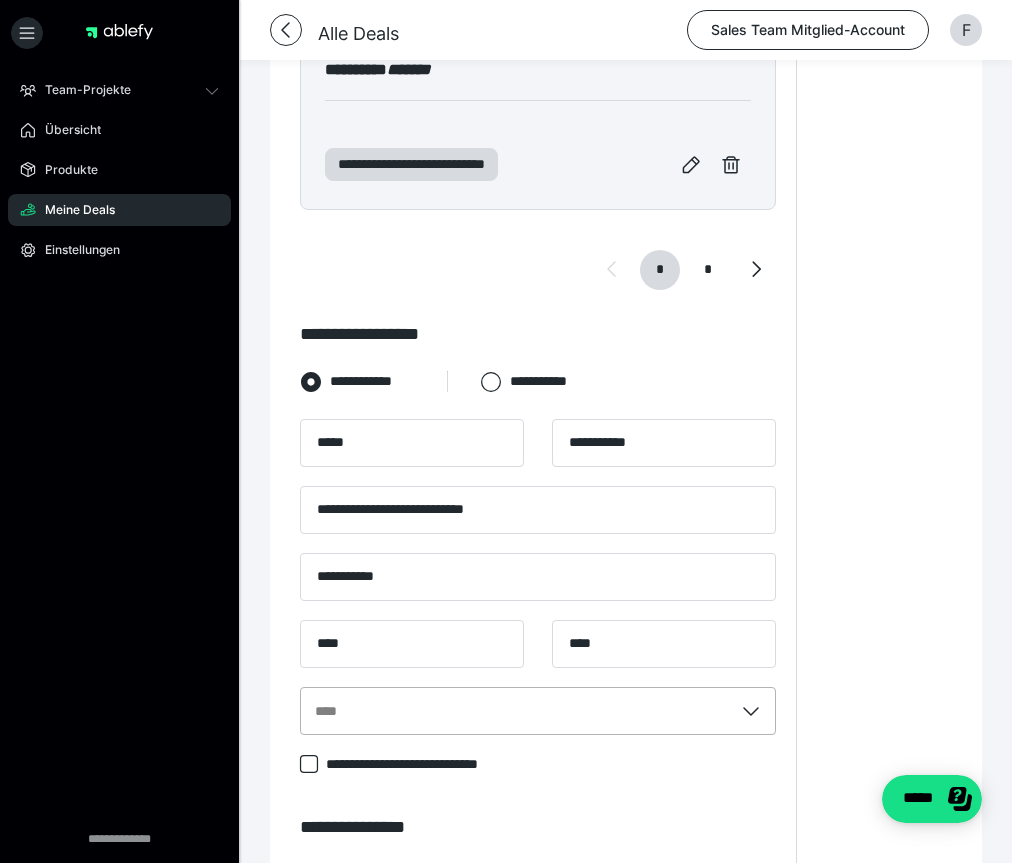 click on "****" at bounding box center [538, 711] 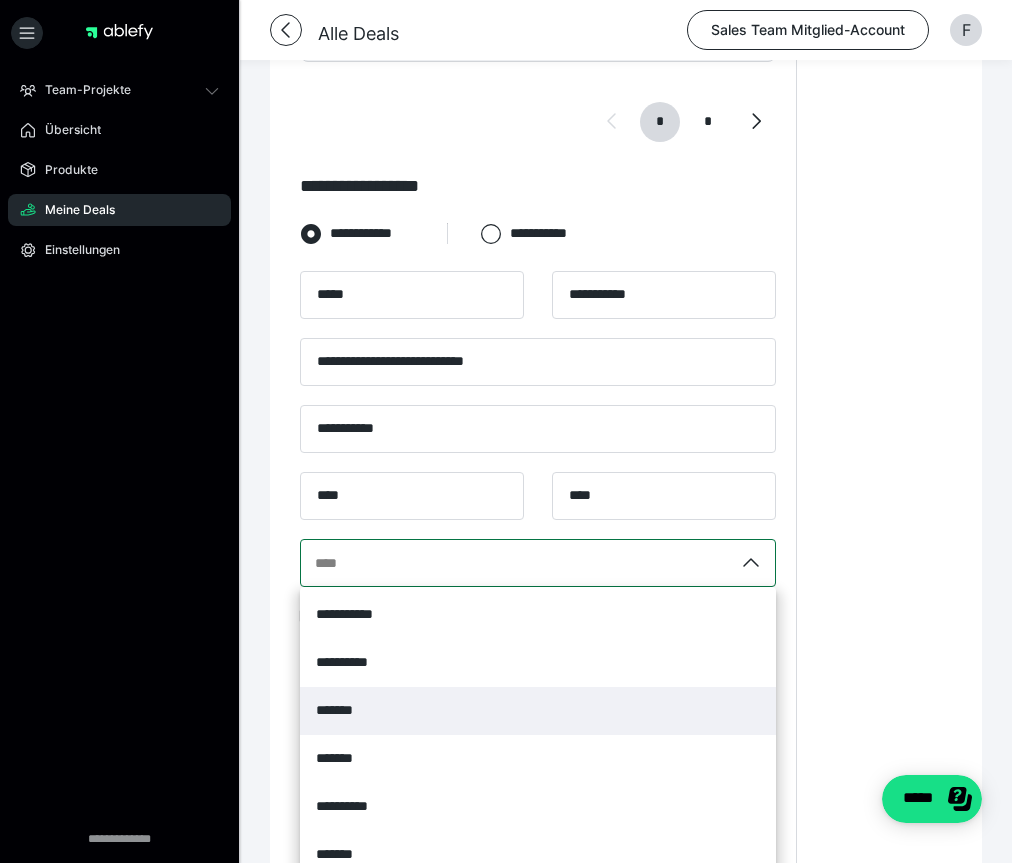 scroll, scrollTop: 2033, scrollLeft: 0, axis: vertical 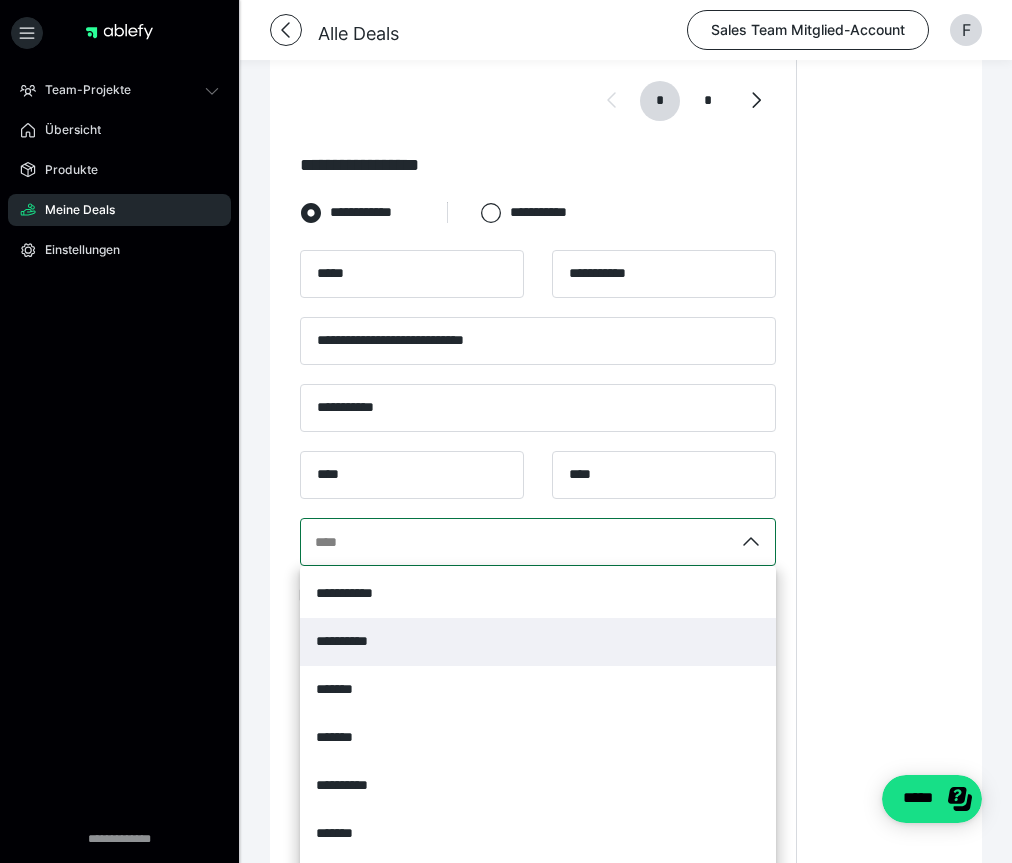 click on "**********" at bounding box center [538, 642] 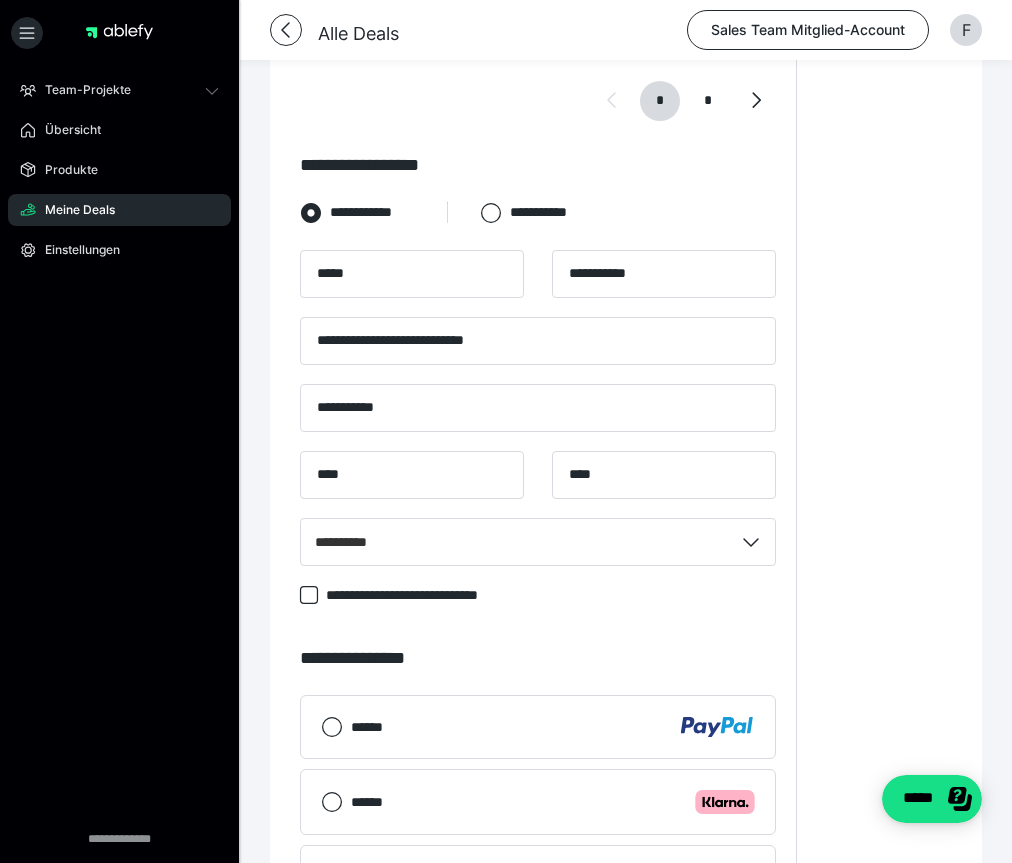 click on "******" at bounding box center (372, 802) 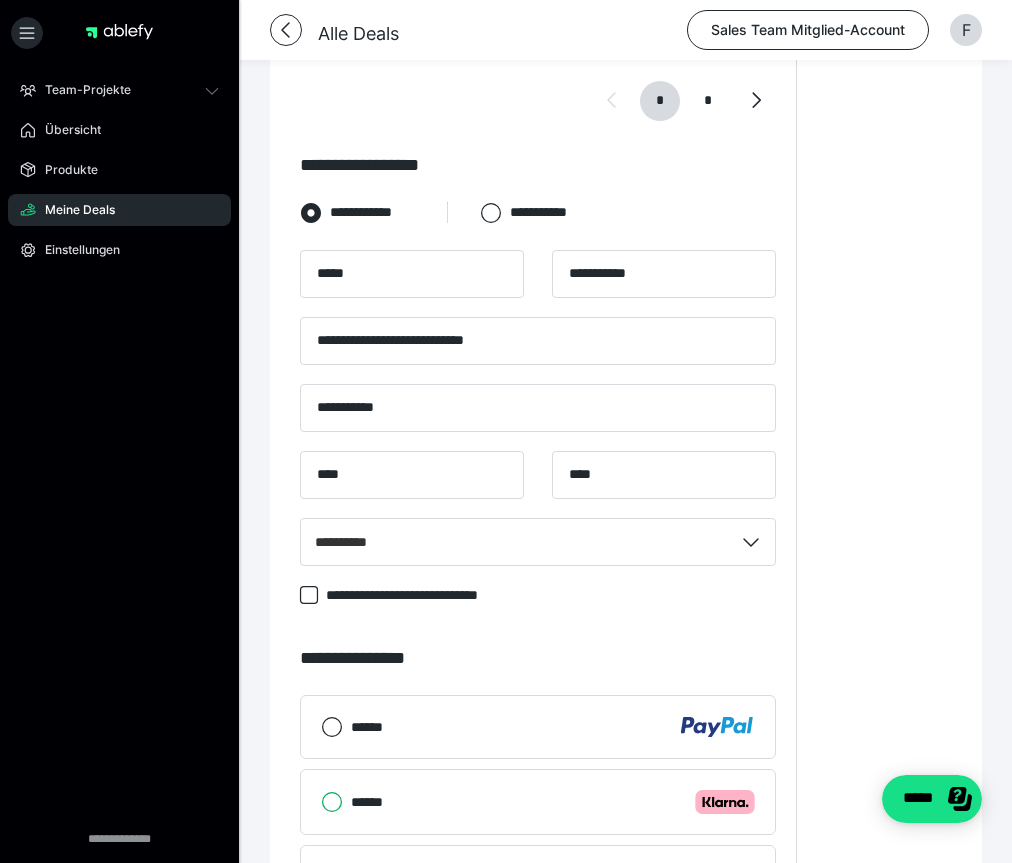 click on "****** .cls-1 {fill: #ffb3c7;}" at bounding box center (321, 802) 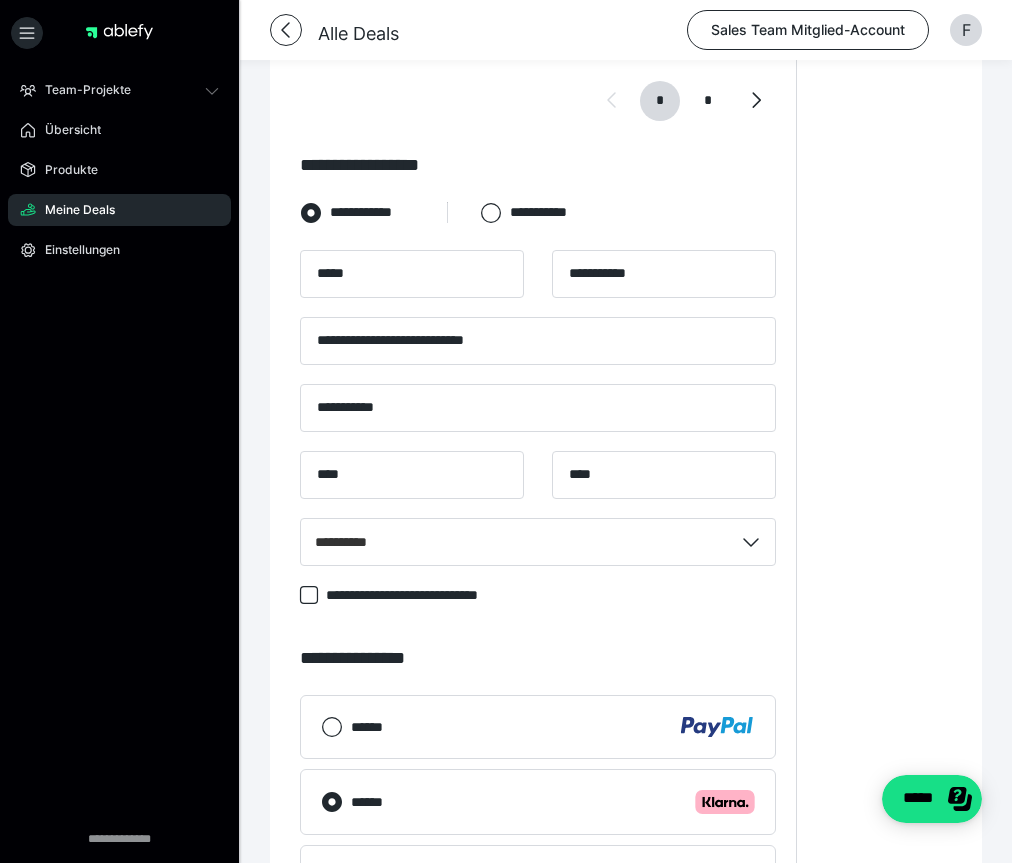 click on "******" at bounding box center (373, 727) 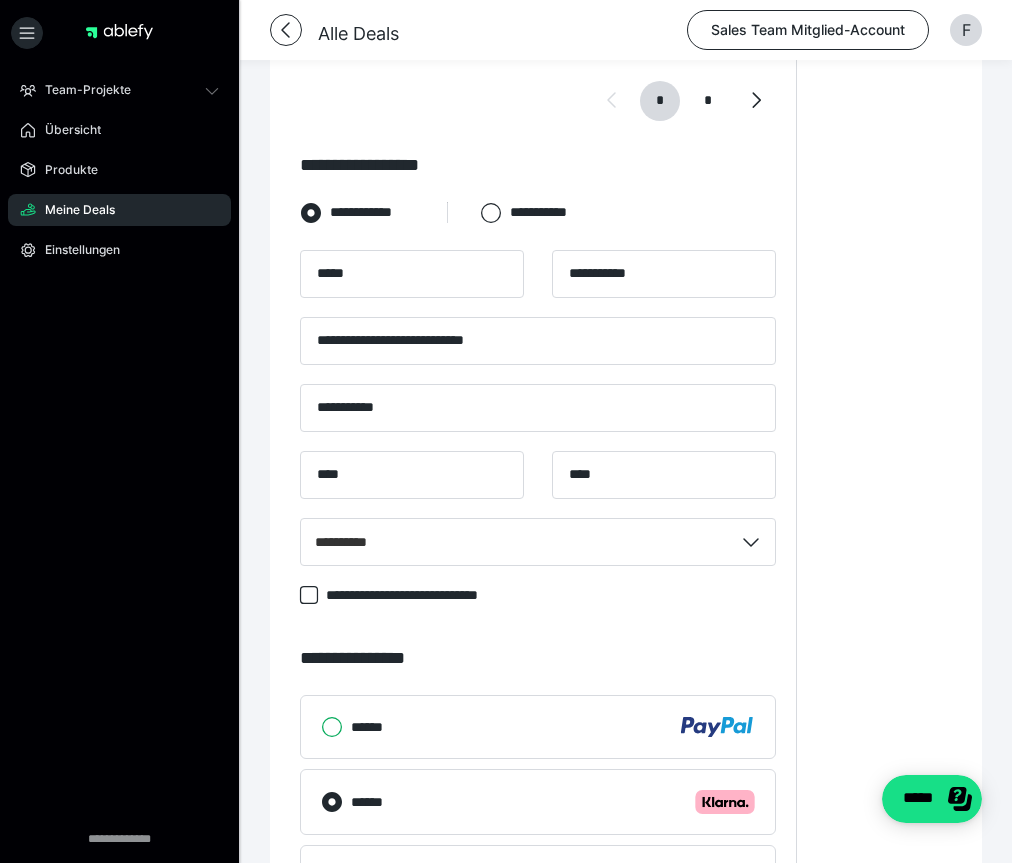 click on "******" at bounding box center (321, 727) 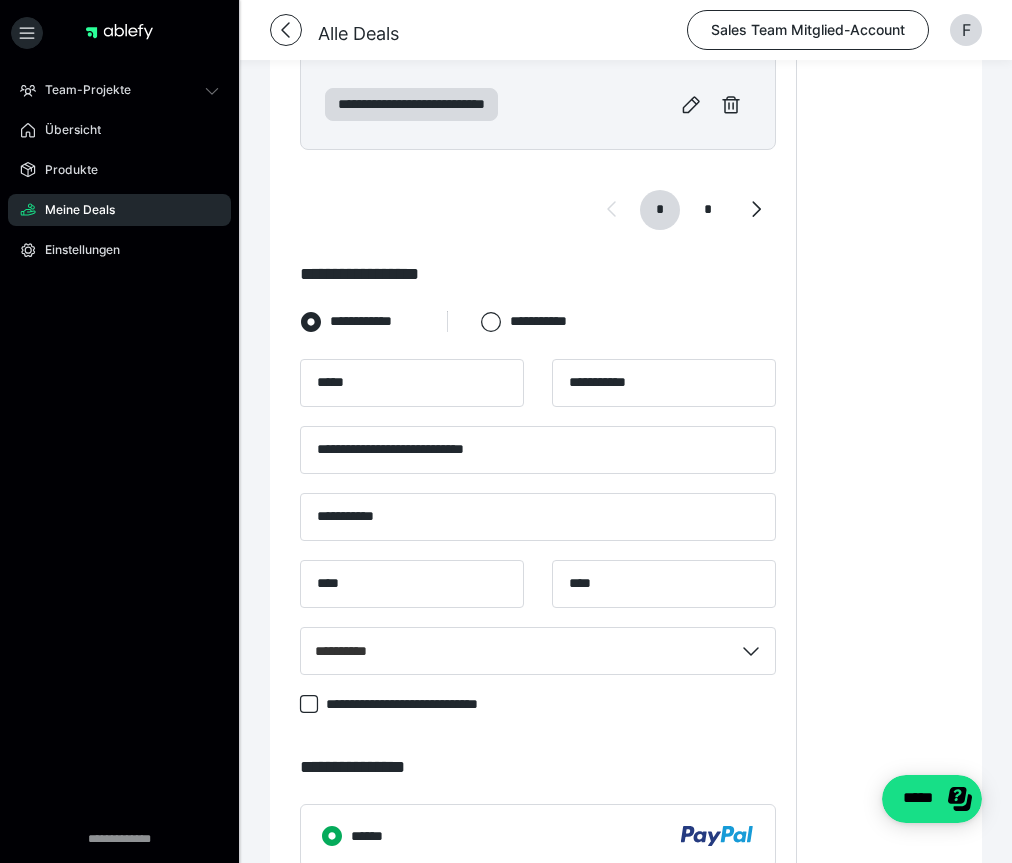 scroll, scrollTop: 1917, scrollLeft: 0, axis: vertical 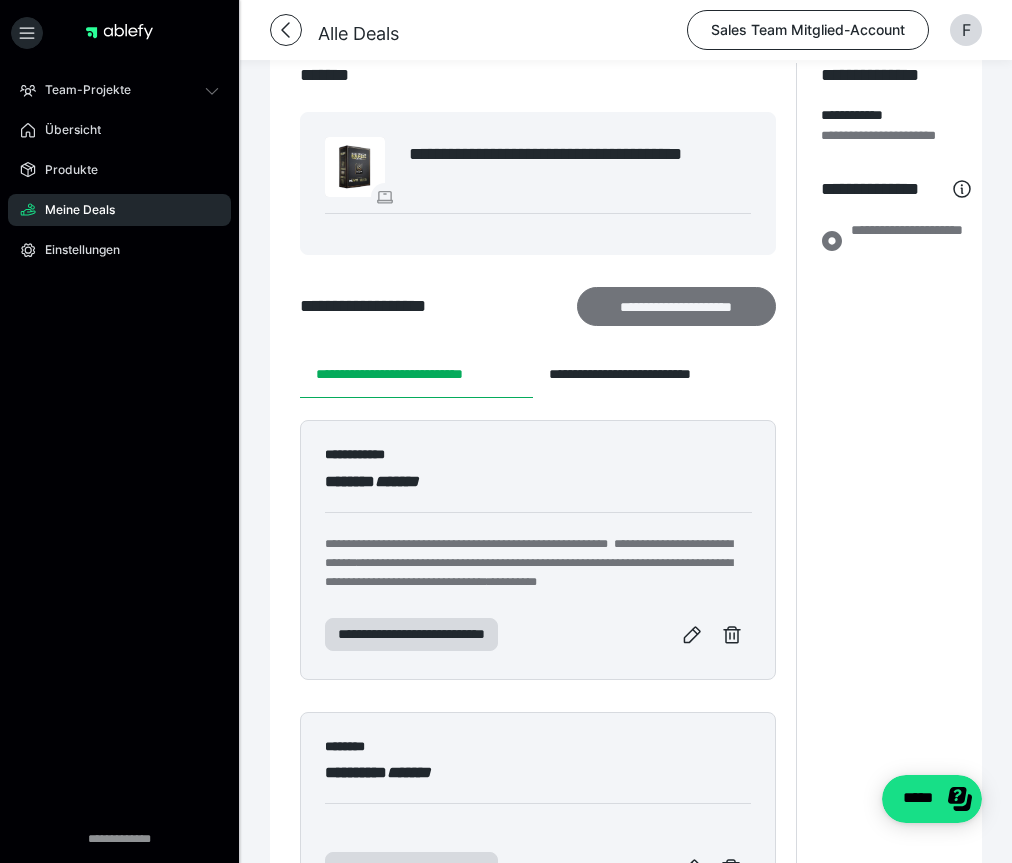 click on "**********" at bounding box center [676, 306] 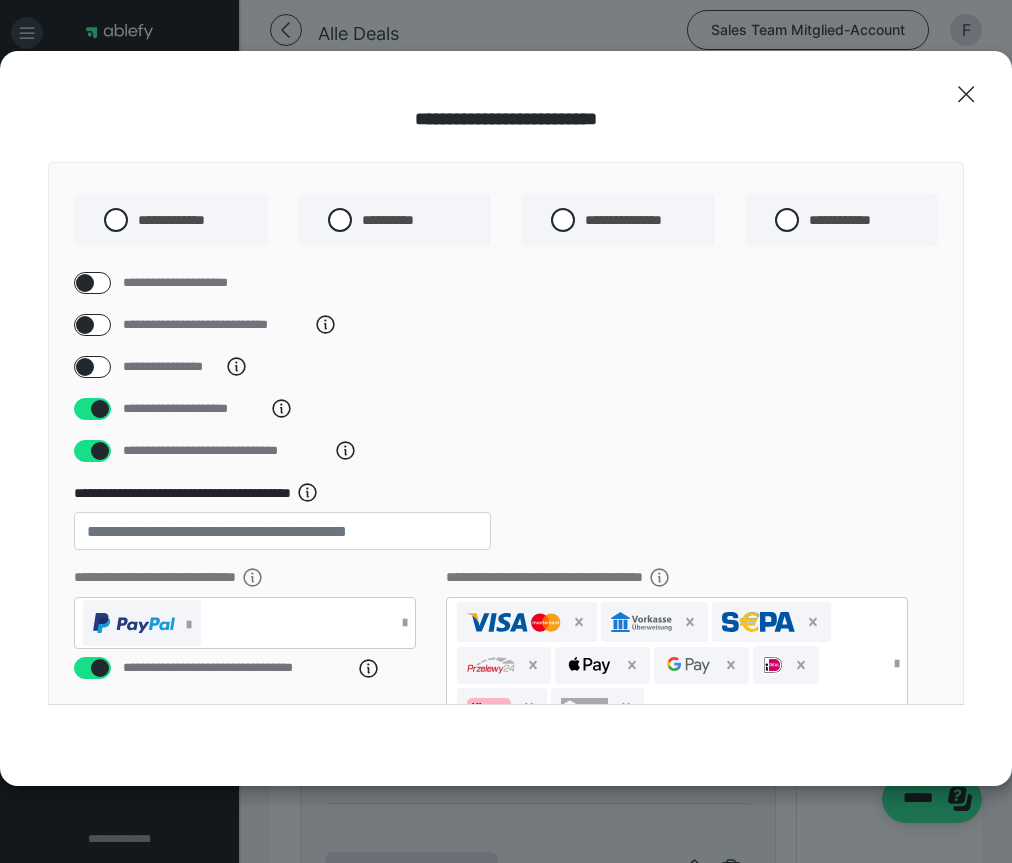 click at bounding box center (85, 367) 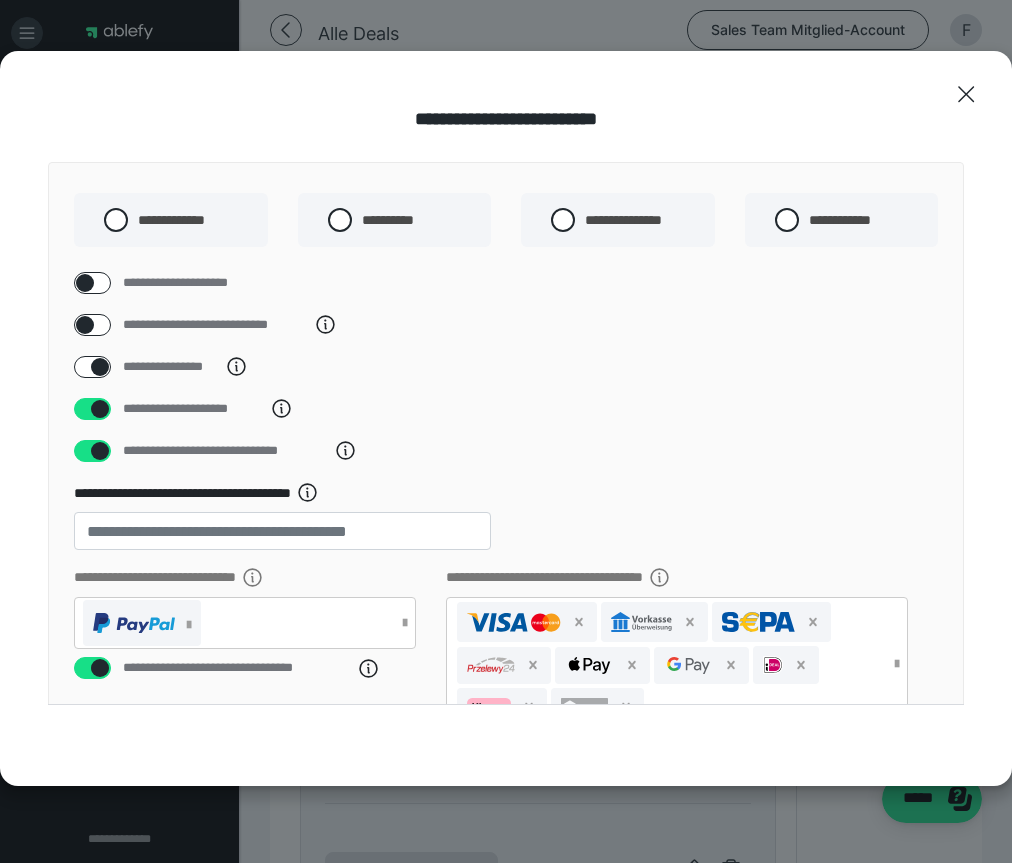 checkbox on "****" 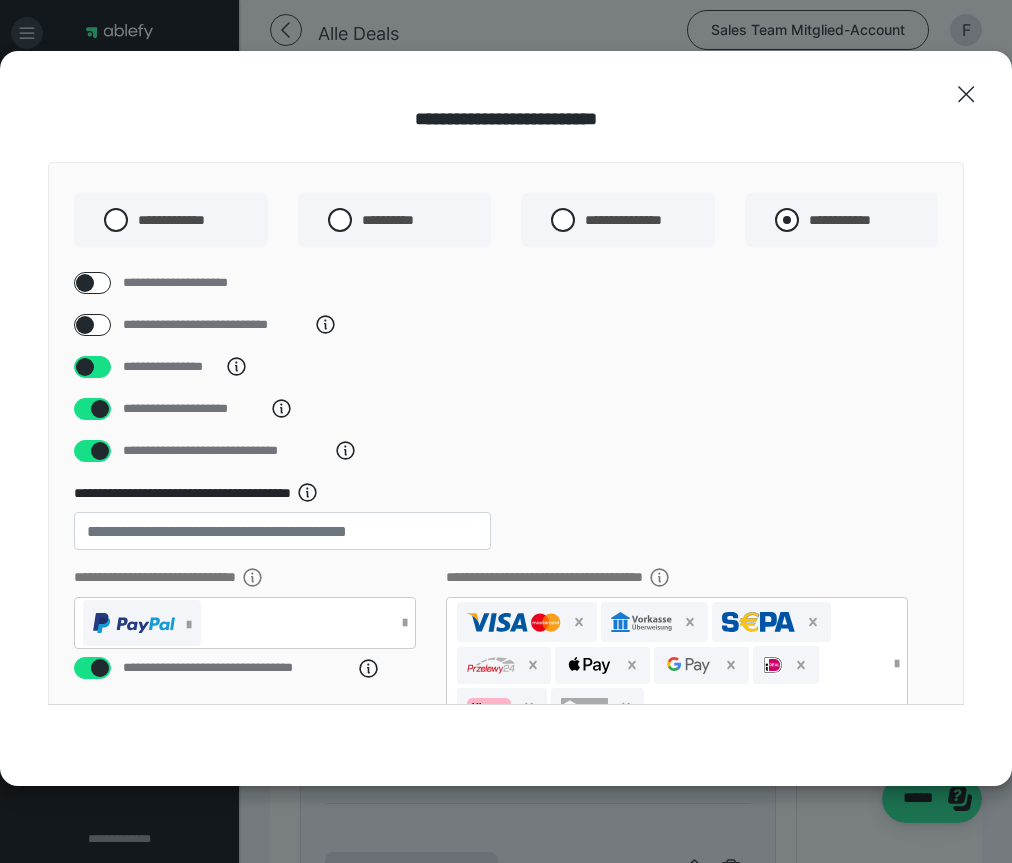 click on "**********" at bounding box center (815, 214) 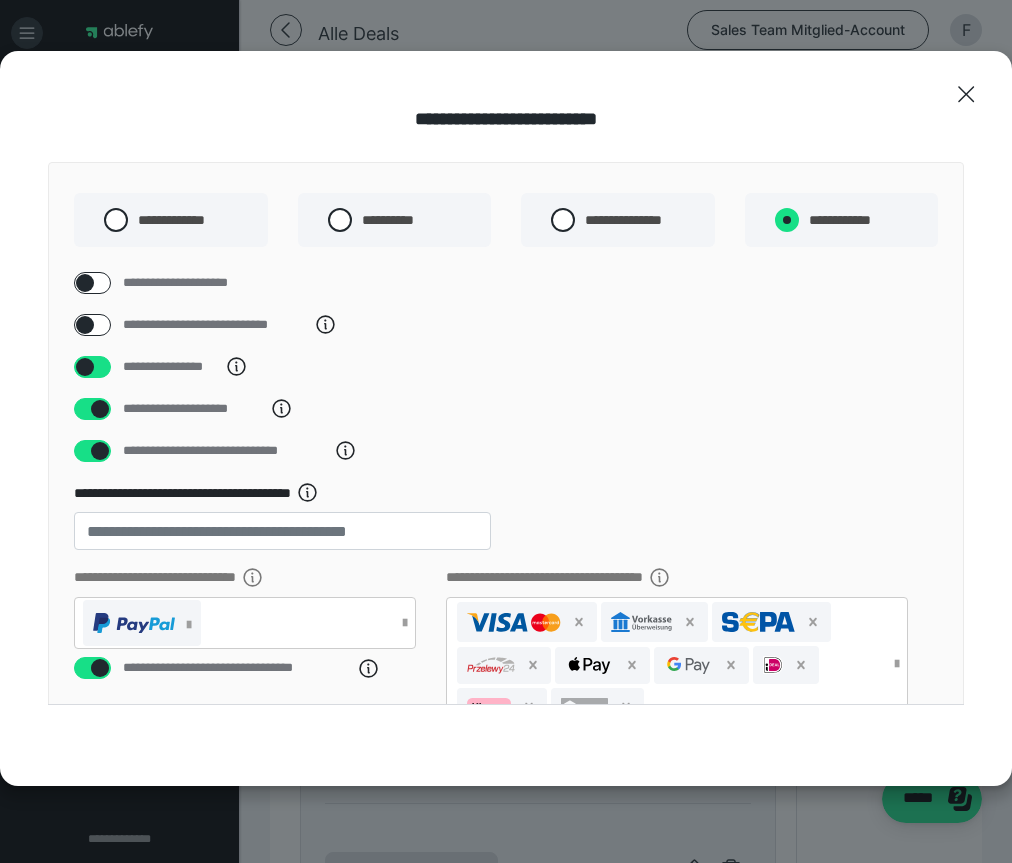 radio on "****" 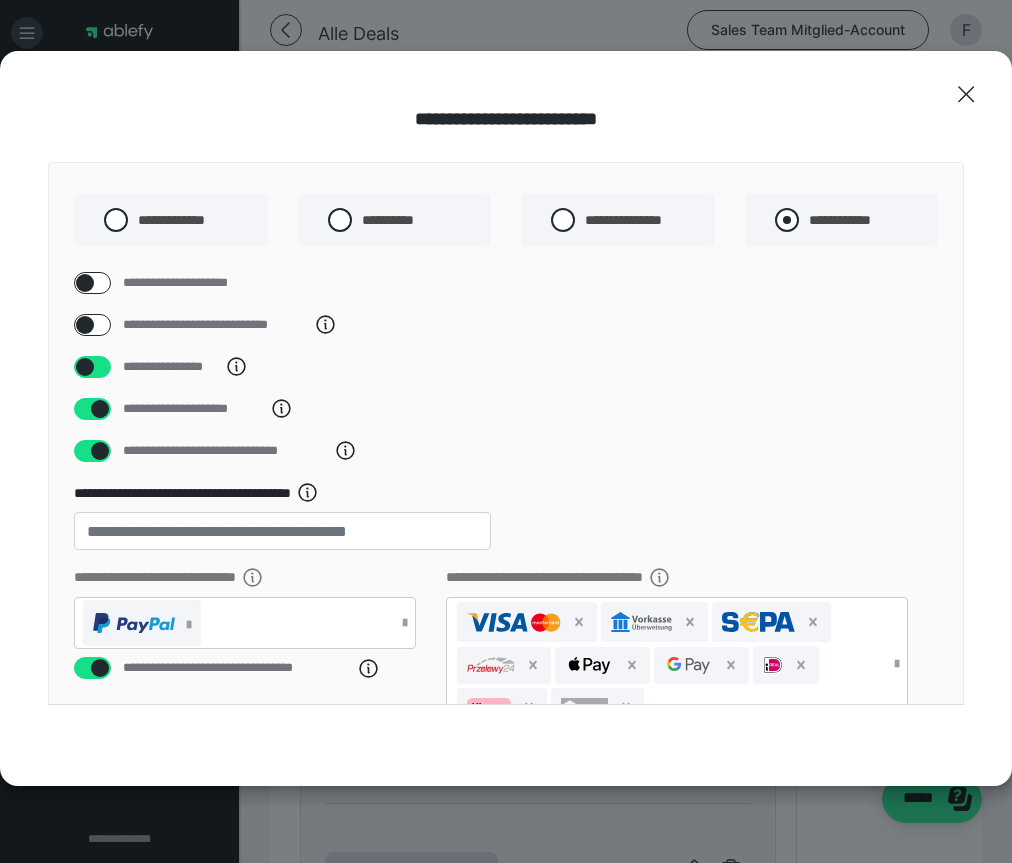 radio on "*****" 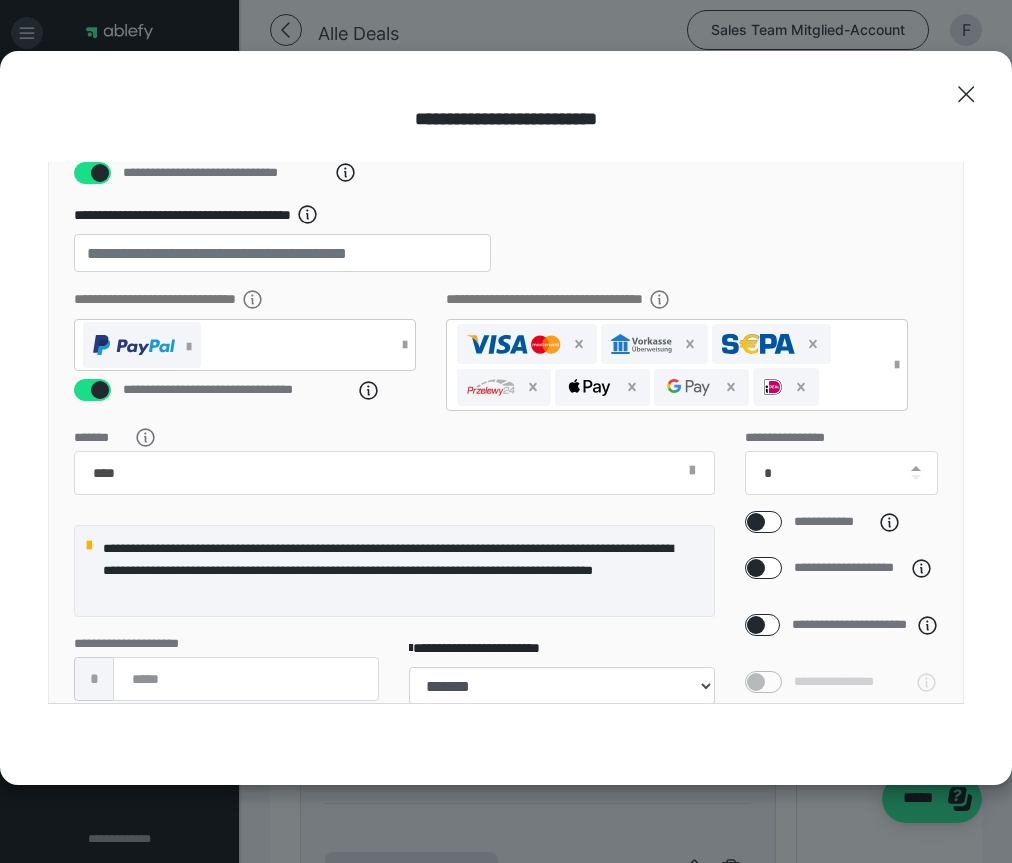 scroll, scrollTop: 502, scrollLeft: 0, axis: vertical 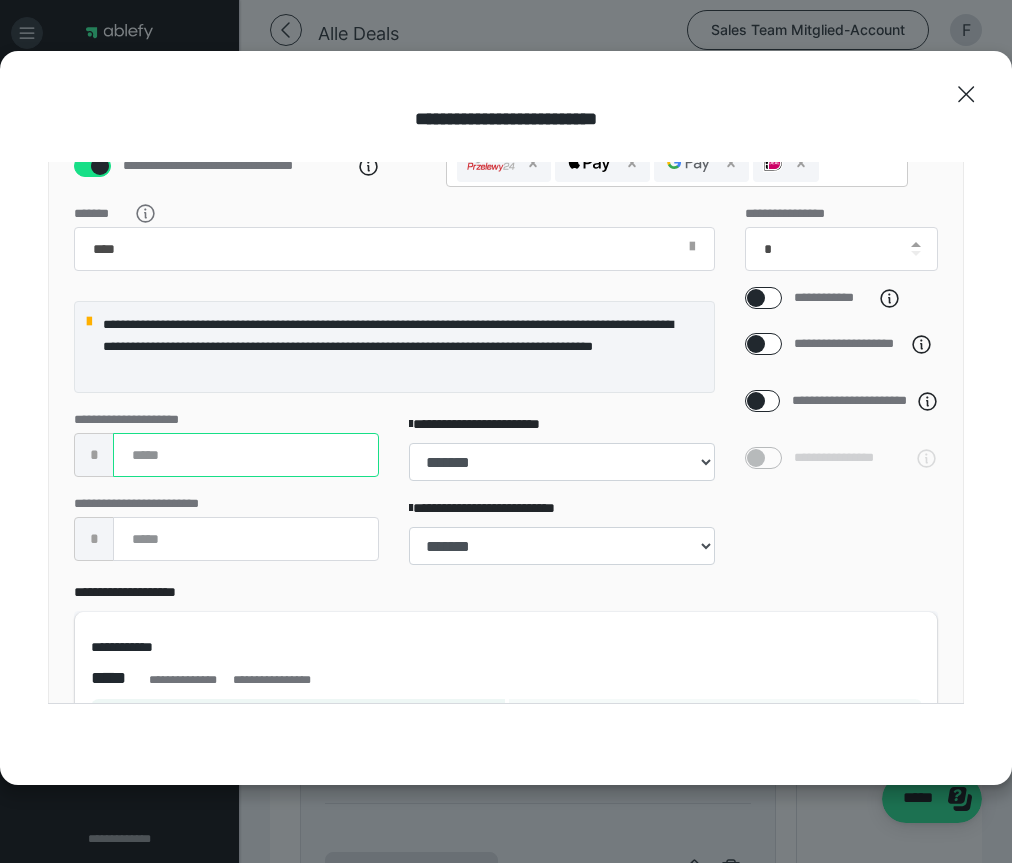 click at bounding box center (246, 455) 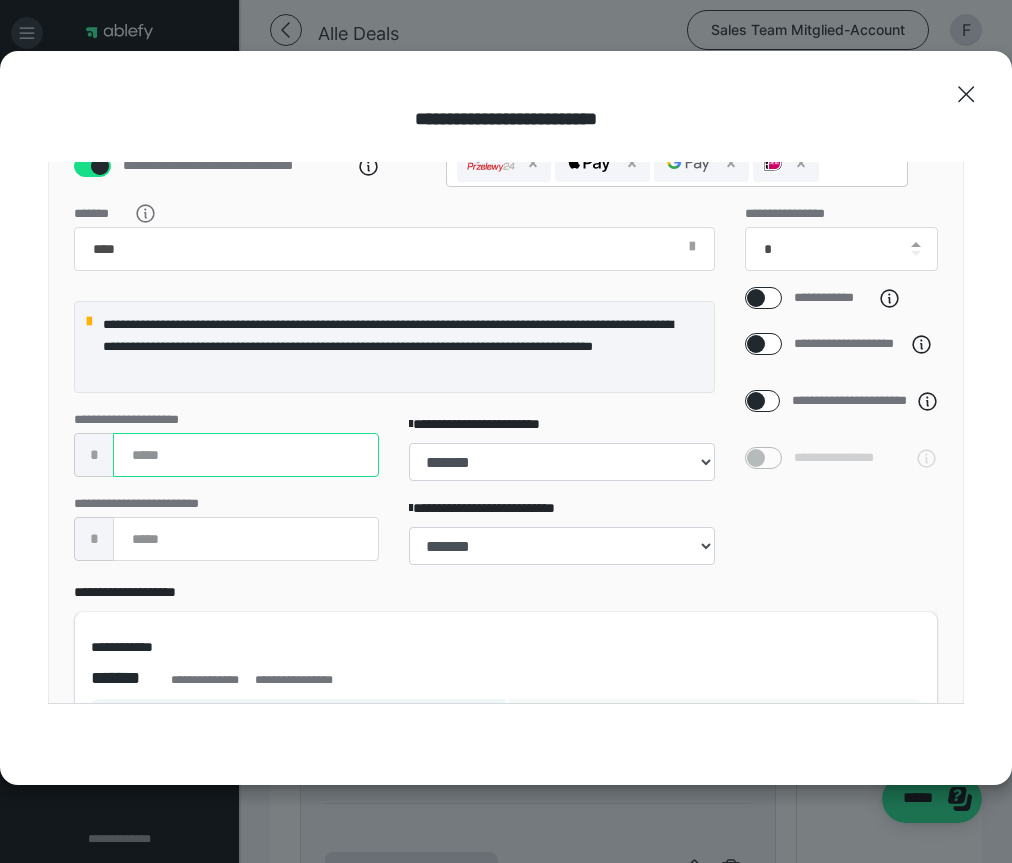 type on "***" 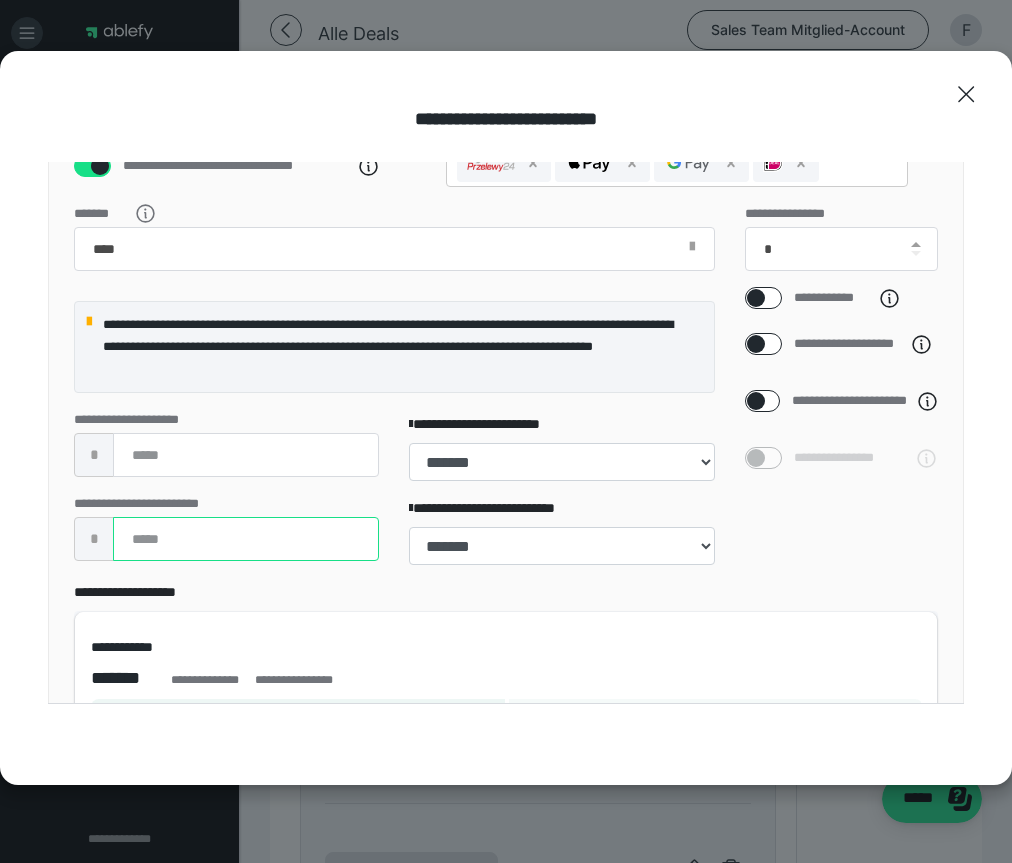 click at bounding box center (246, 539) 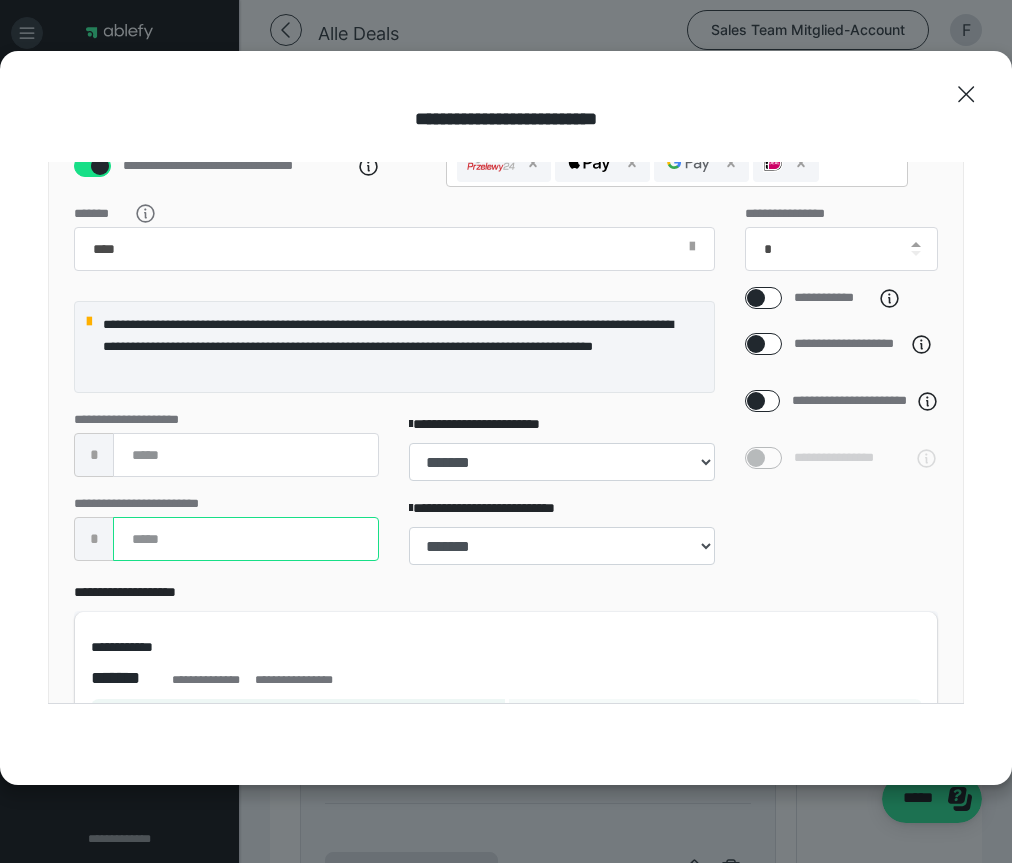type on "***" 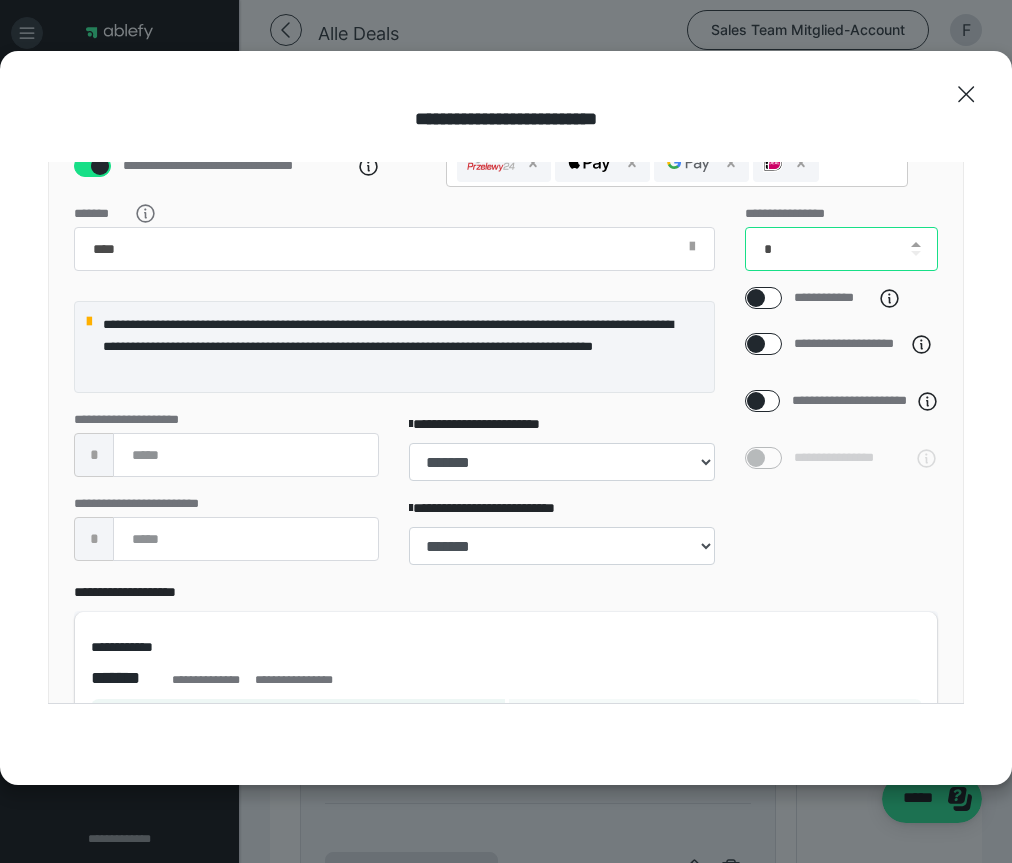 click on "*" at bounding box center (842, 249) 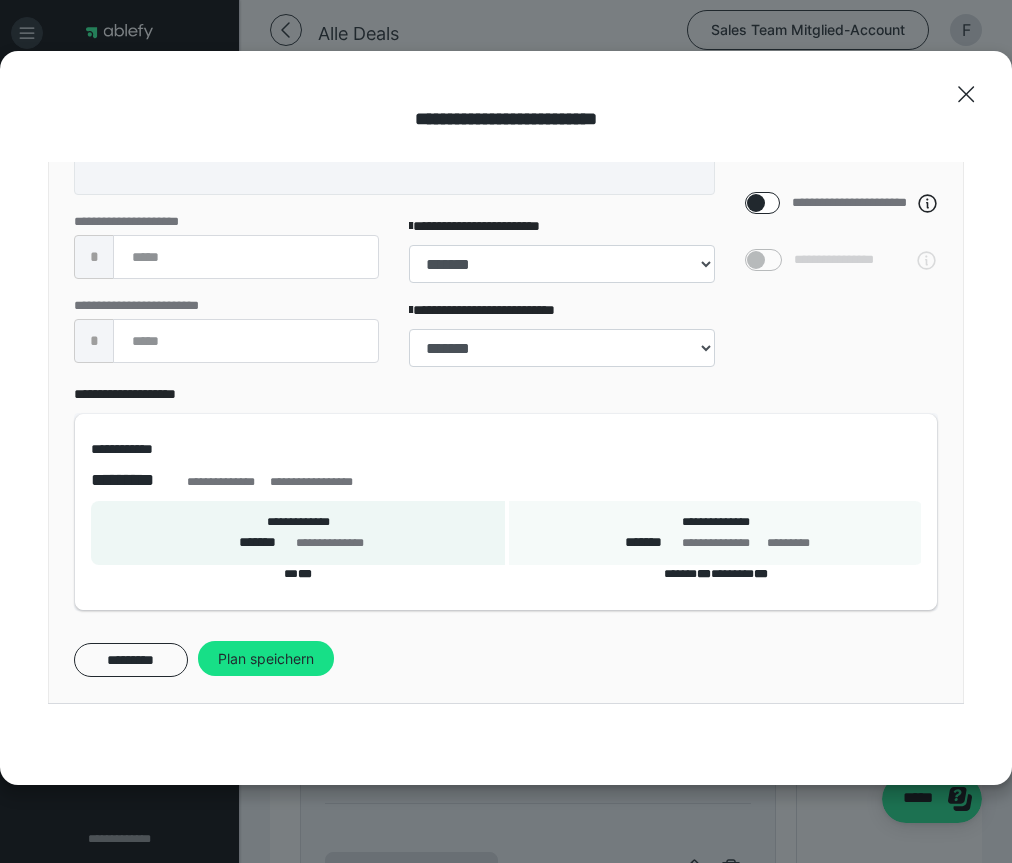 scroll, scrollTop: 726, scrollLeft: 0, axis: vertical 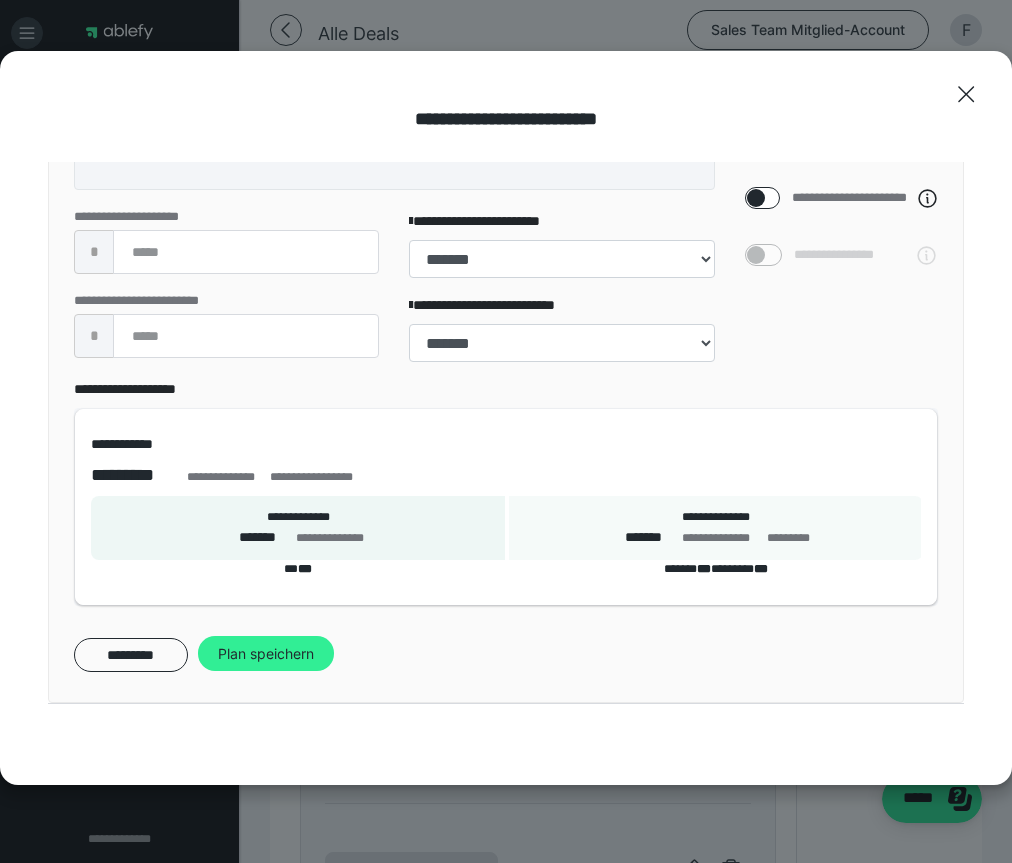 type on "**" 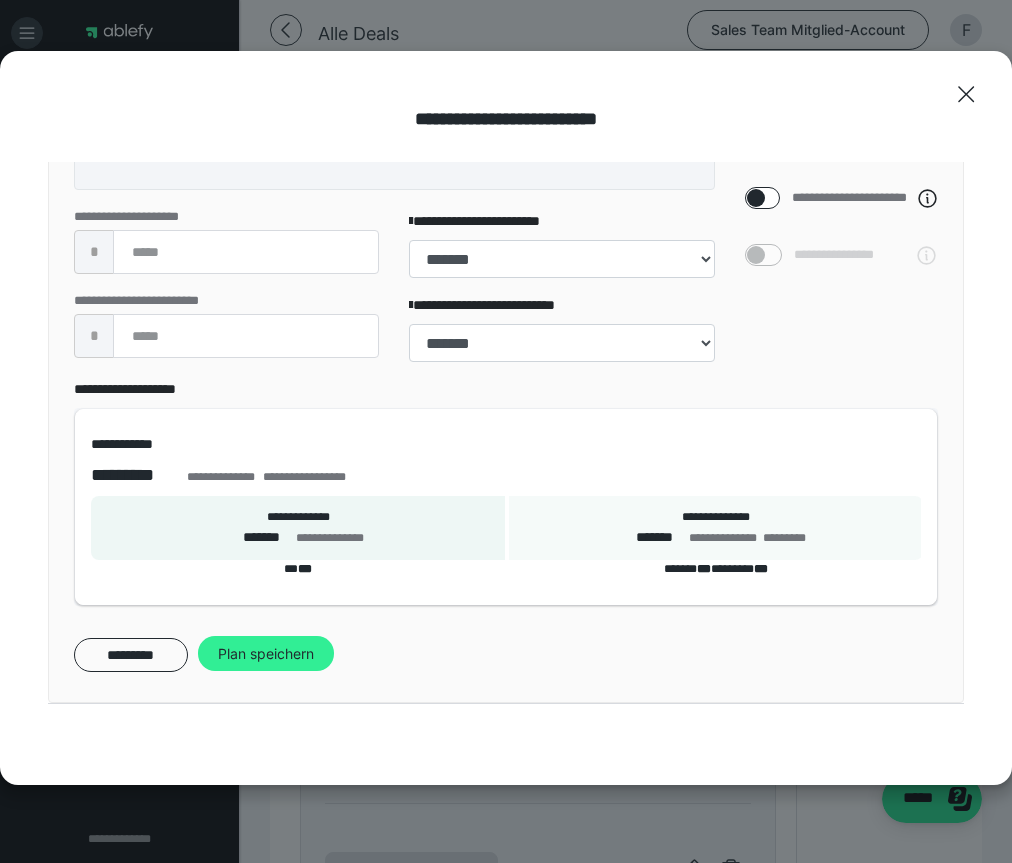 click on "Plan speichern" at bounding box center (266, 654) 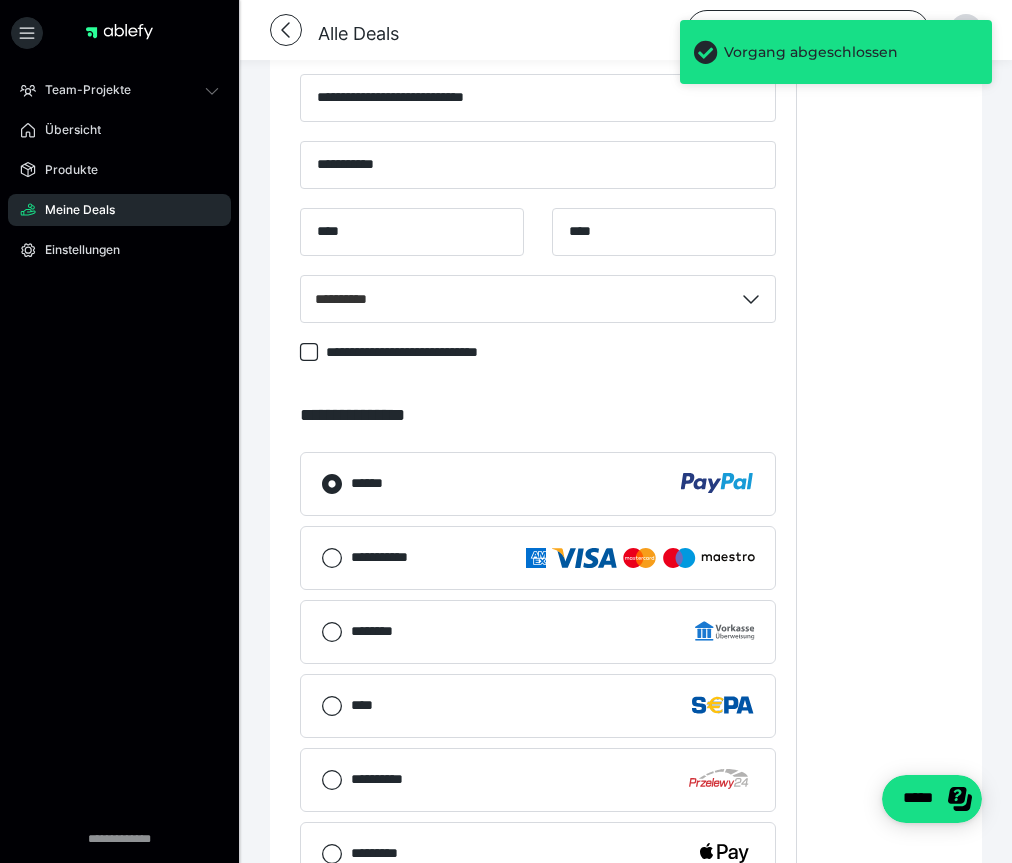 scroll, scrollTop: 2341, scrollLeft: 0, axis: vertical 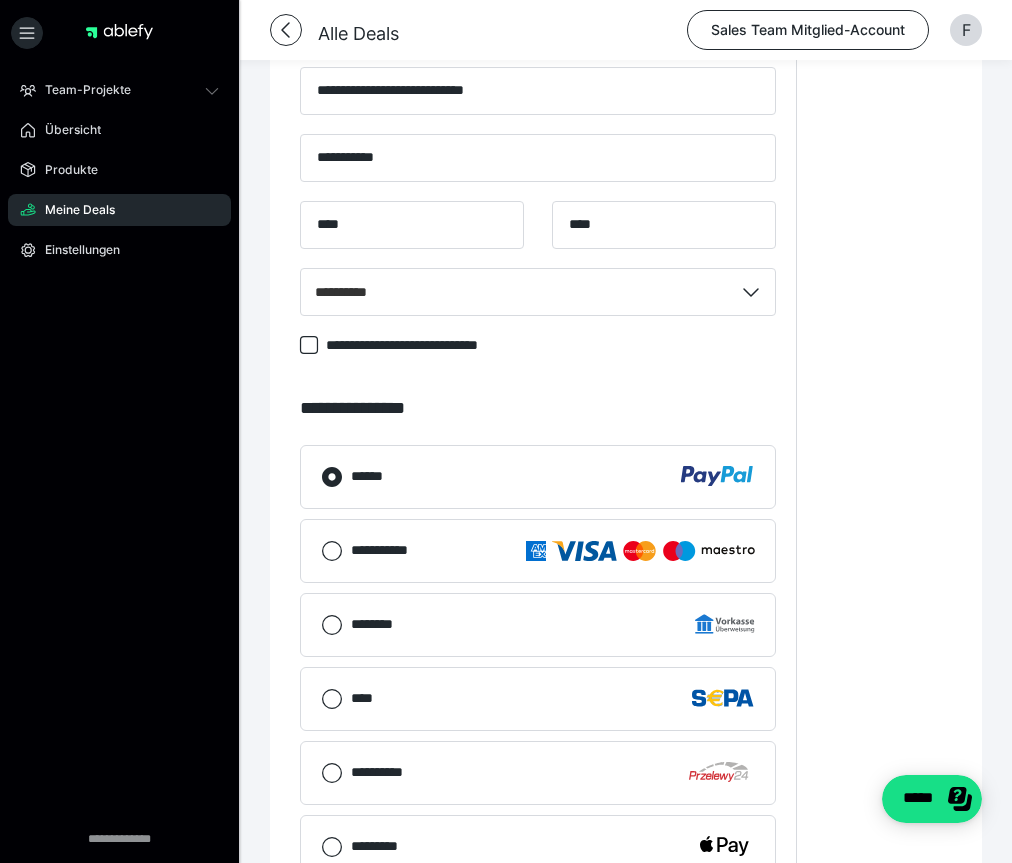 click on "****" at bounding box center [538, 699] 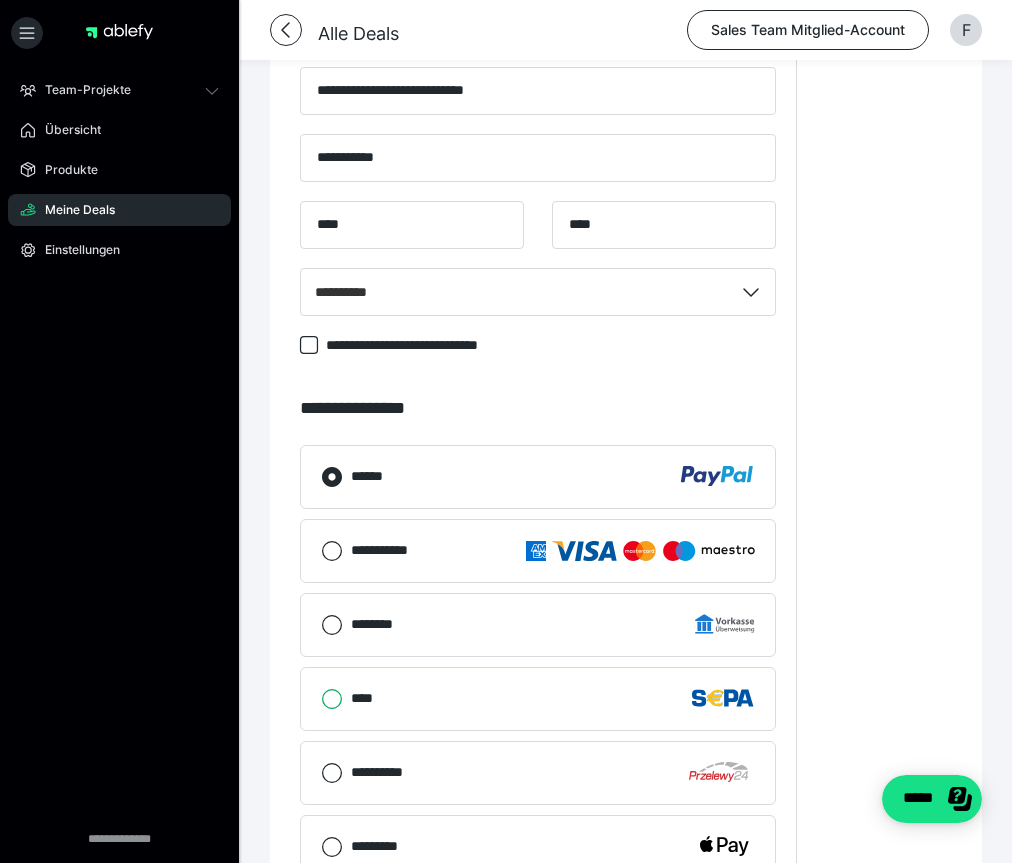 click on "****" at bounding box center (321, 699) 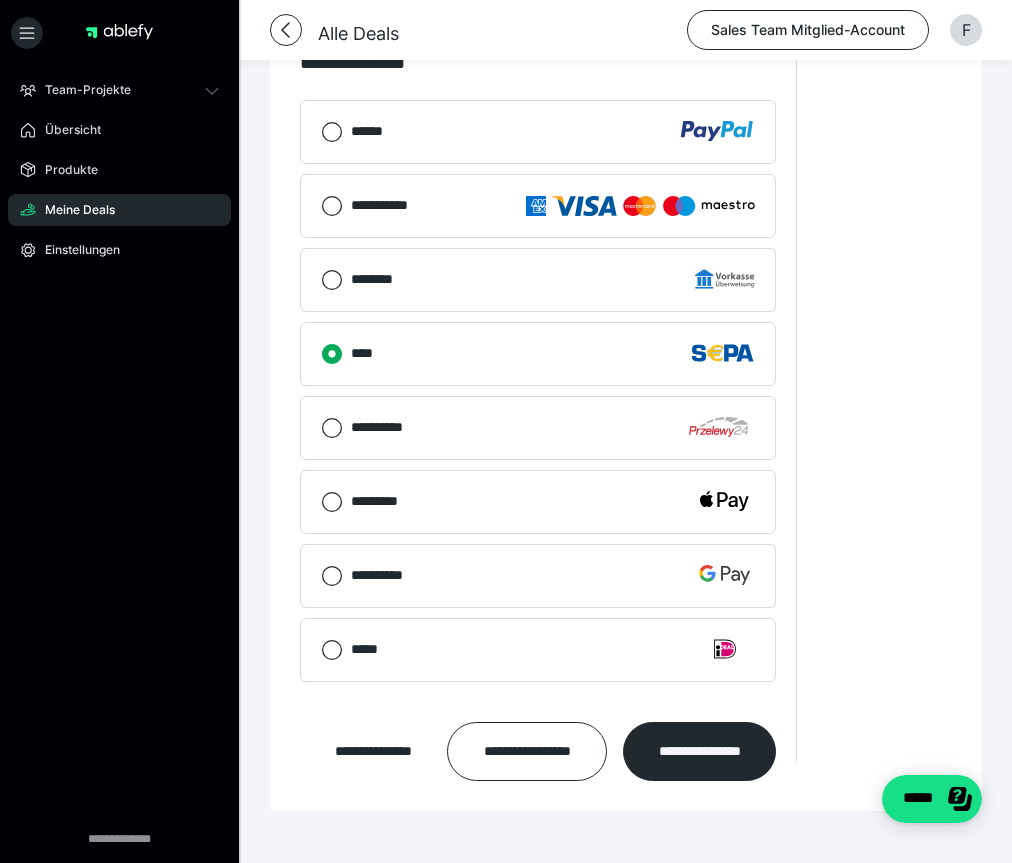 scroll, scrollTop: 2688, scrollLeft: 0, axis: vertical 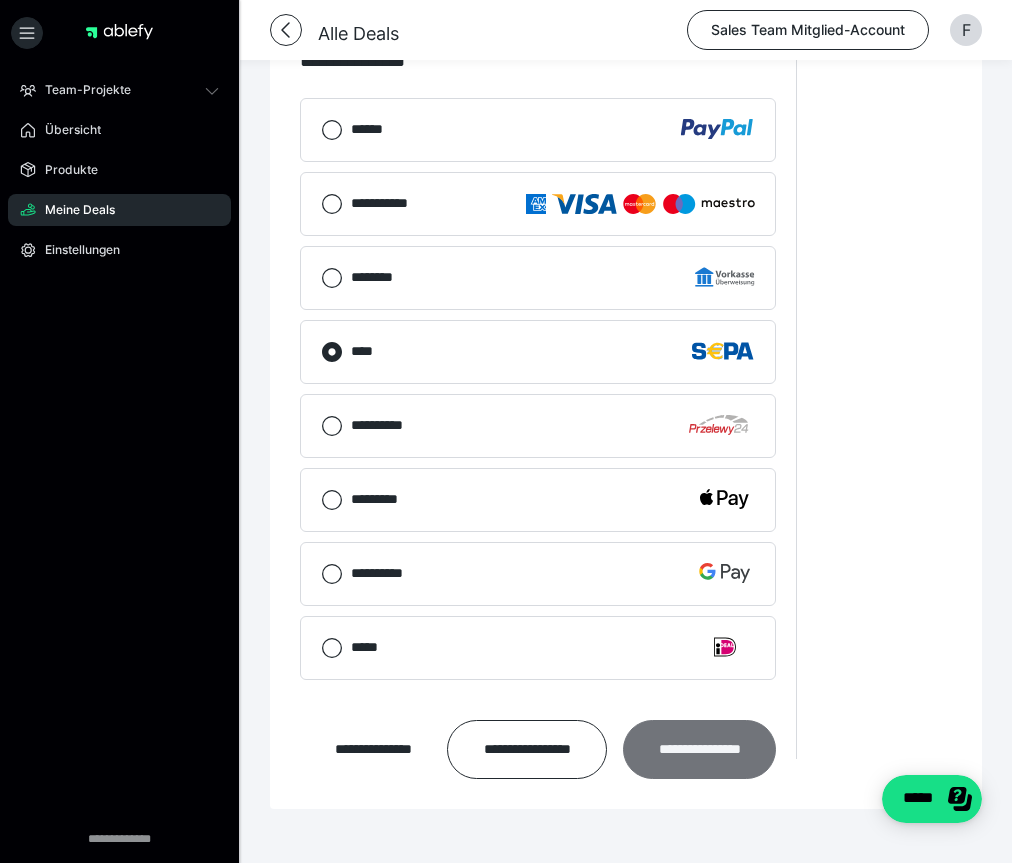click on "**********" at bounding box center [699, 749] 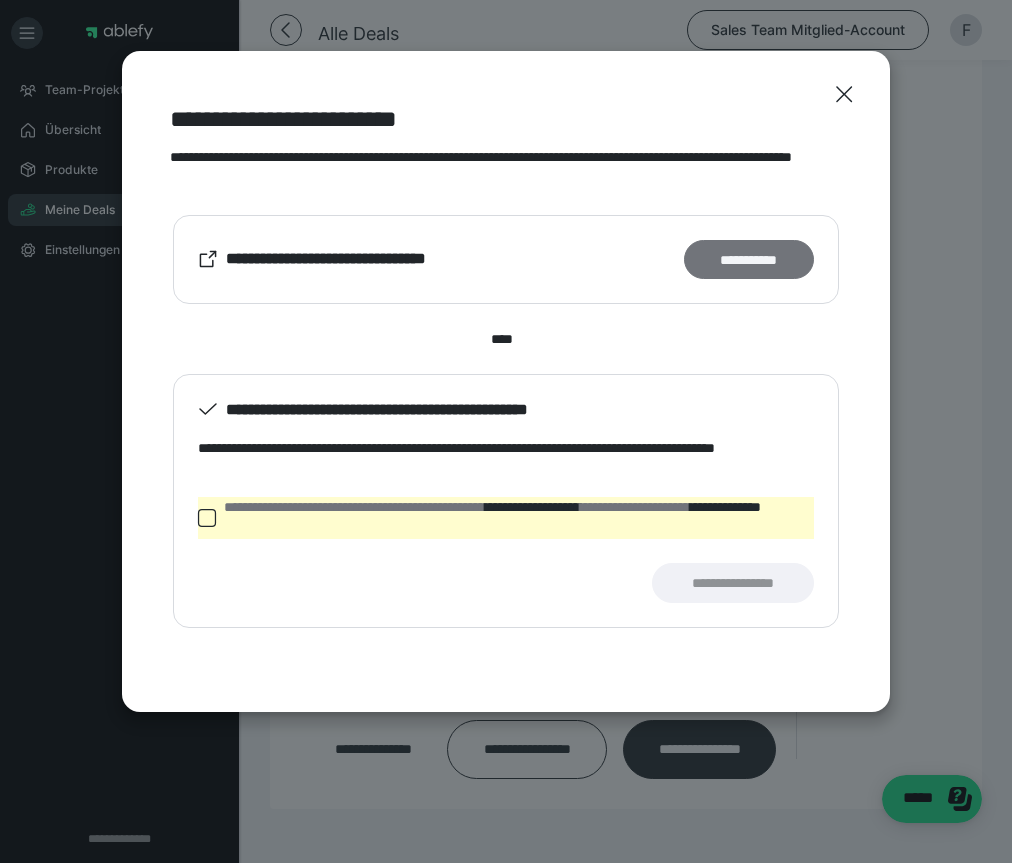 click on "**********" at bounding box center [749, 259] 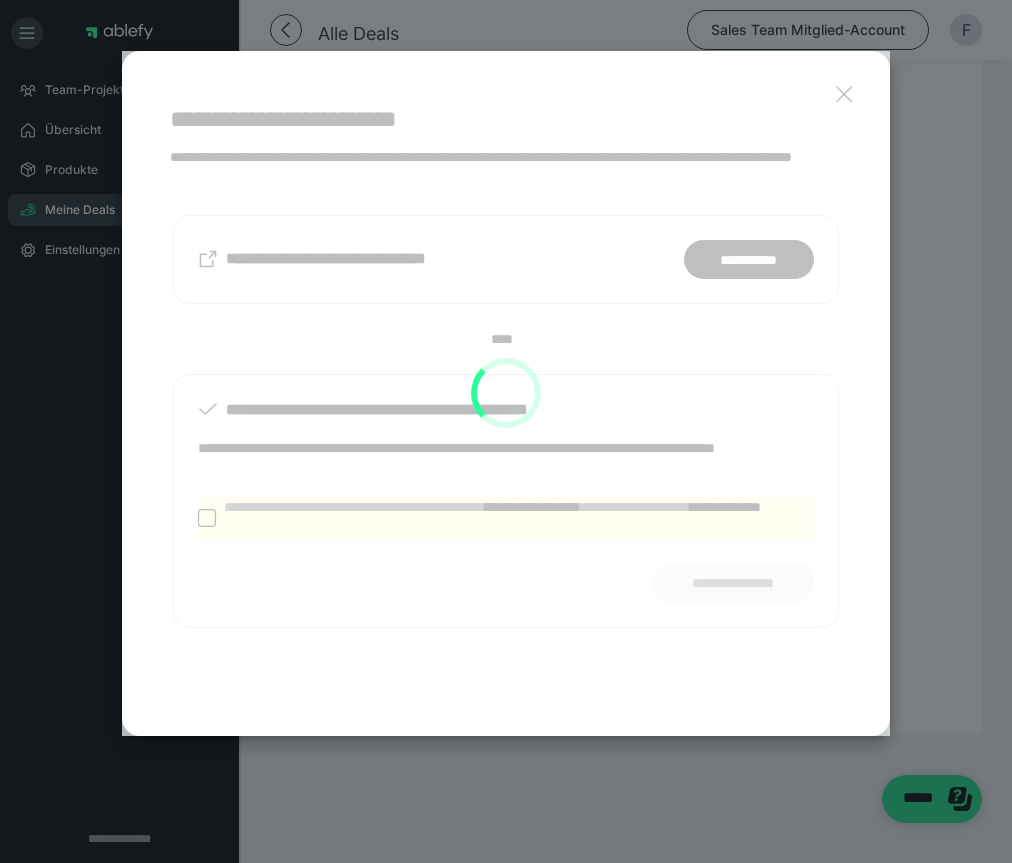 scroll, scrollTop: 2139, scrollLeft: 0, axis: vertical 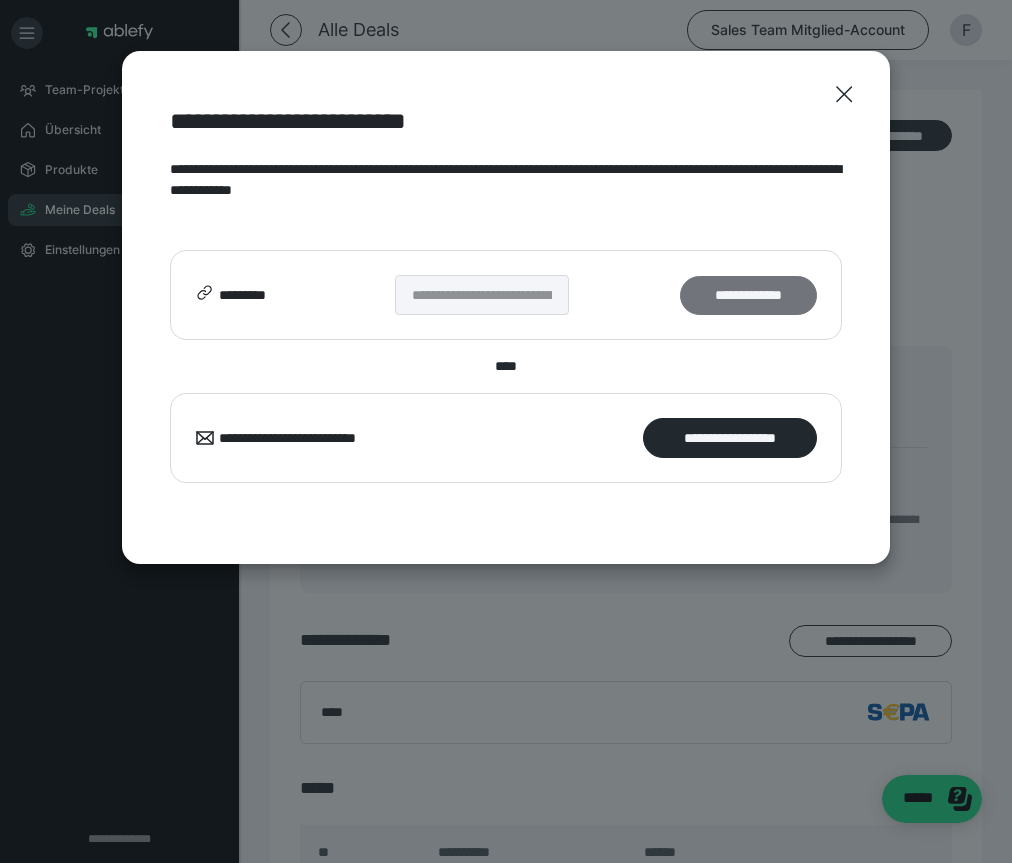 click on "**********" at bounding box center [748, 295] 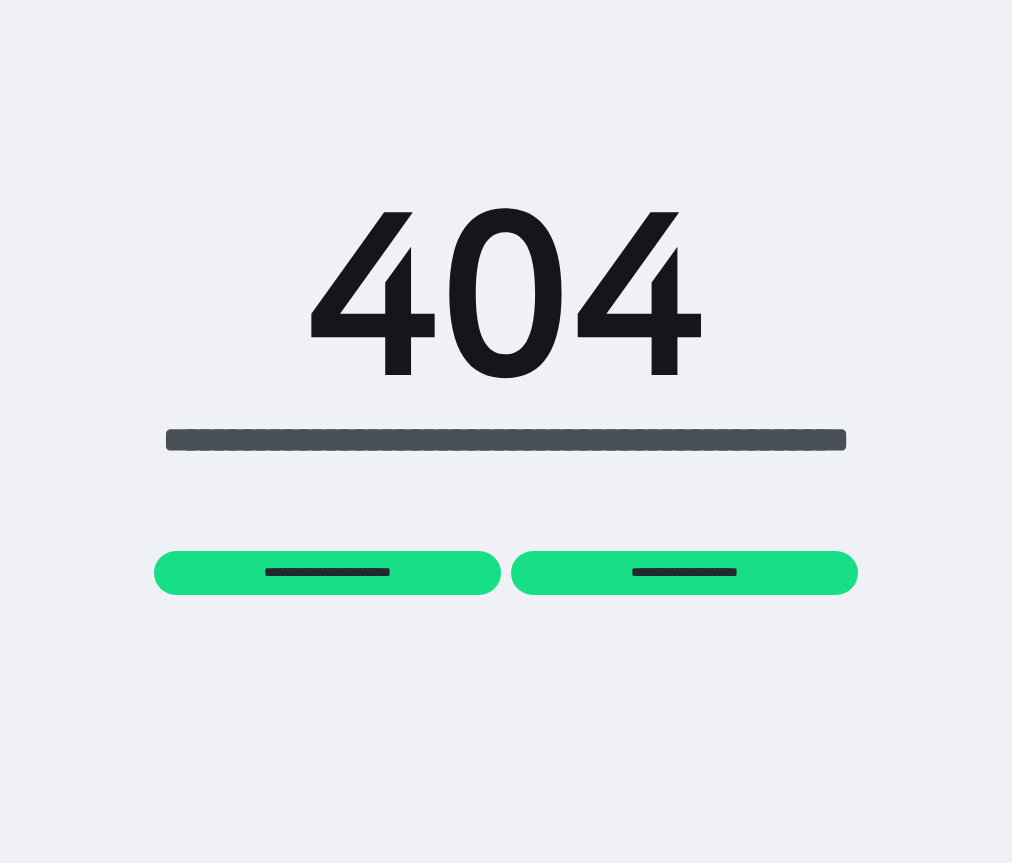 scroll, scrollTop: 0, scrollLeft: 0, axis: both 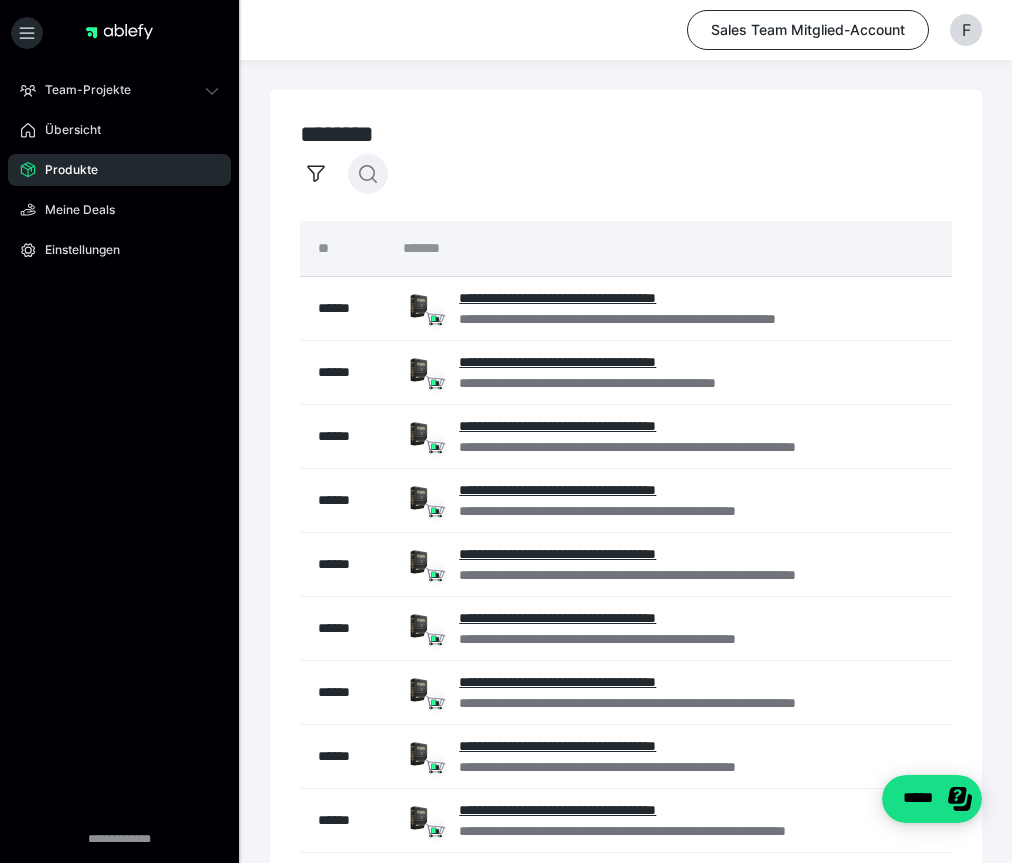 click 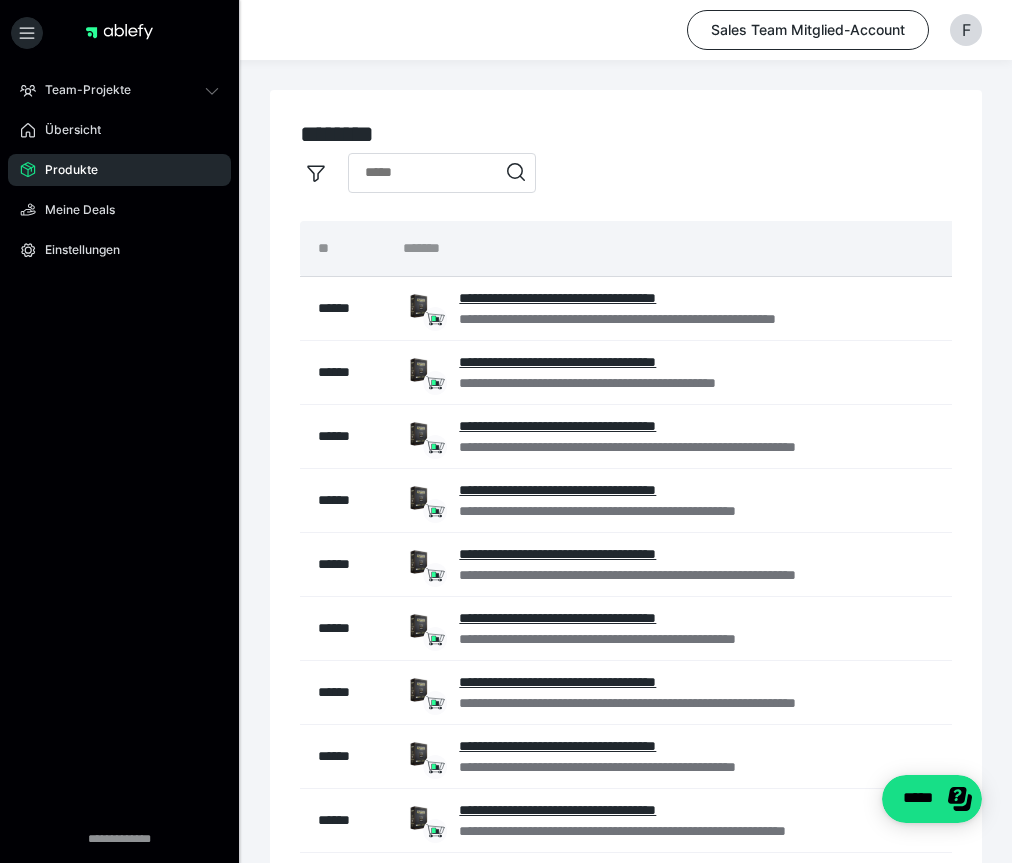 click at bounding box center [442, 173] 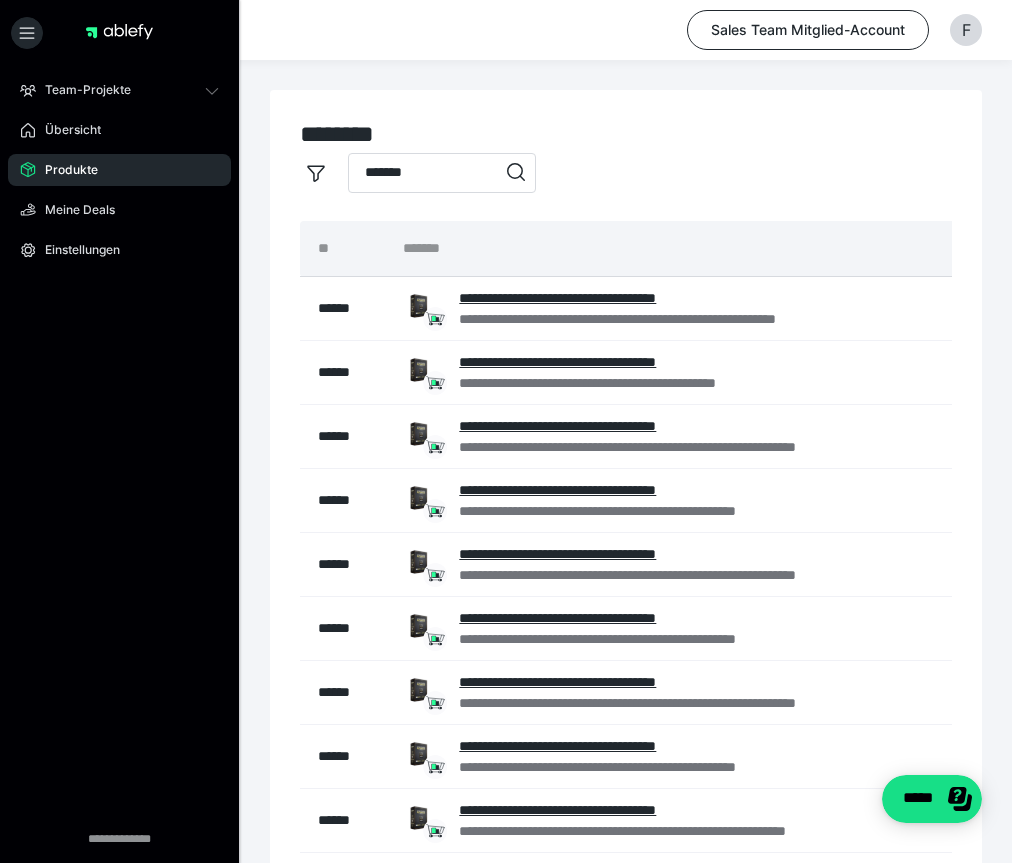 type on "*******" 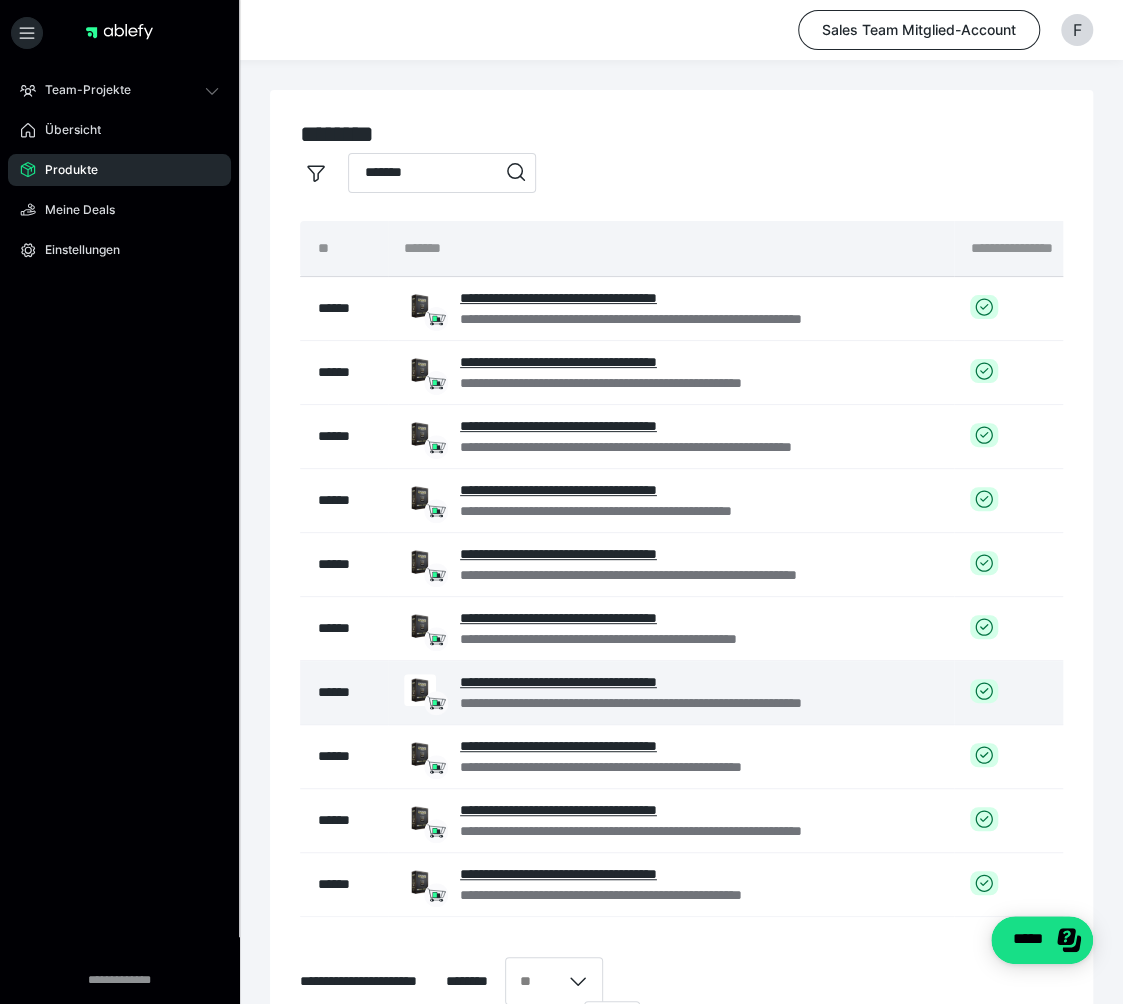 scroll, scrollTop: 201, scrollLeft: 0, axis: vertical 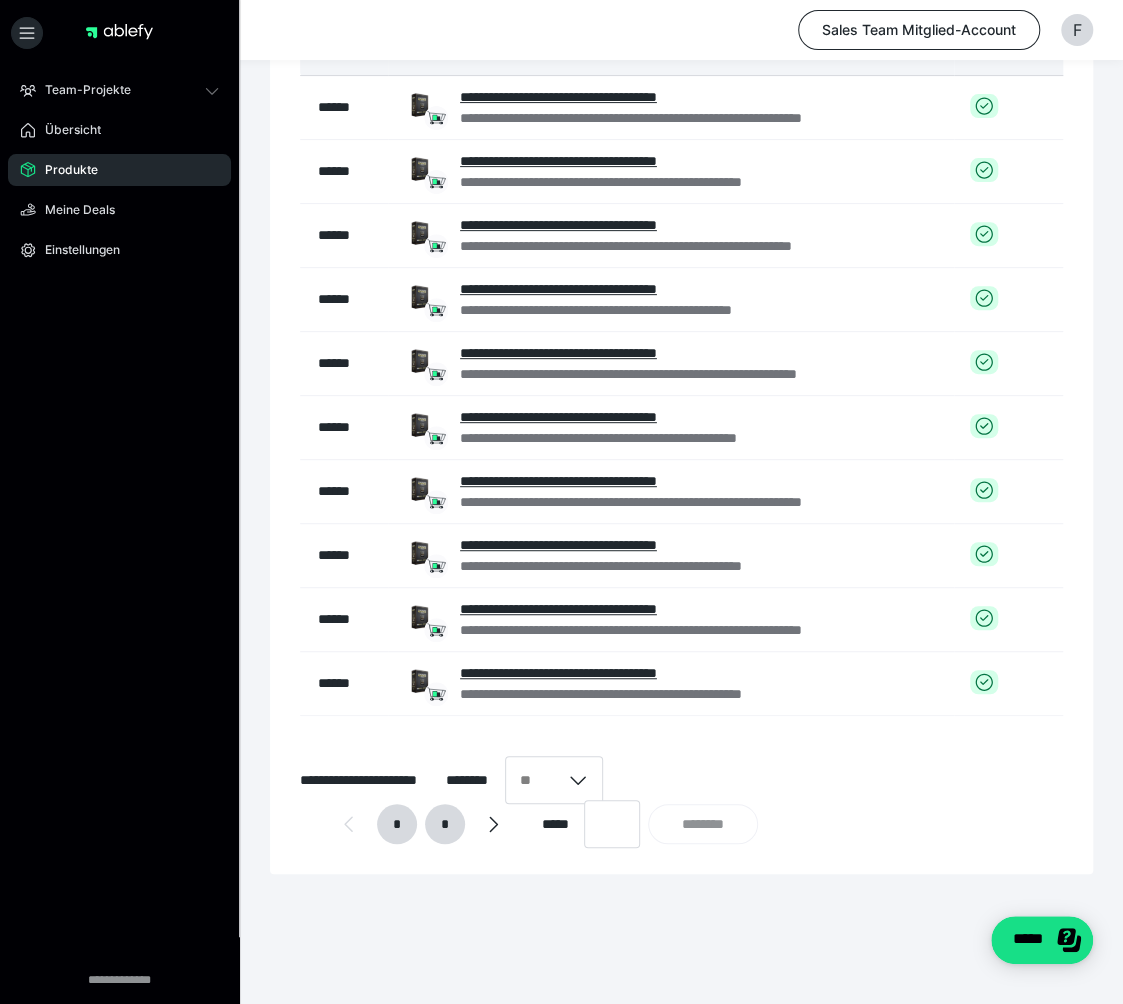 click on "*" at bounding box center (445, 824) 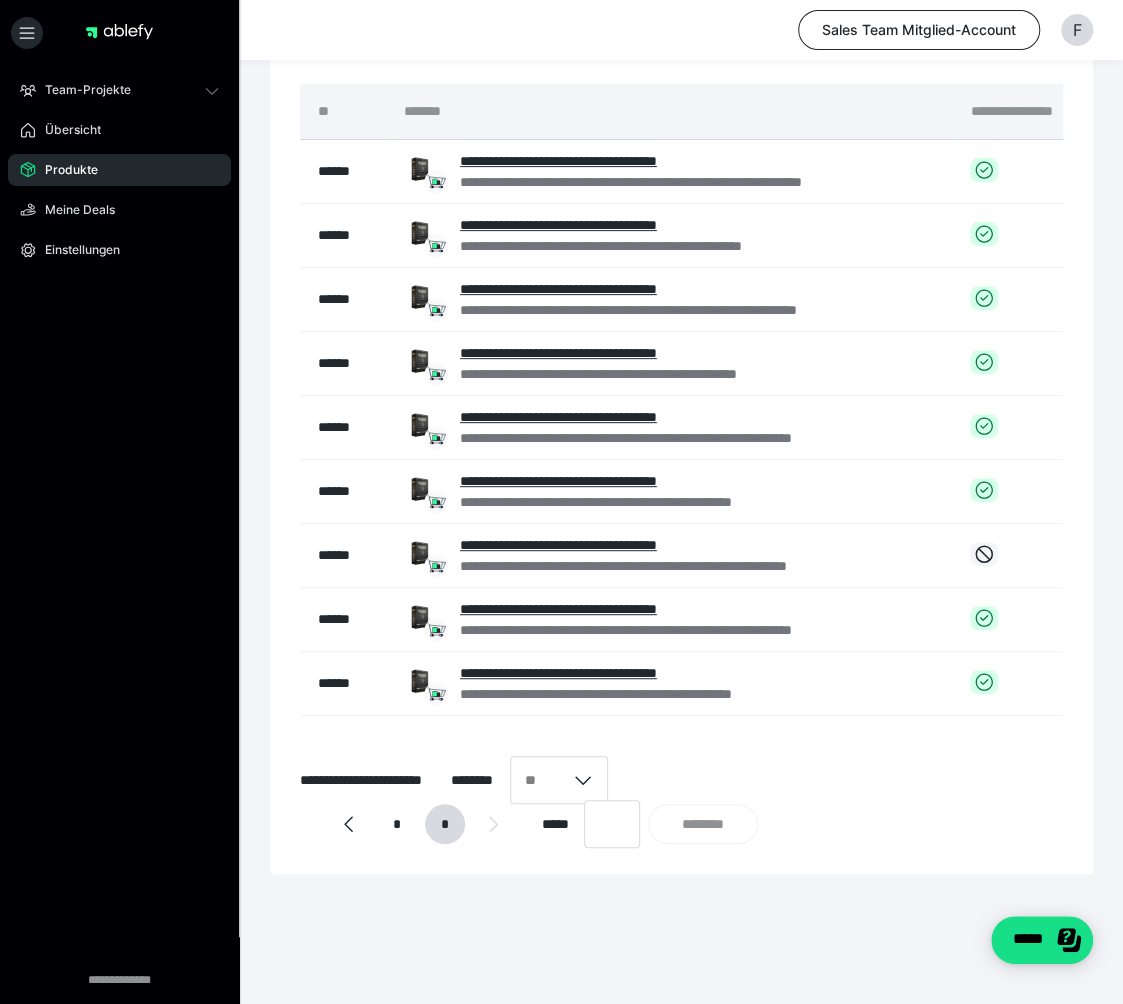 scroll, scrollTop: 137, scrollLeft: 0, axis: vertical 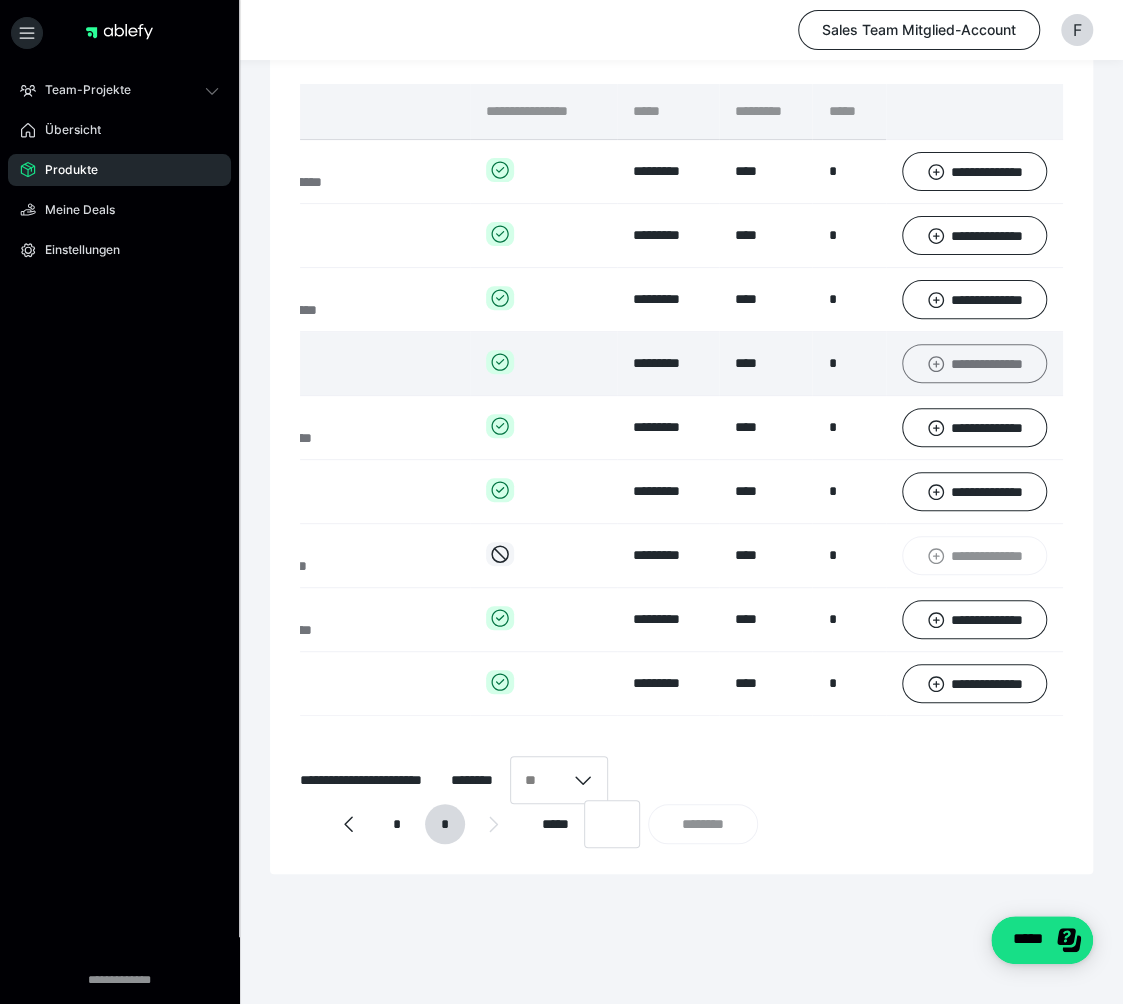 click on "**********" at bounding box center (974, 363) 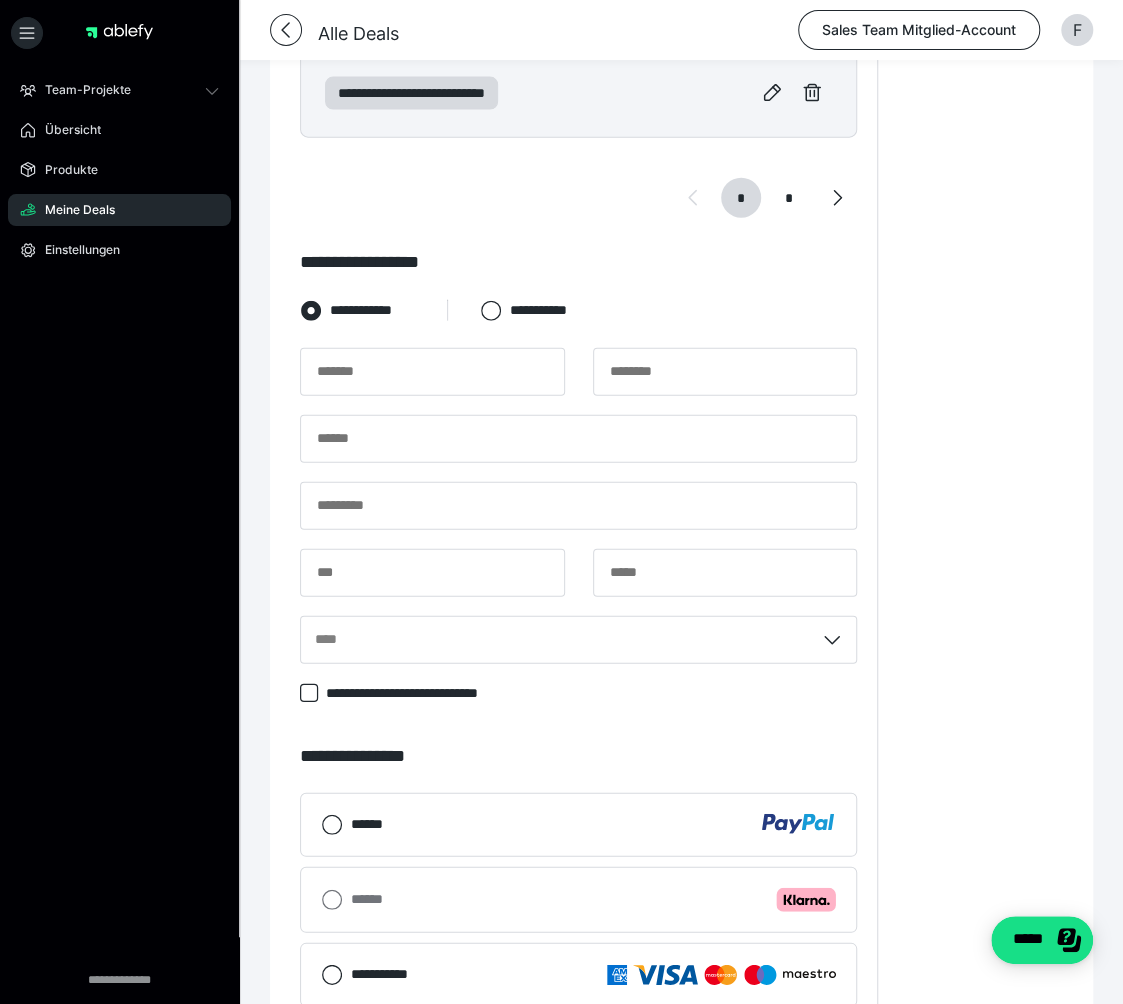 scroll, scrollTop: 2004, scrollLeft: 0, axis: vertical 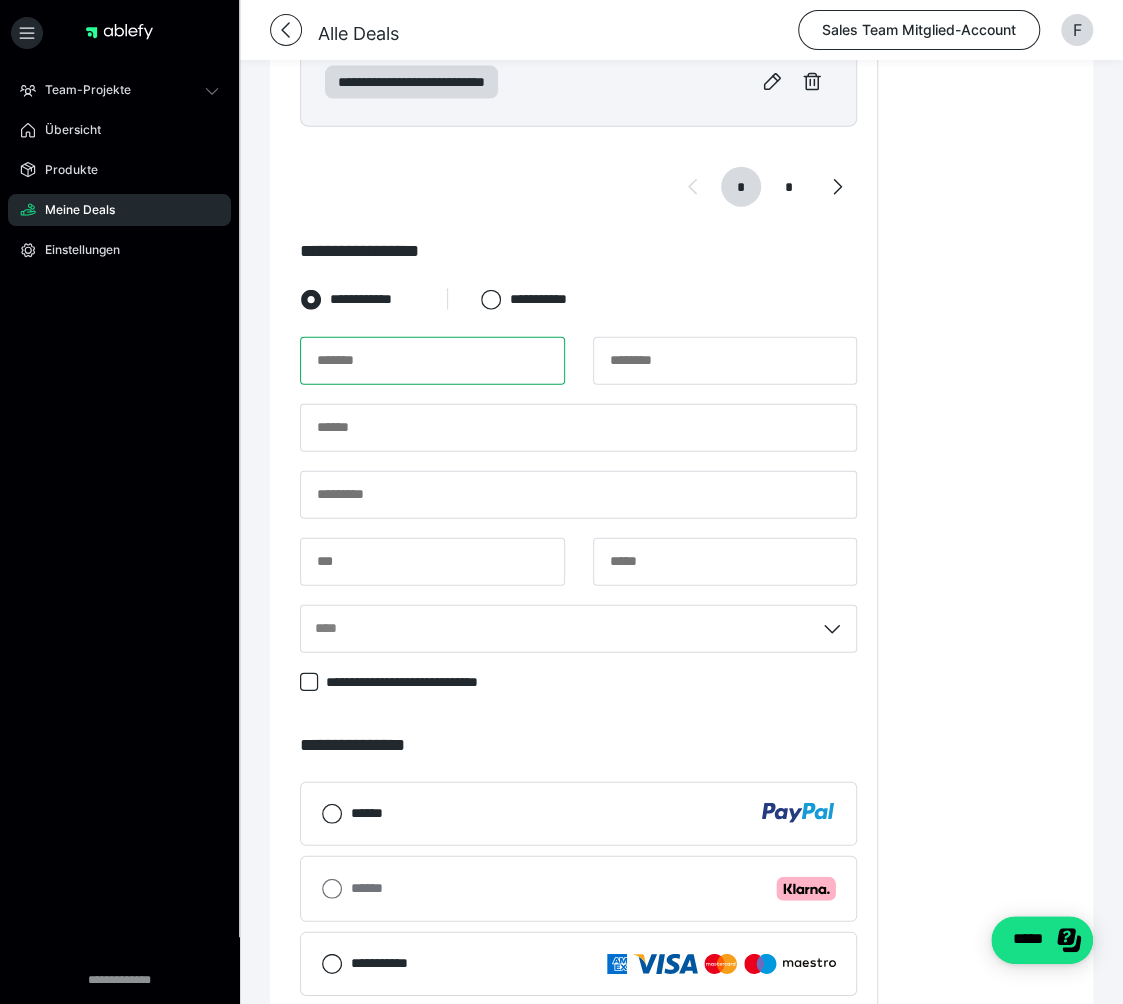 click at bounding box center (432, 361) 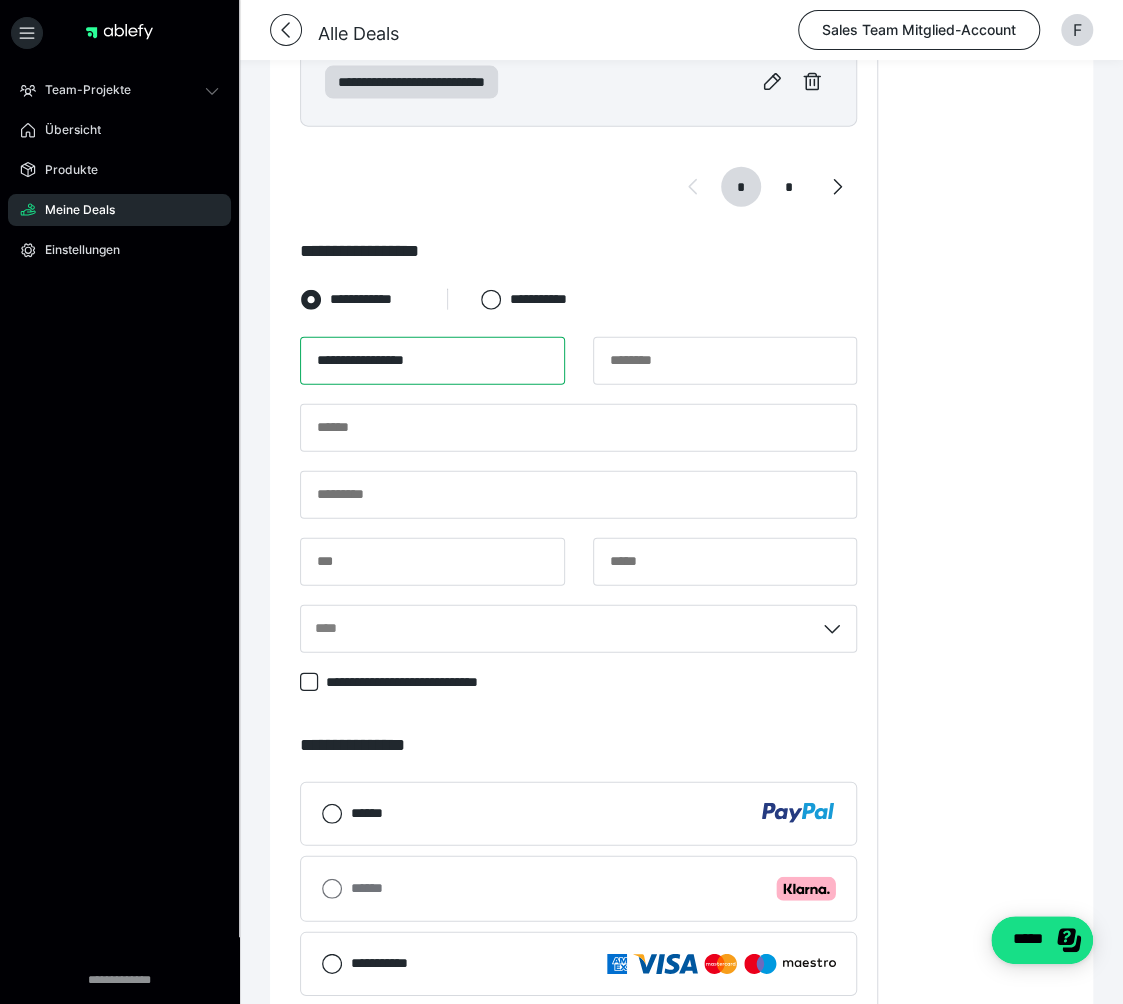 click on "**********" at bounding box center (432, 361) 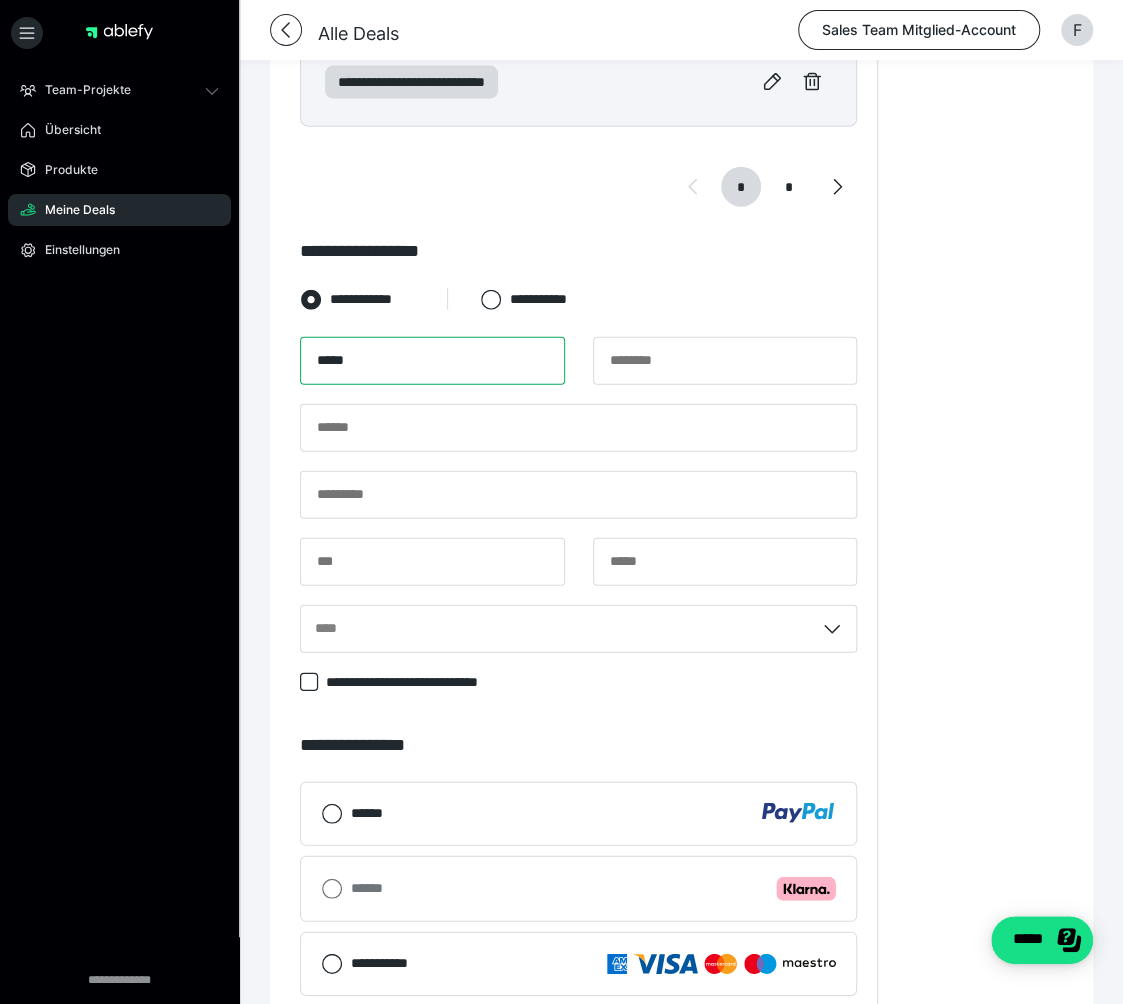 type on "*****" 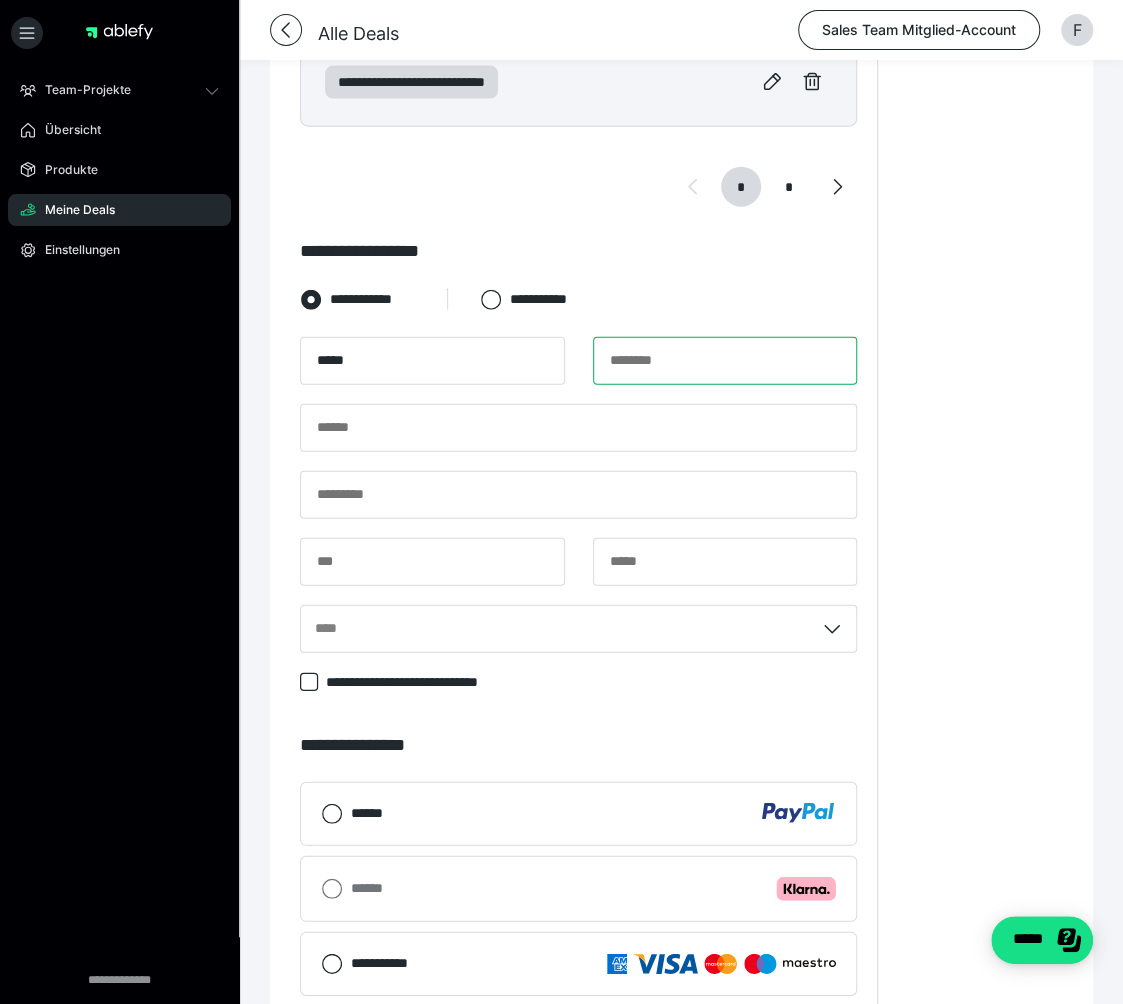 paste on "**********" 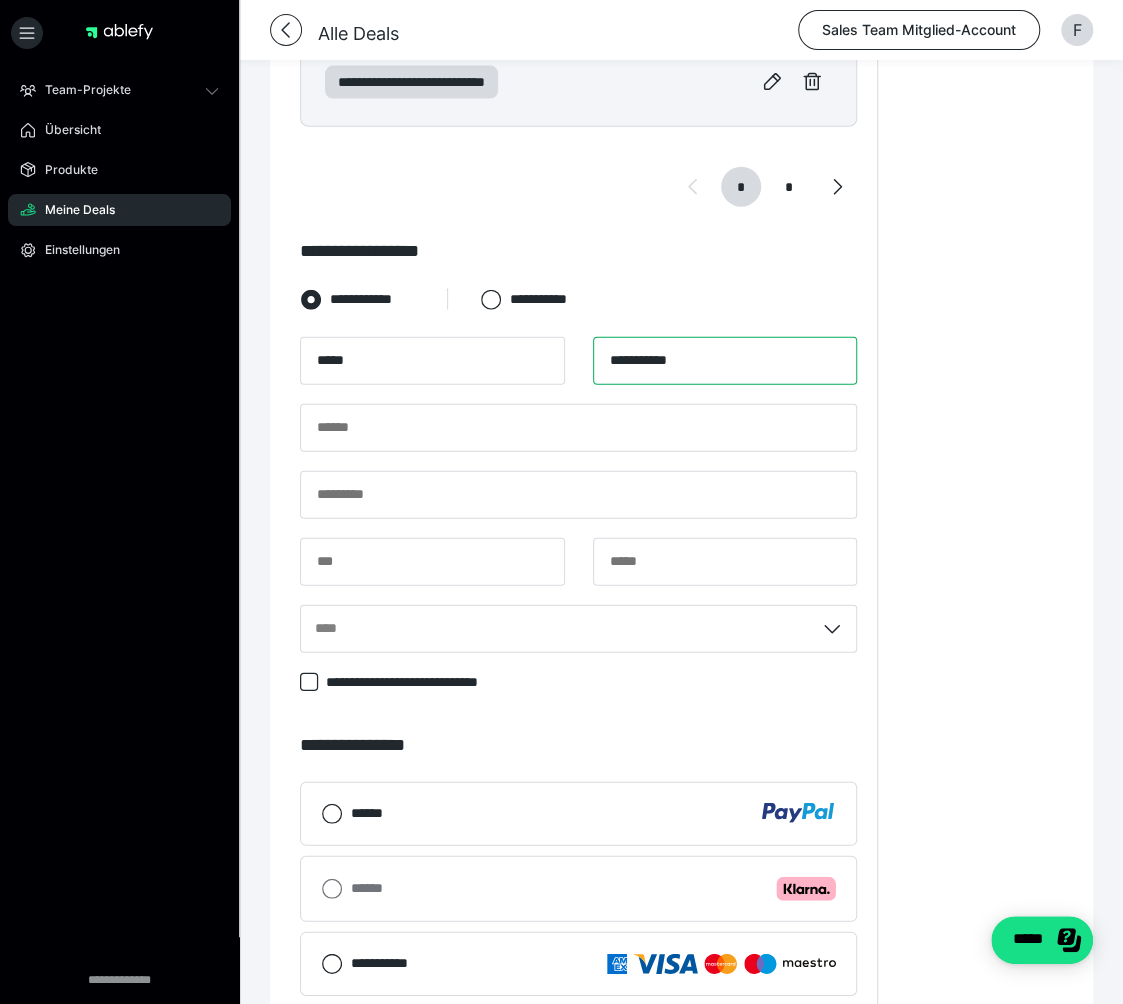 type on "**********" 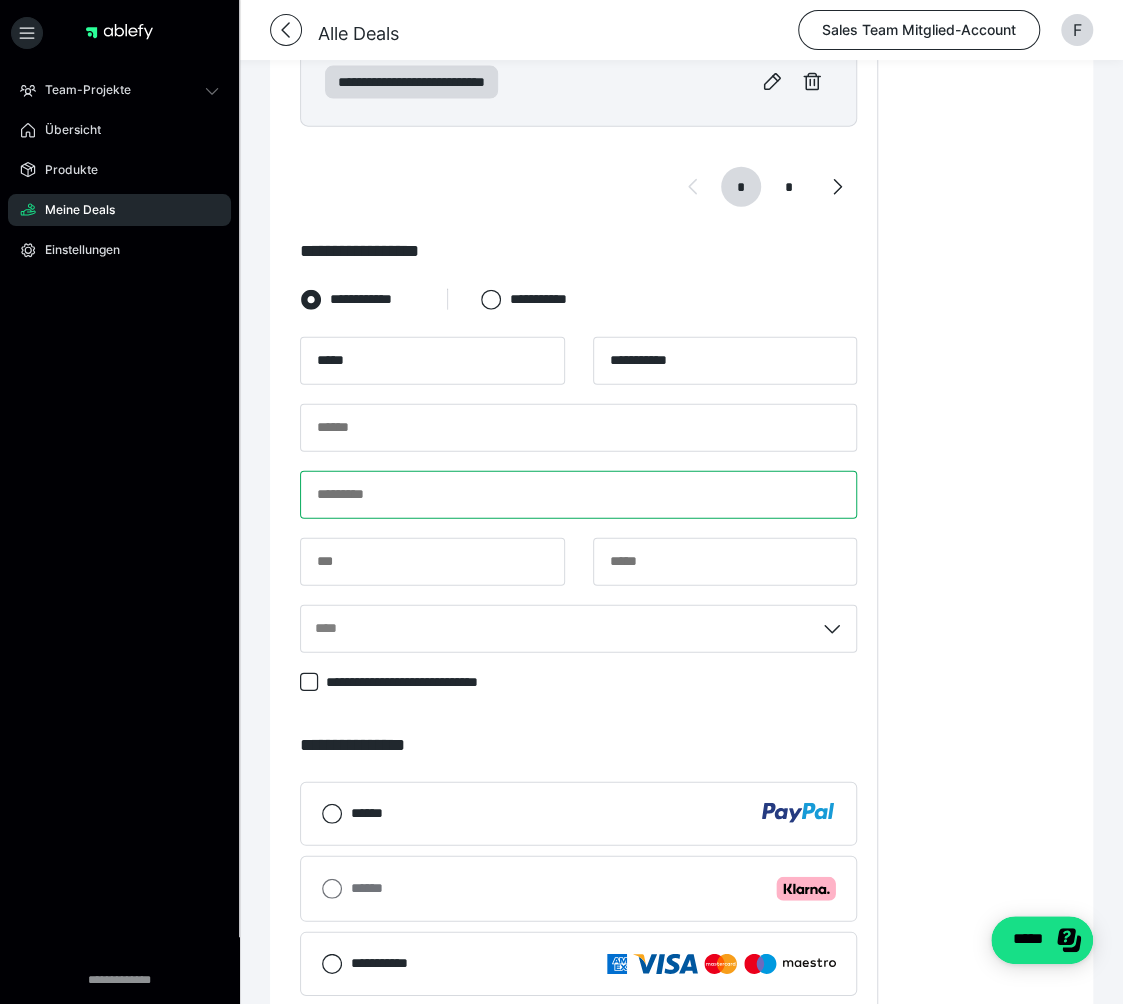 click at bounding box center (578, 495) 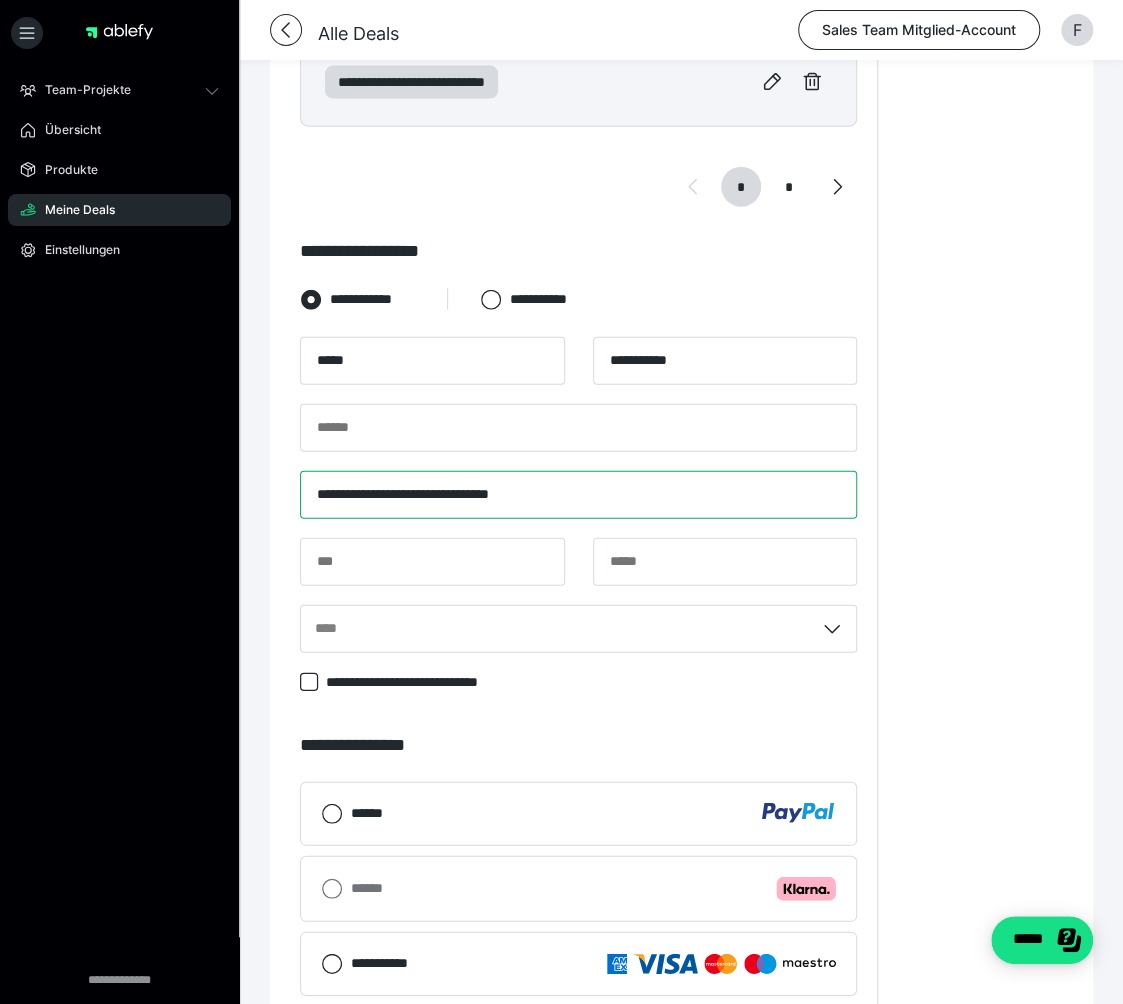 click on "**********" at bounding box center (578, 495) 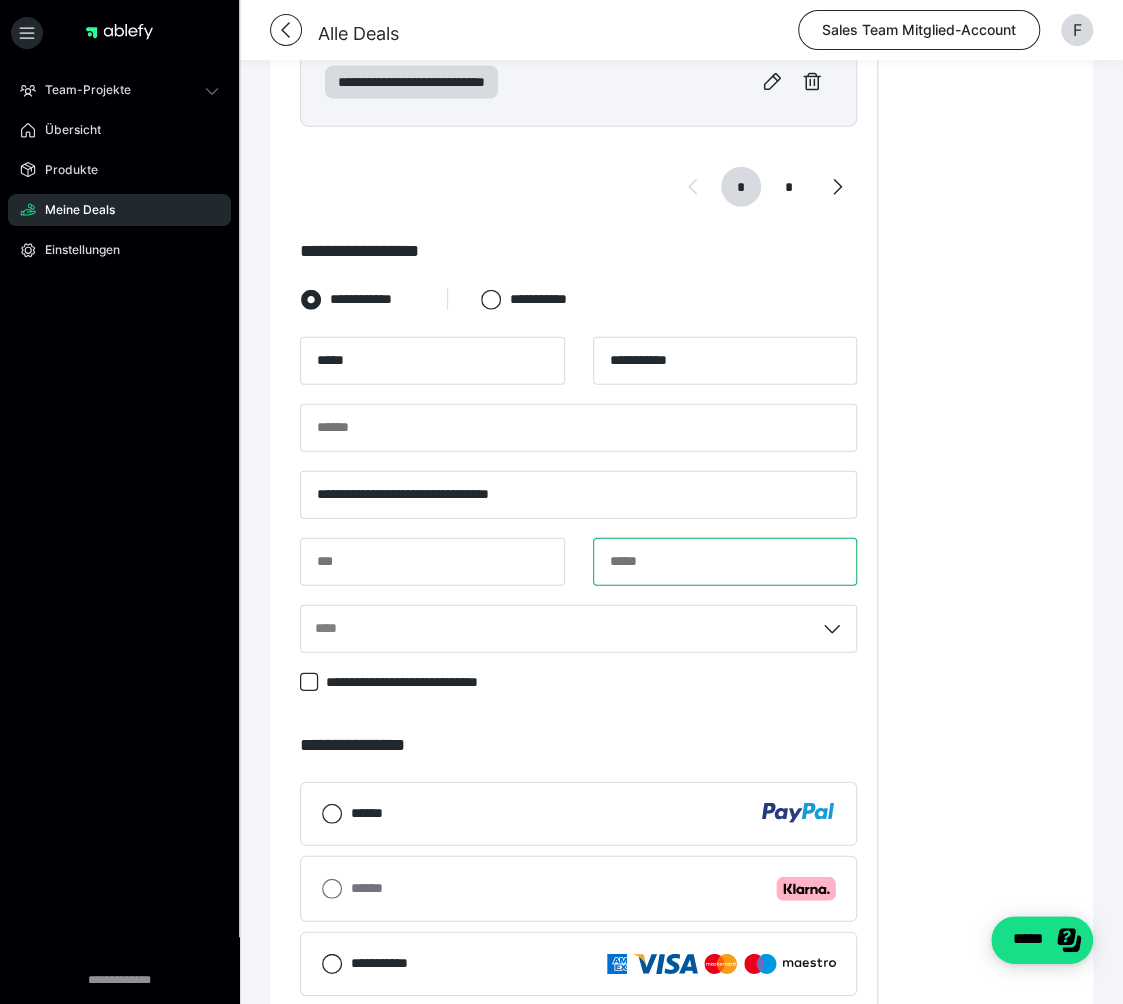 click at bounding box center [725, 562] 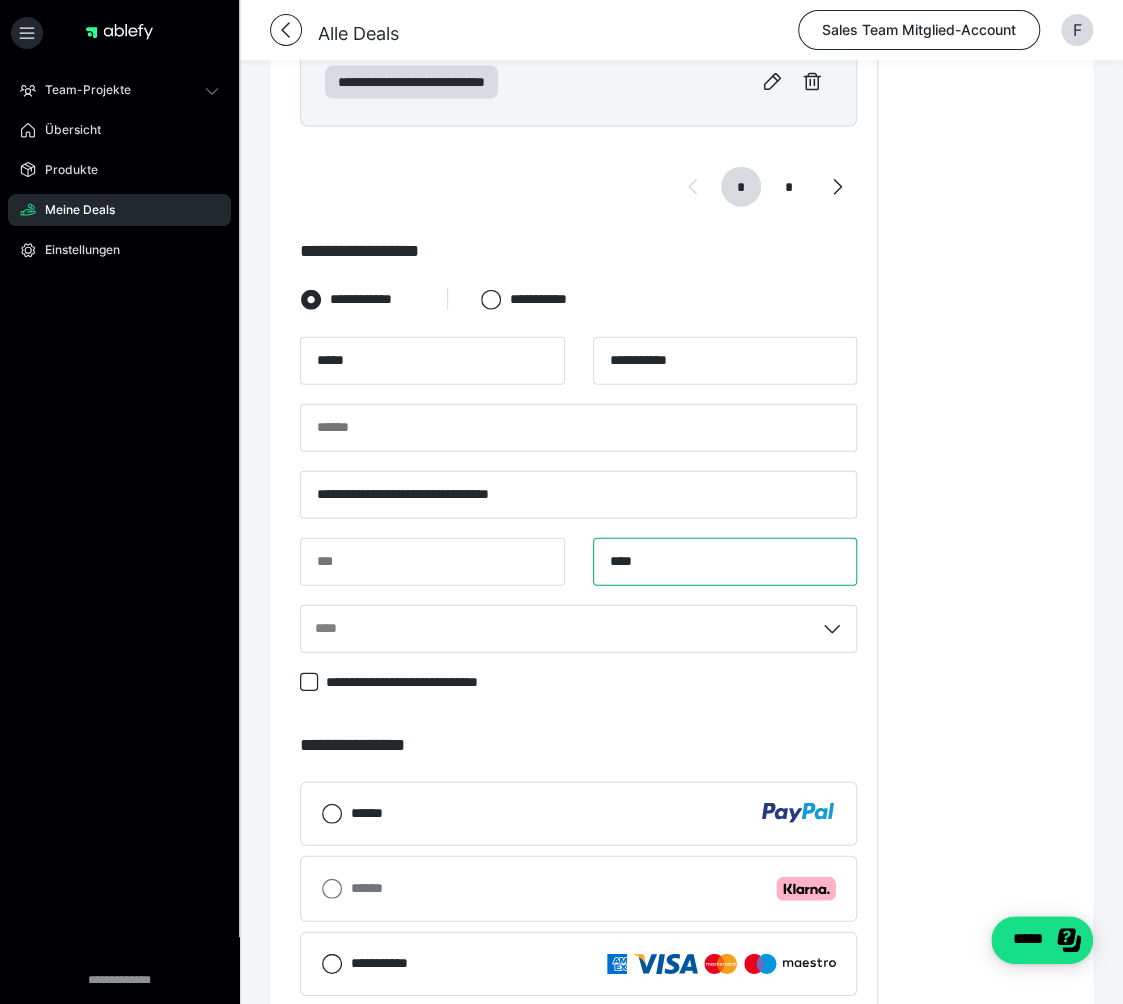 type on "****" 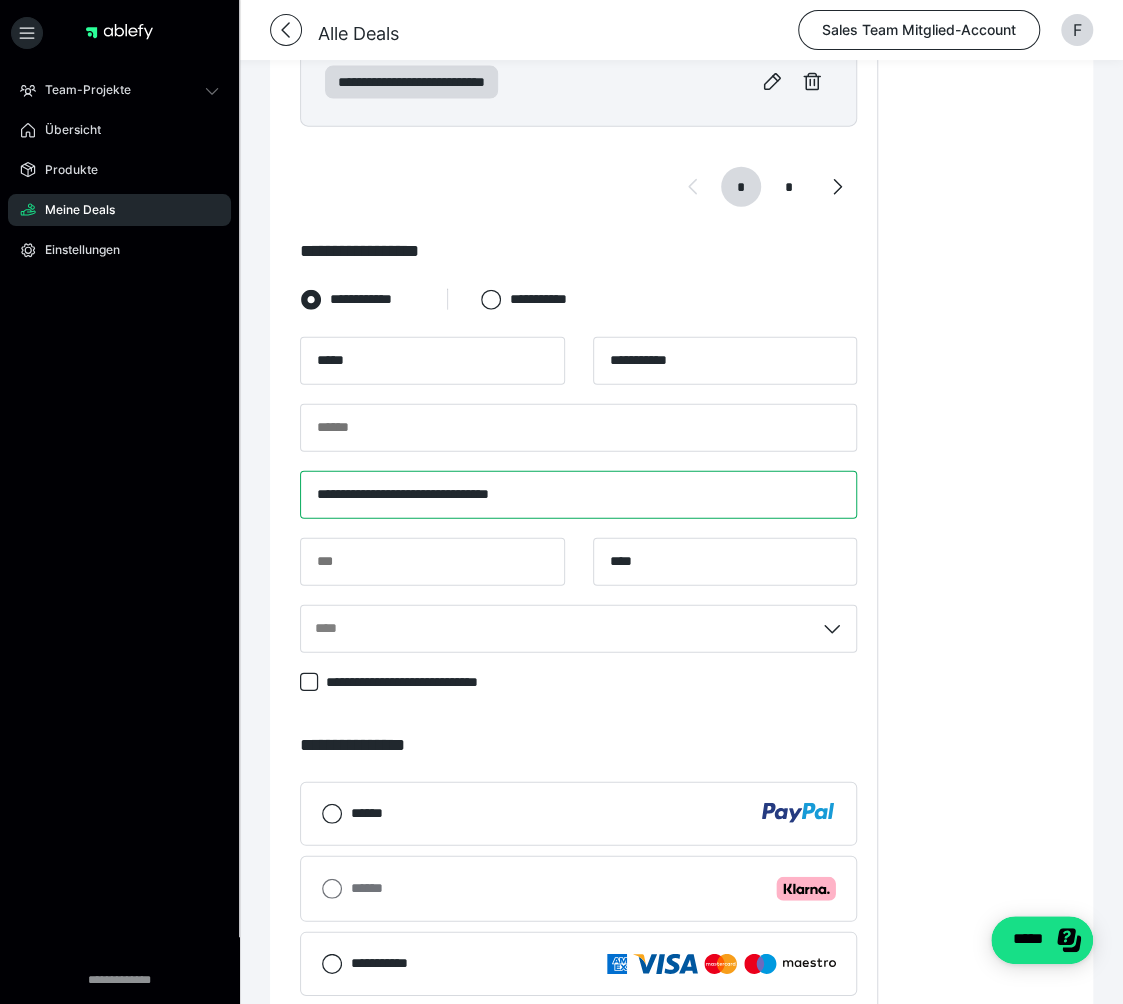 click on "**********" at bounding box center [578, 495] 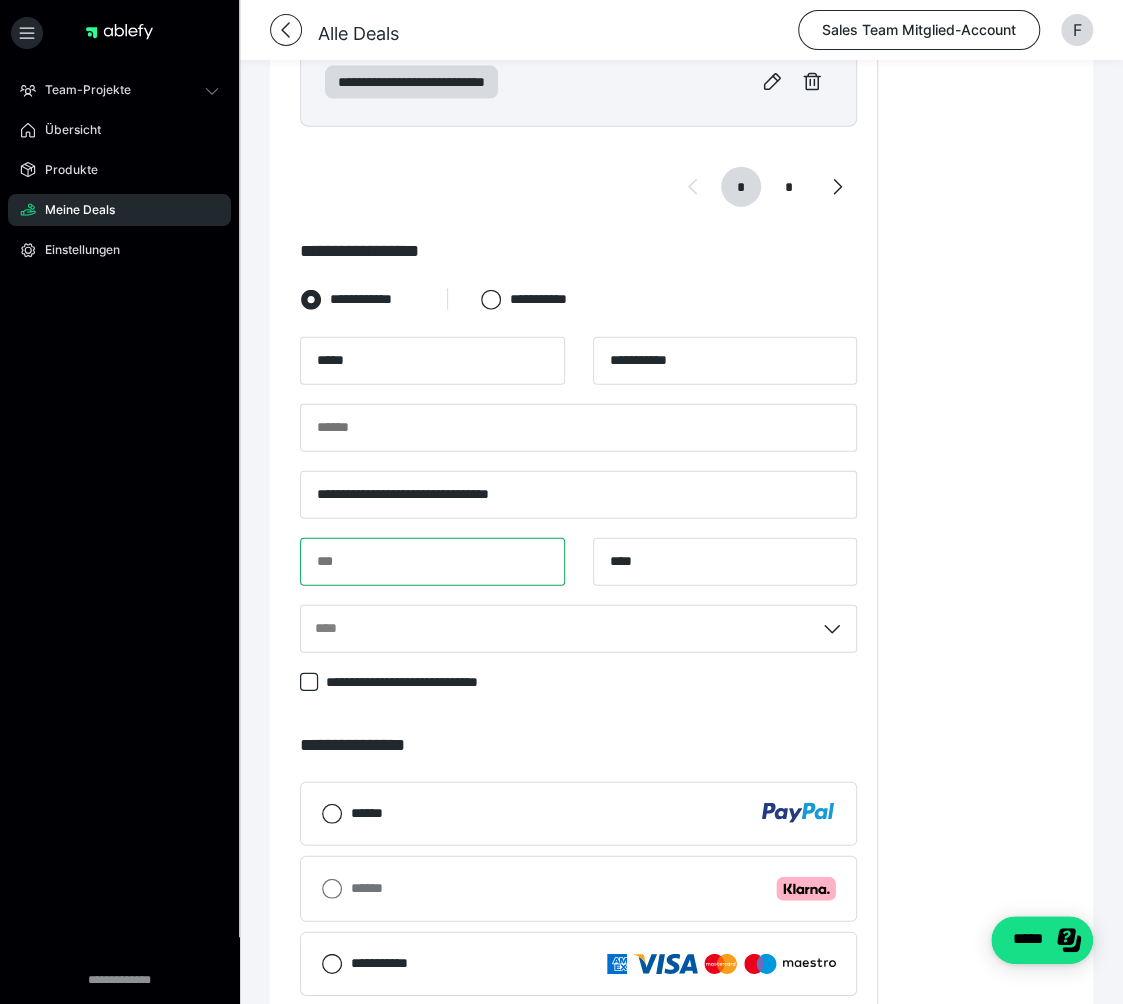 click at bounding box center [432, 562] 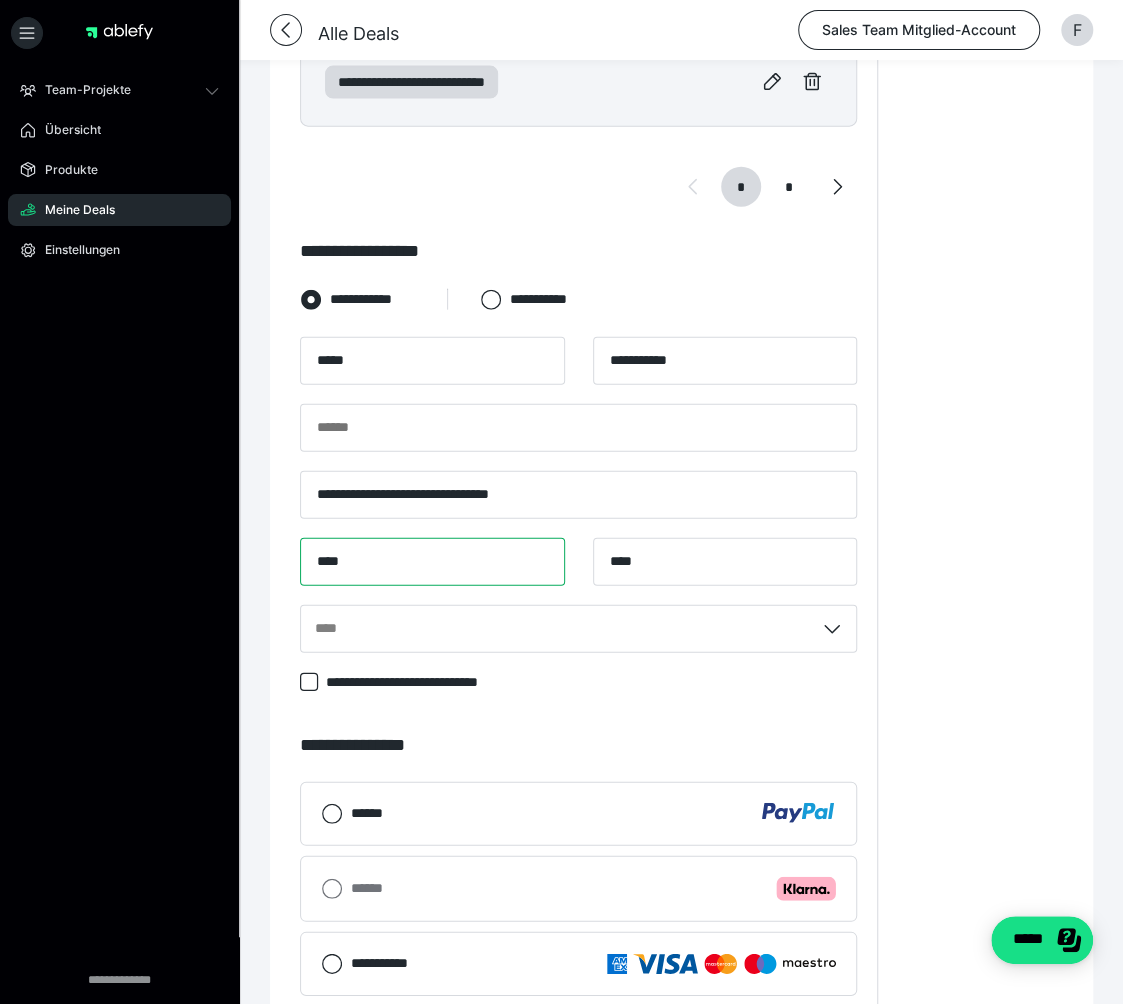 type on "****" 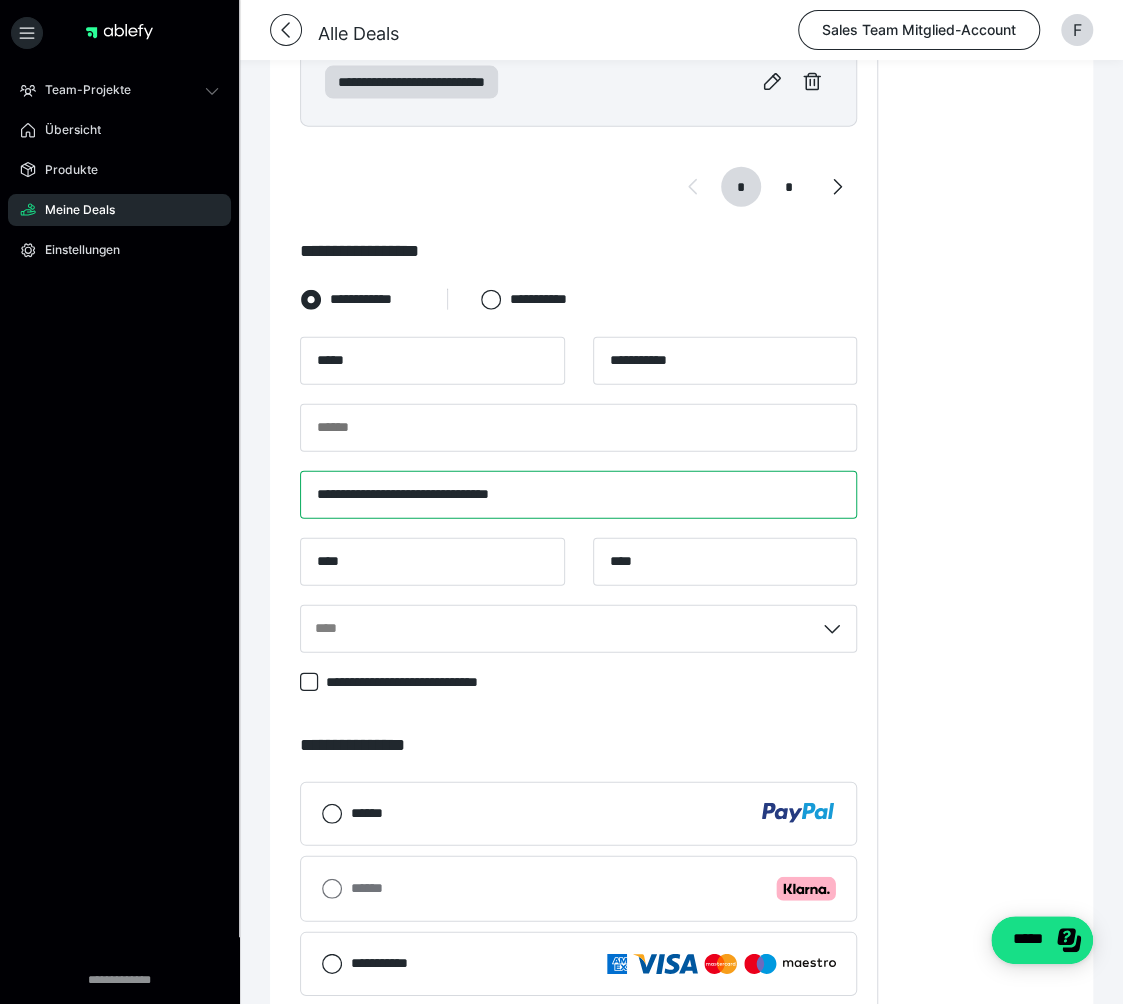 drag, startPoint x: 569, startPoint y: 480, endPoint x: 363, endPoint y: 480, distance: 206 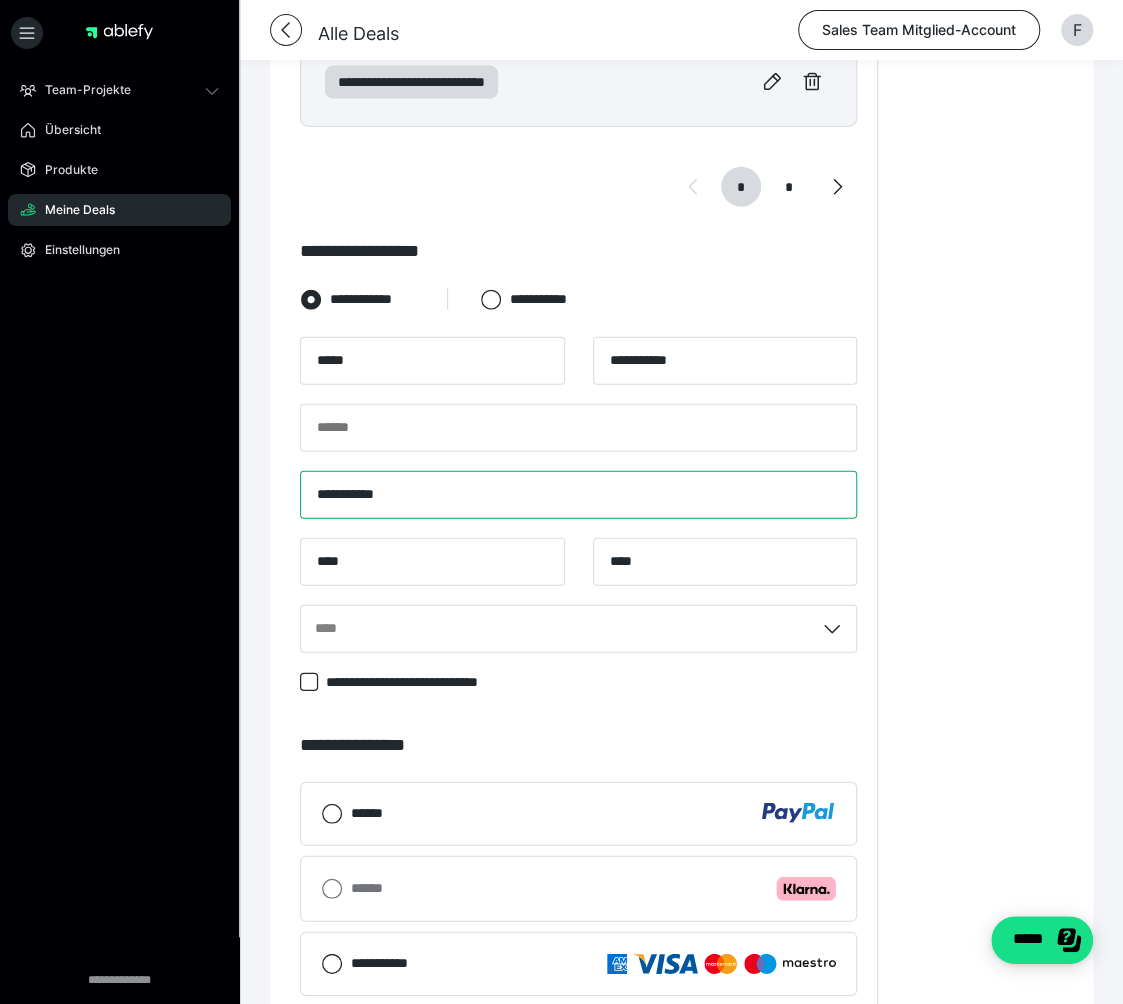 type on "**********" 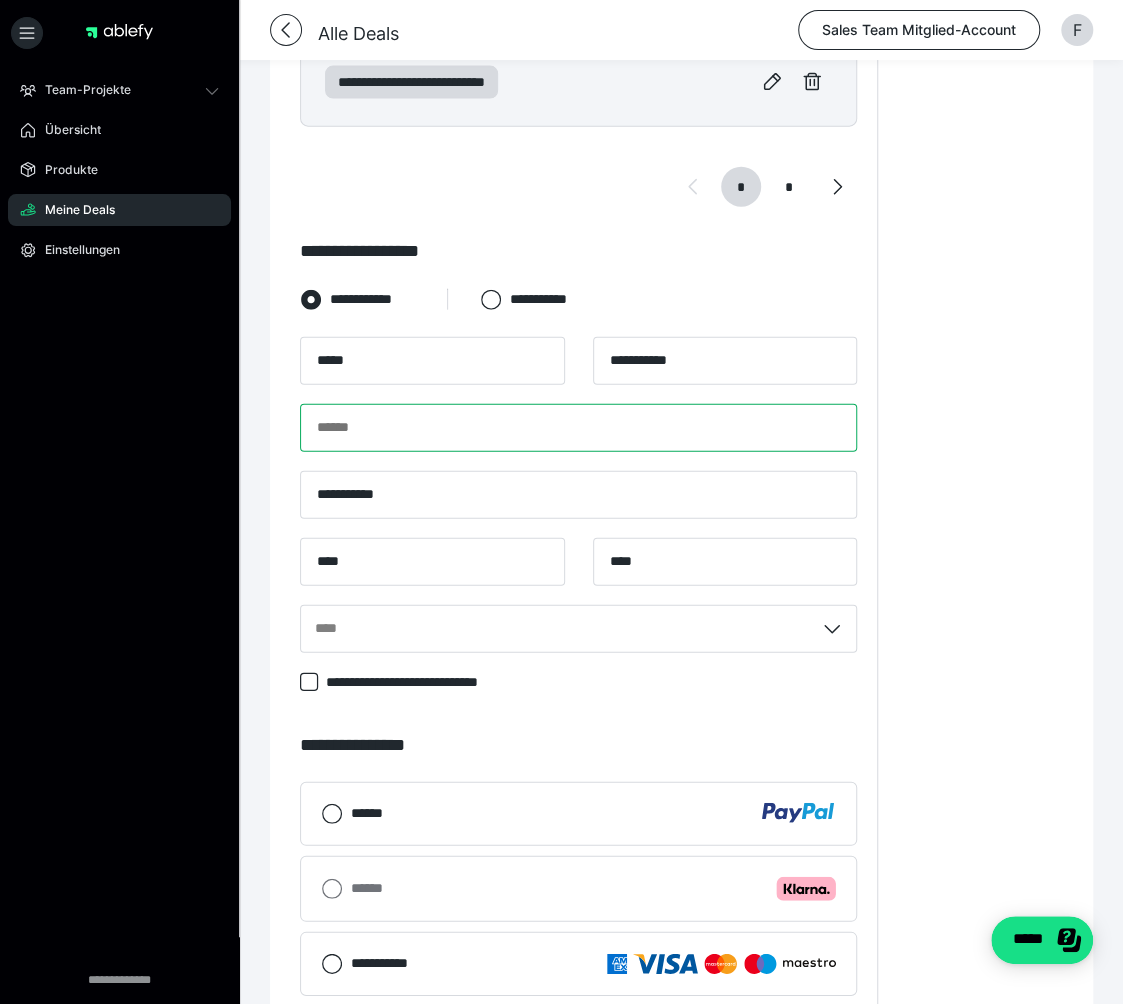 click at bounding box center [578, 428] 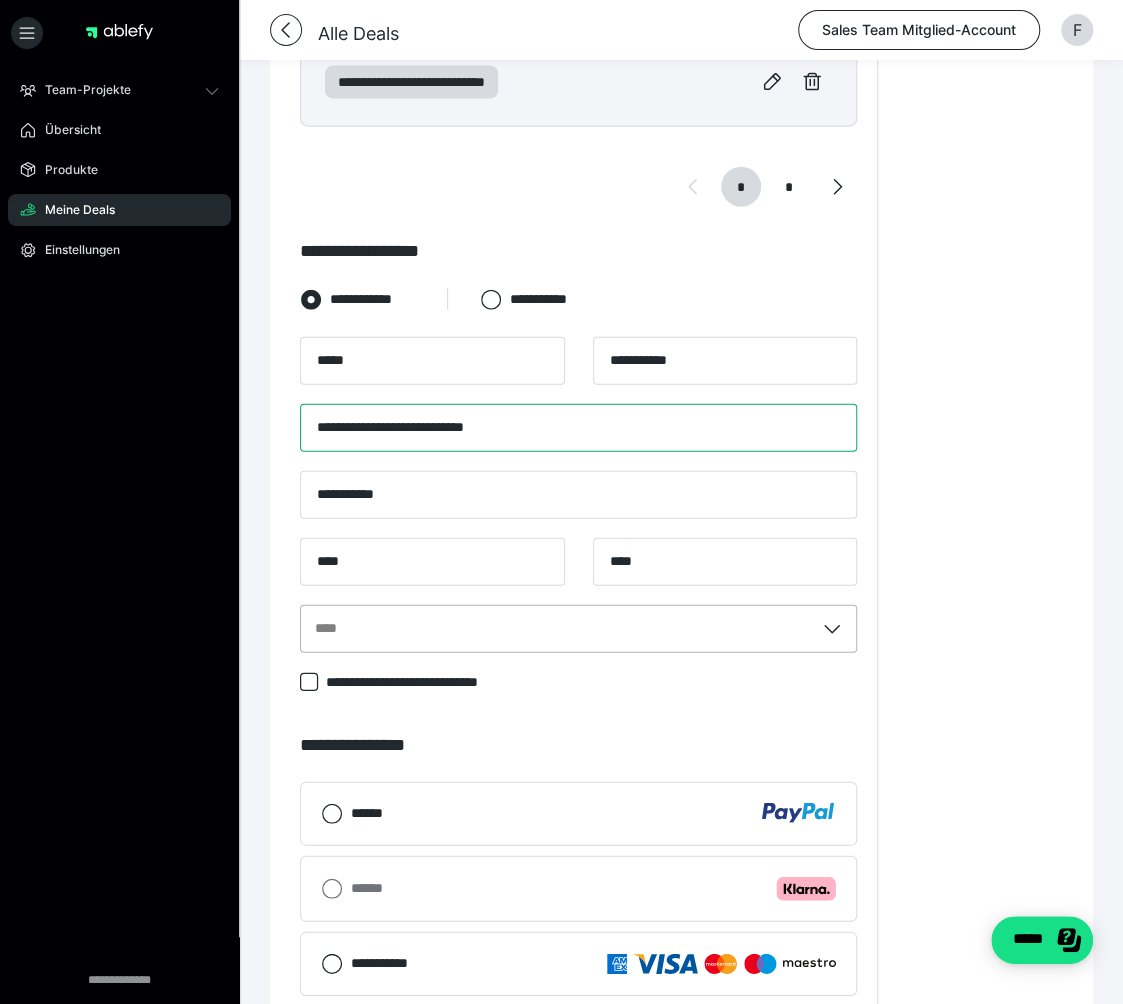 type on "**********" 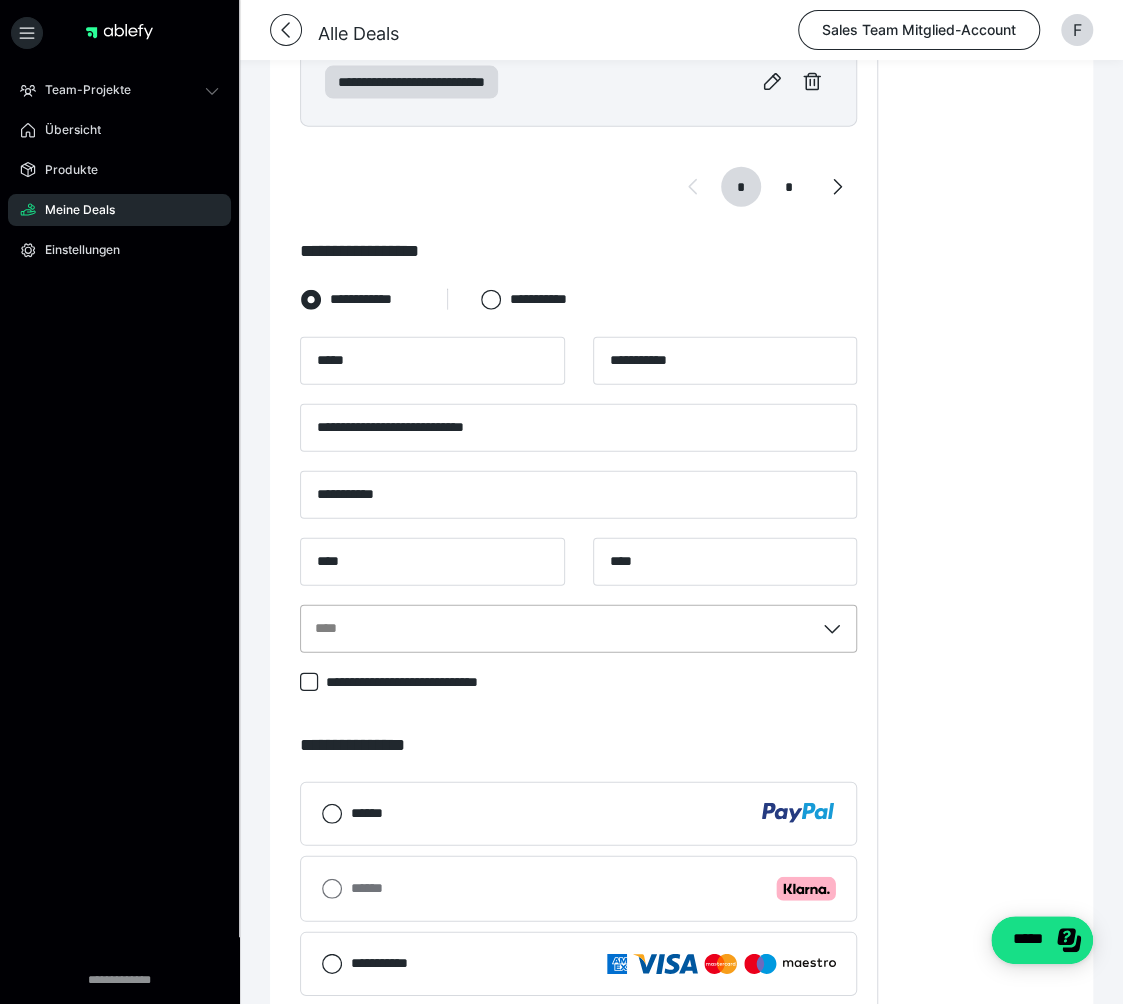 click on "****" at bounding box center (557, 629) 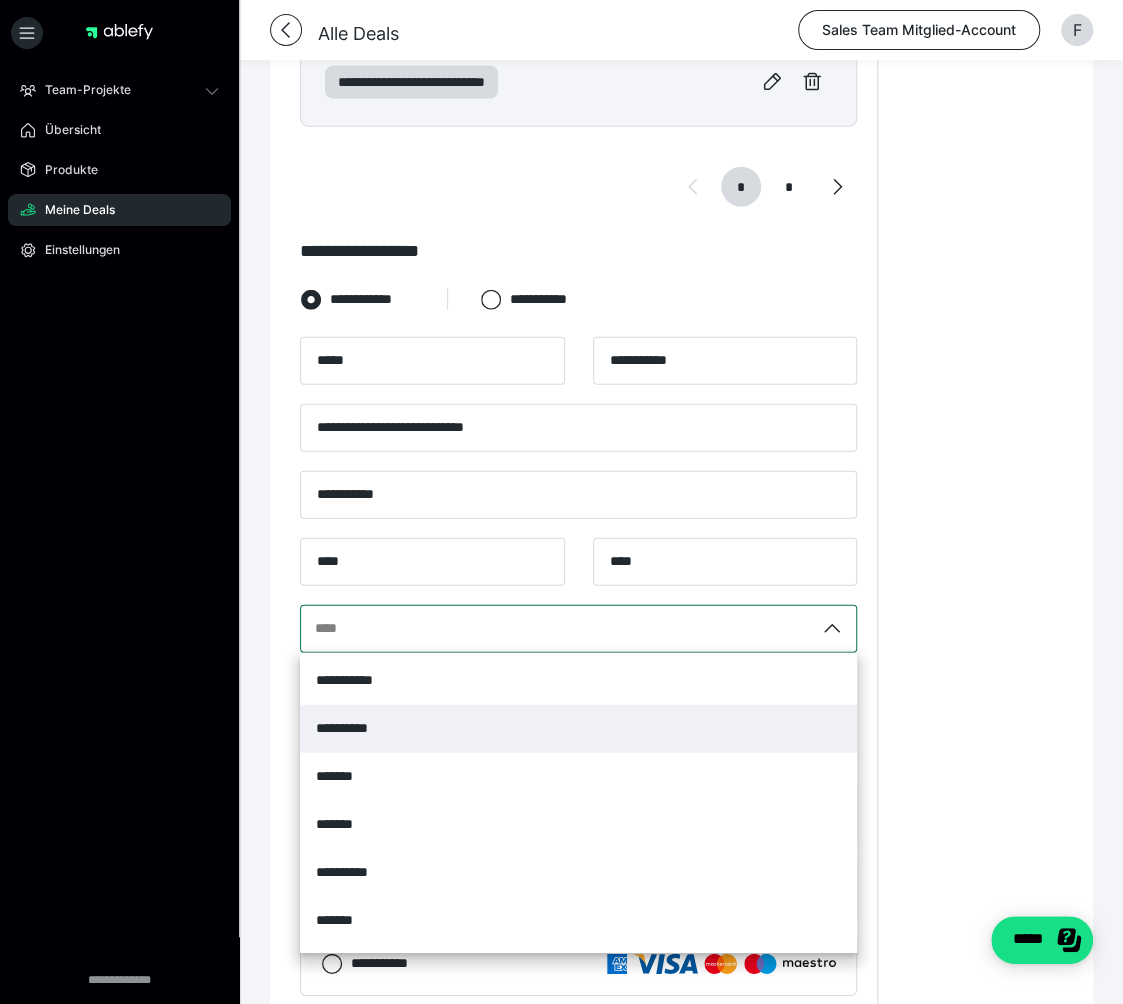 click on "**********" at bounding box center [350, 728] 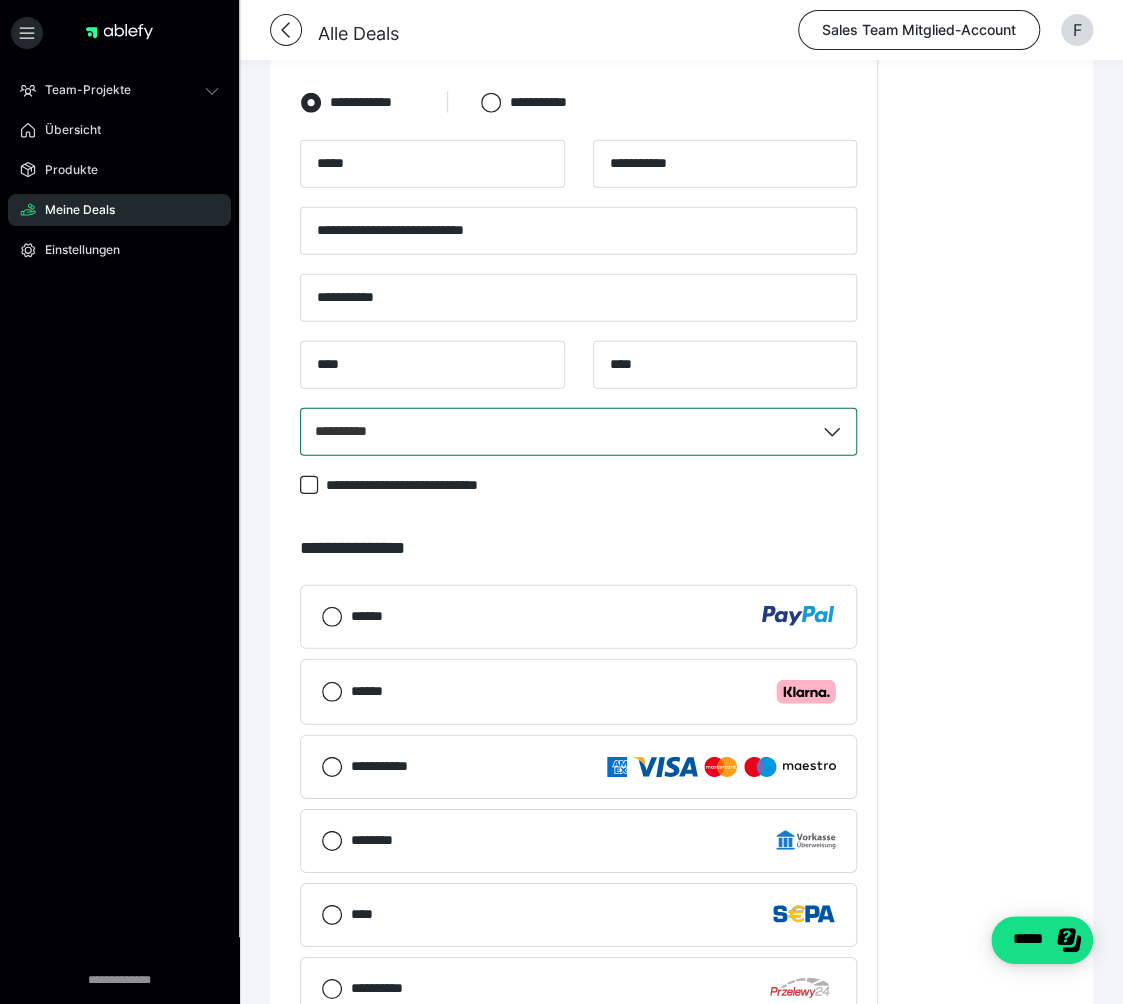 scroll, scrollTop: 2202, scrollLeft: 0, axis: vertical 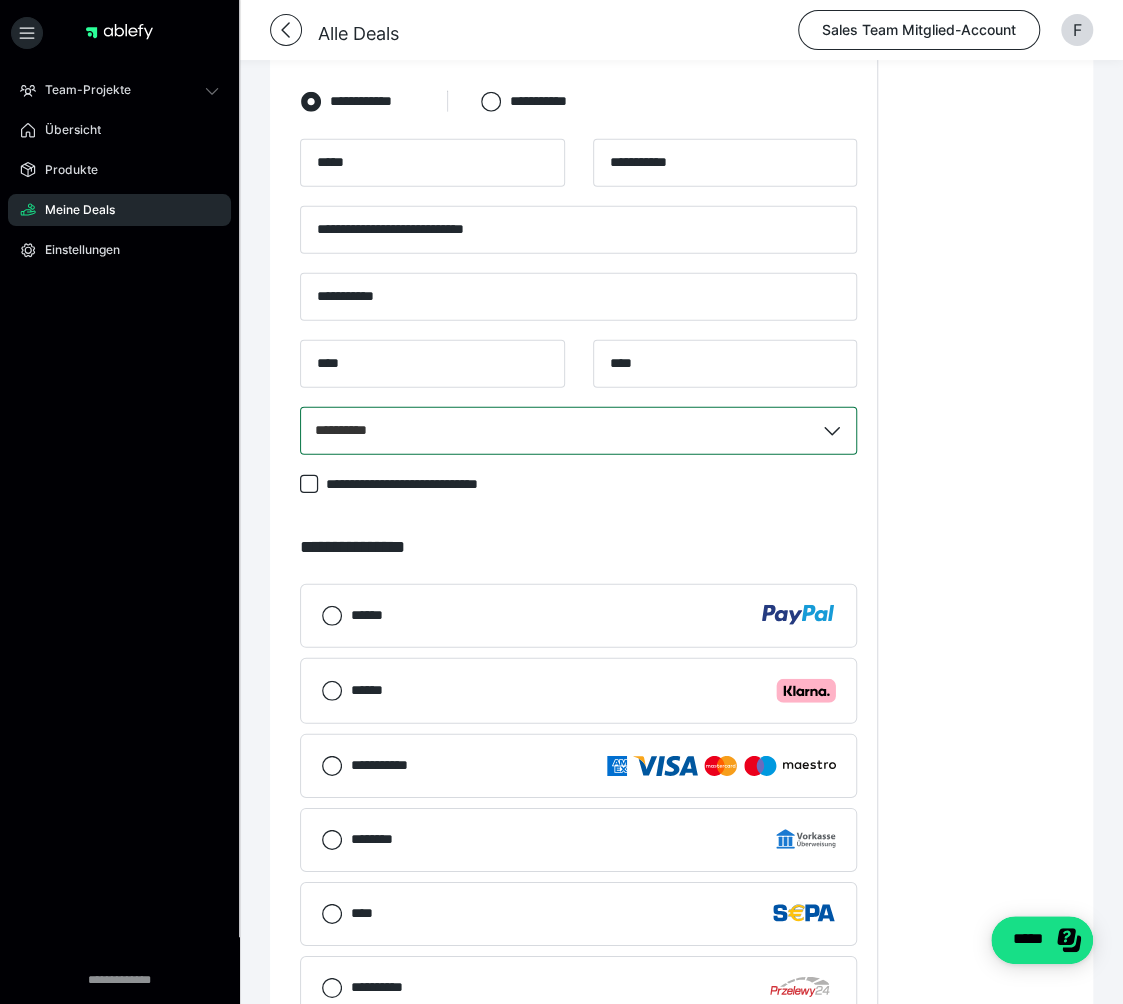 click on "****" at bounding box center (593, 913) 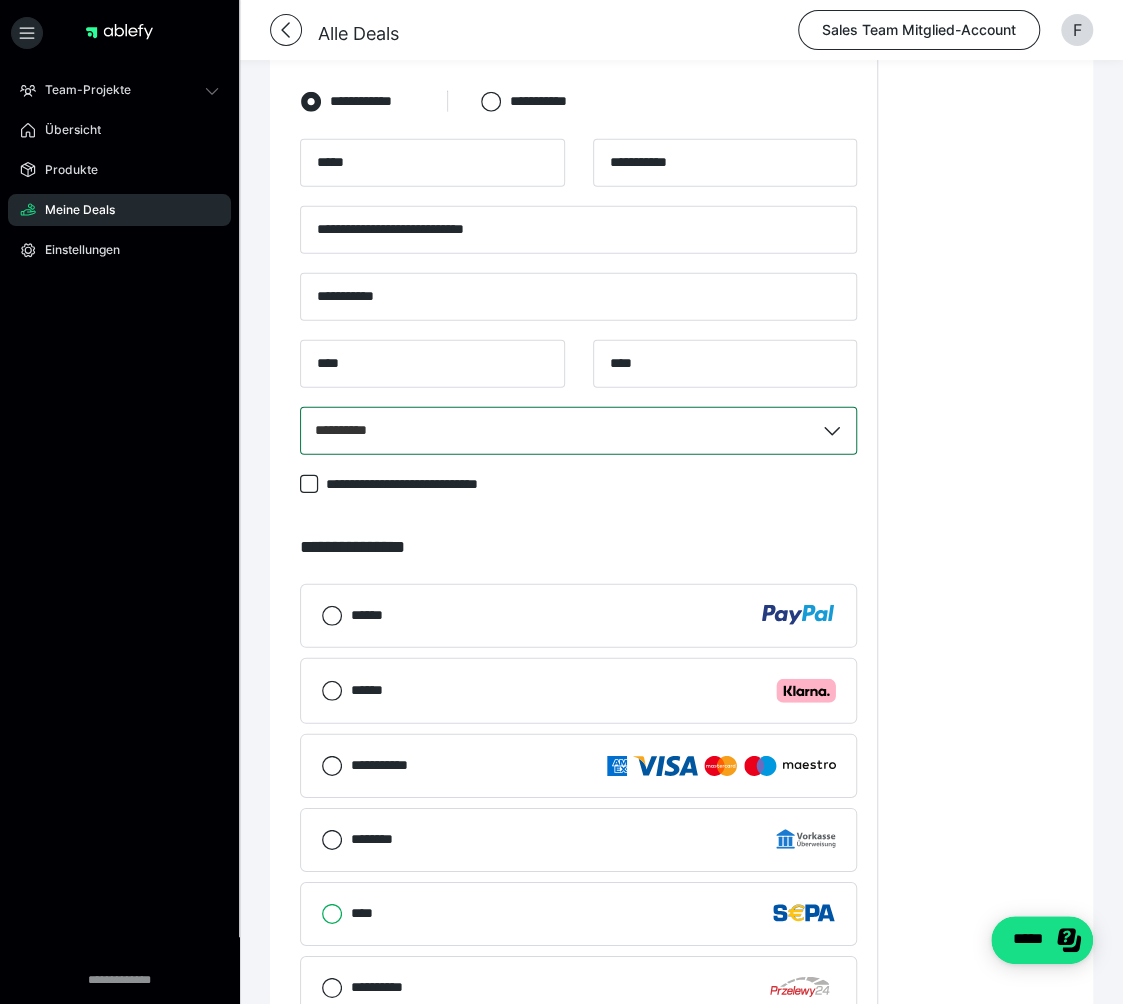 click on "****" at bounding box center [321, 914] 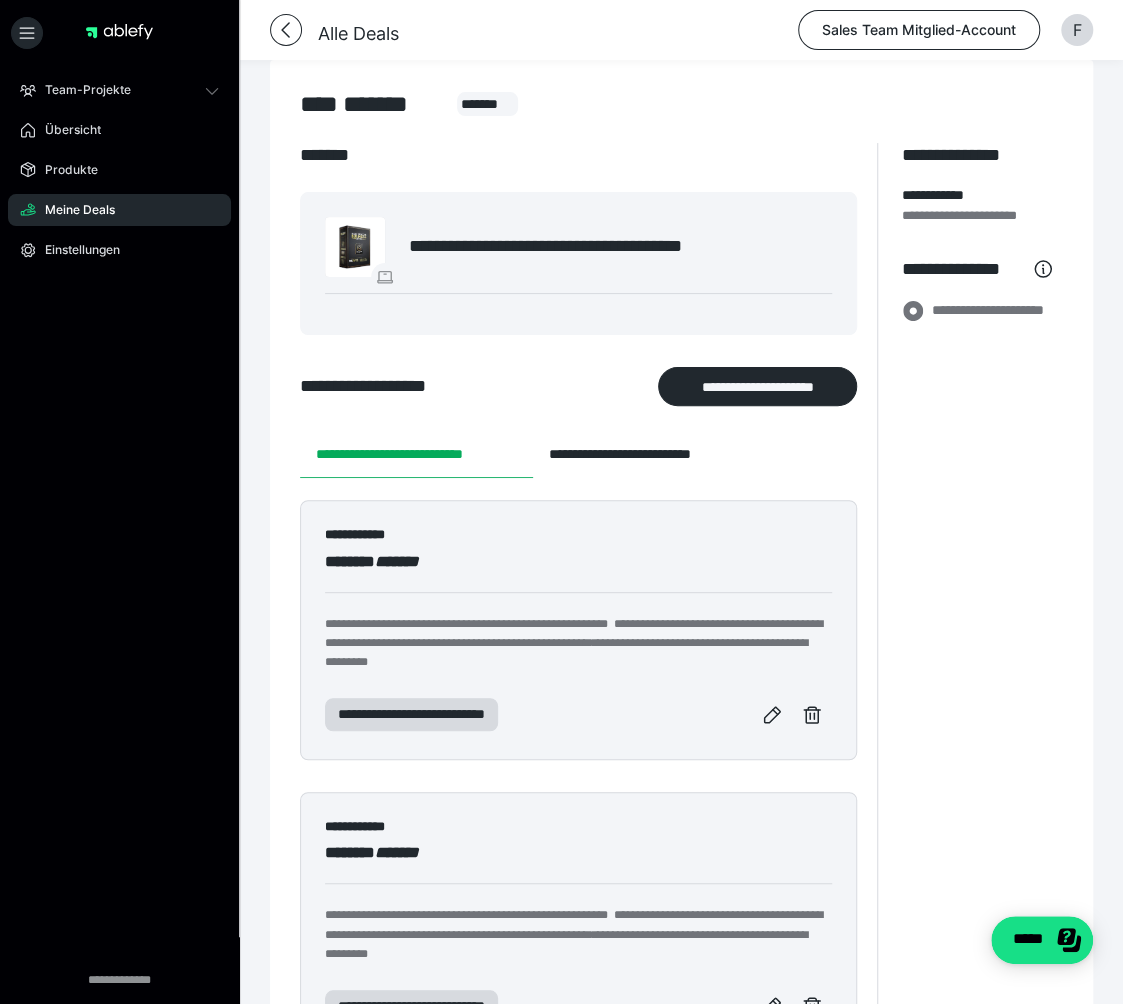 scroll, scrollTop: 0, scrollLeft: 0, axis: both 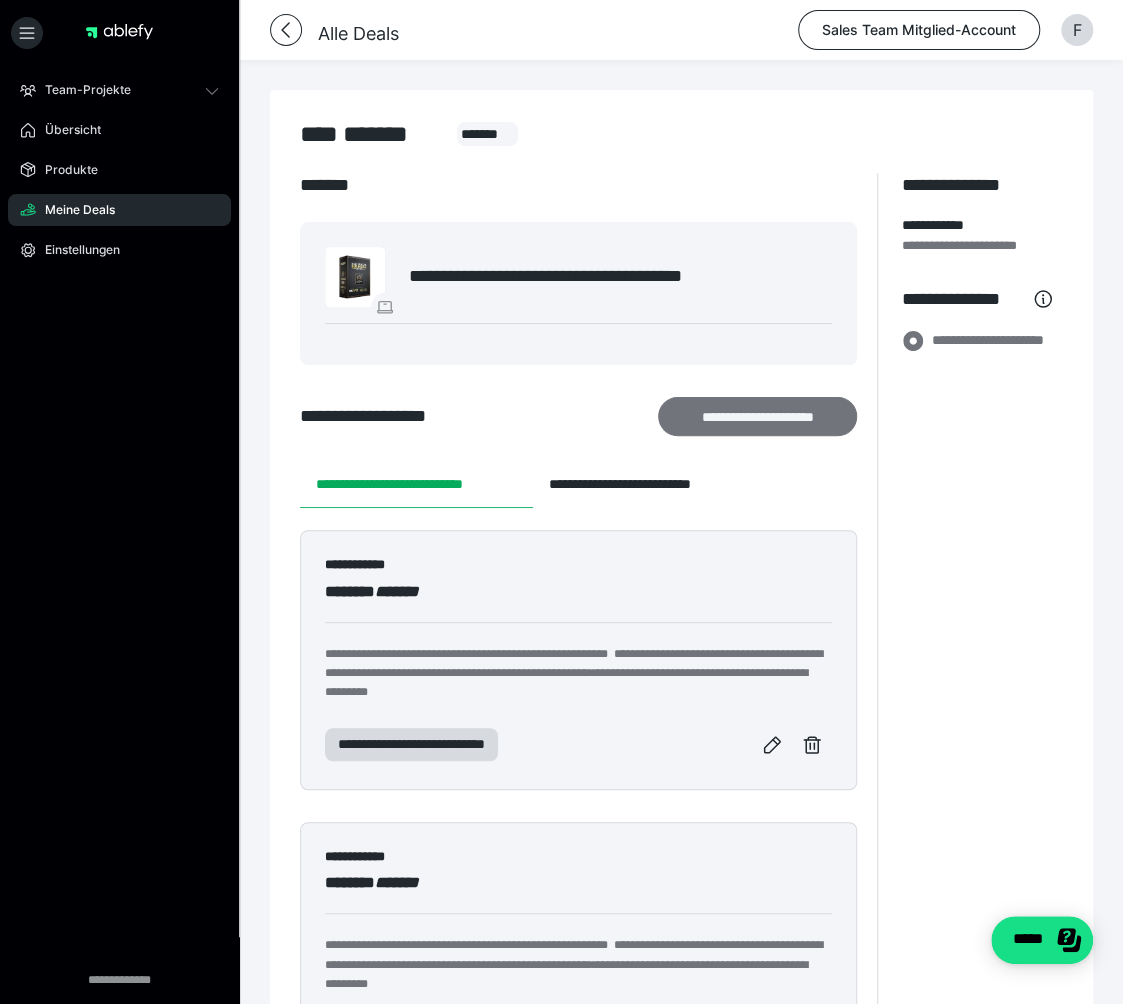 click on "**********" at bounding box center (757, 416) 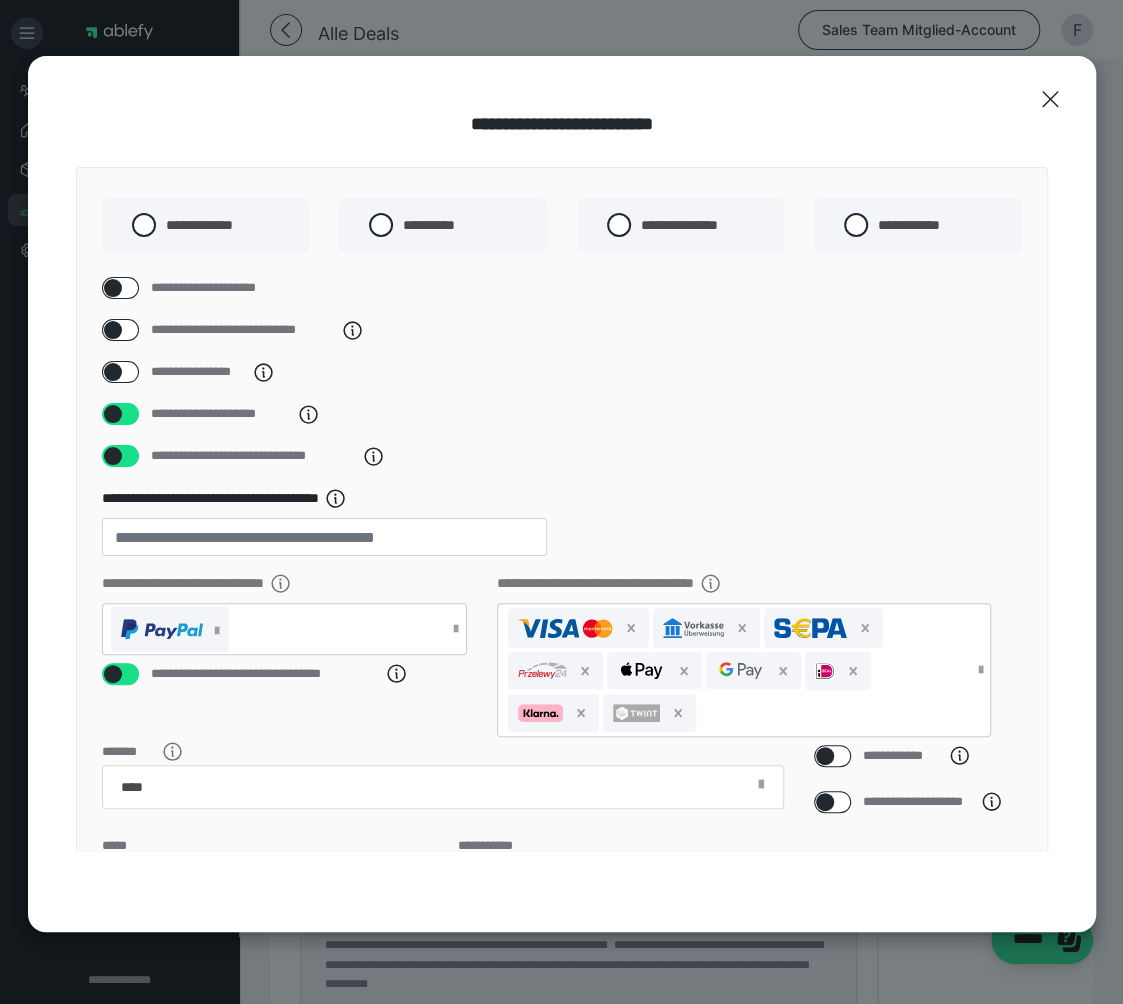 click at bounding box center (113, 372) 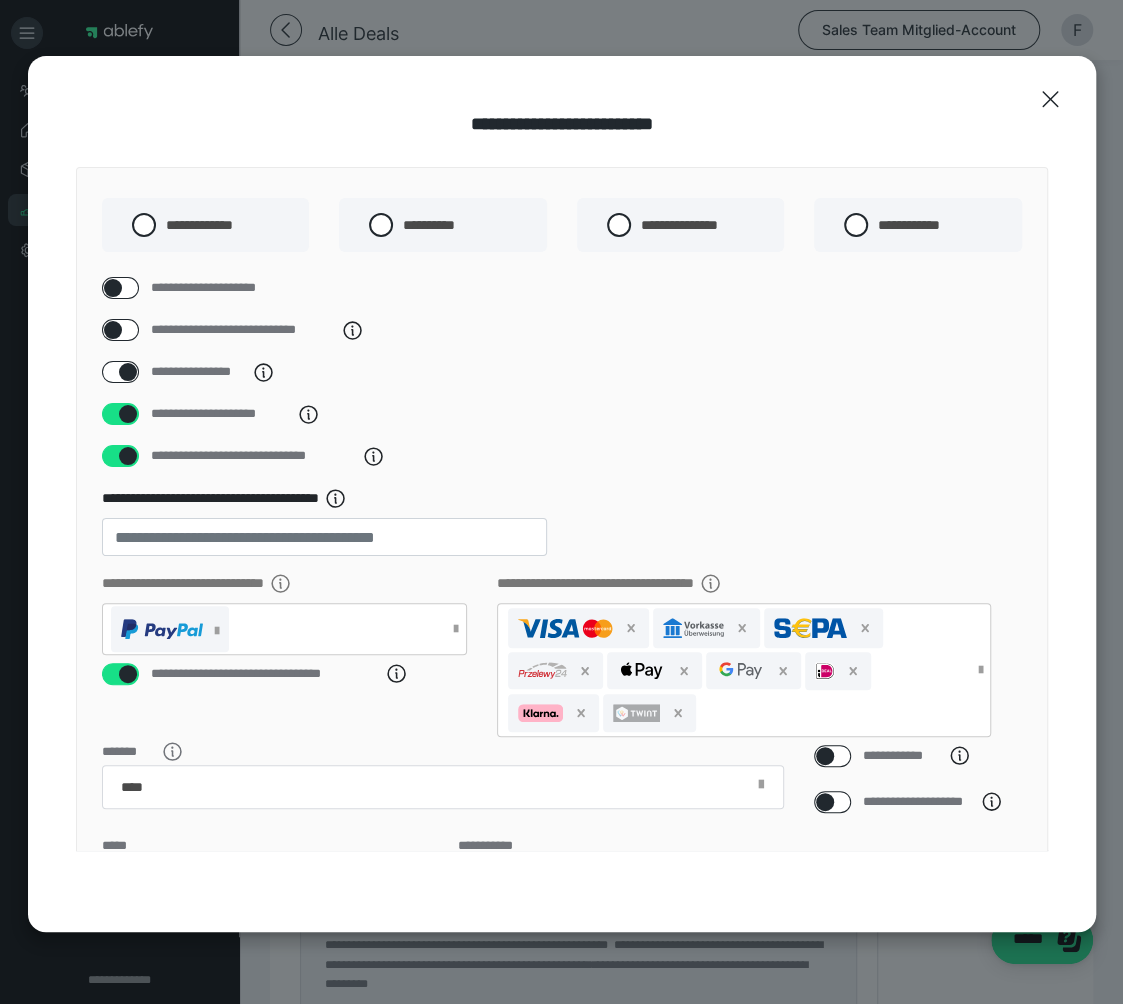 checkbox on "****" 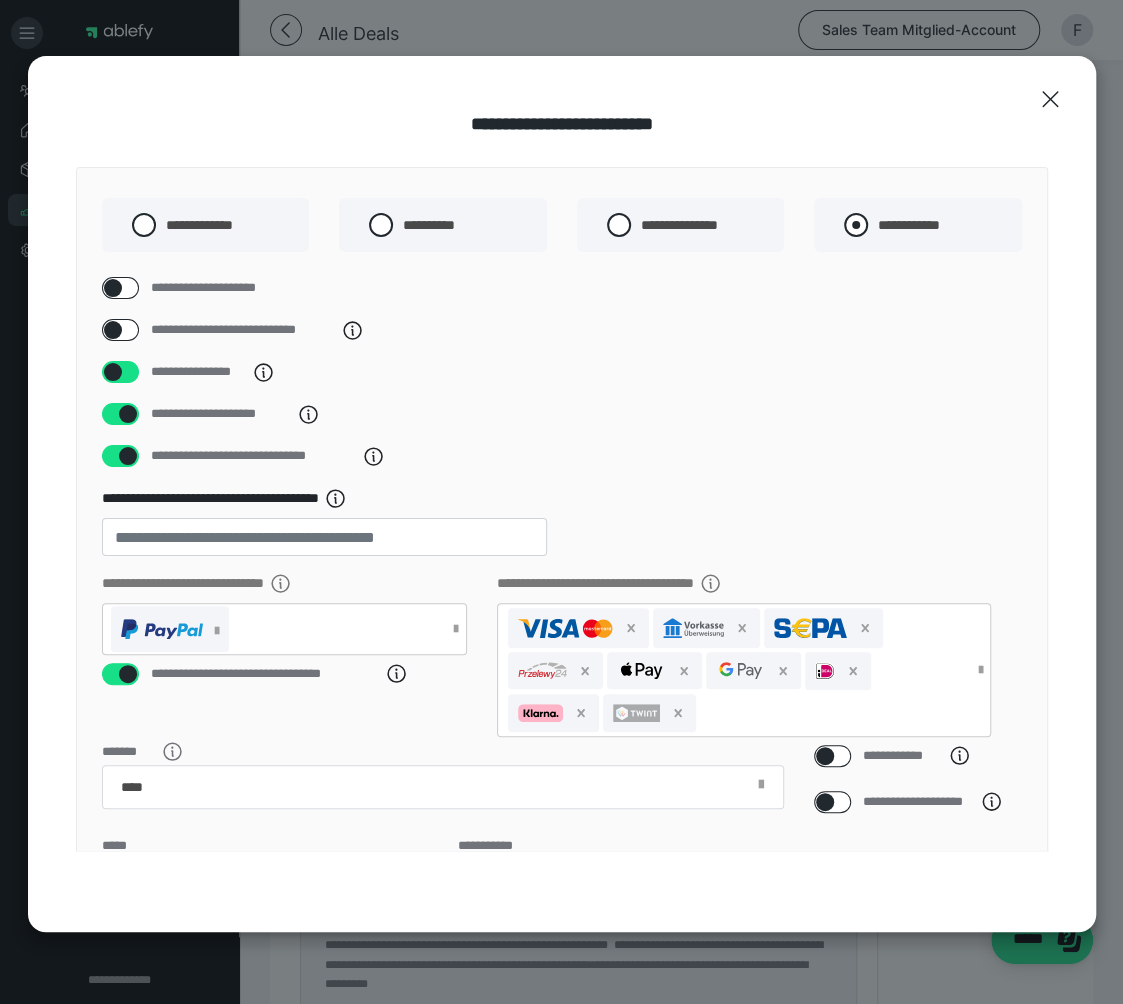 click at bounding box center [856, 225] 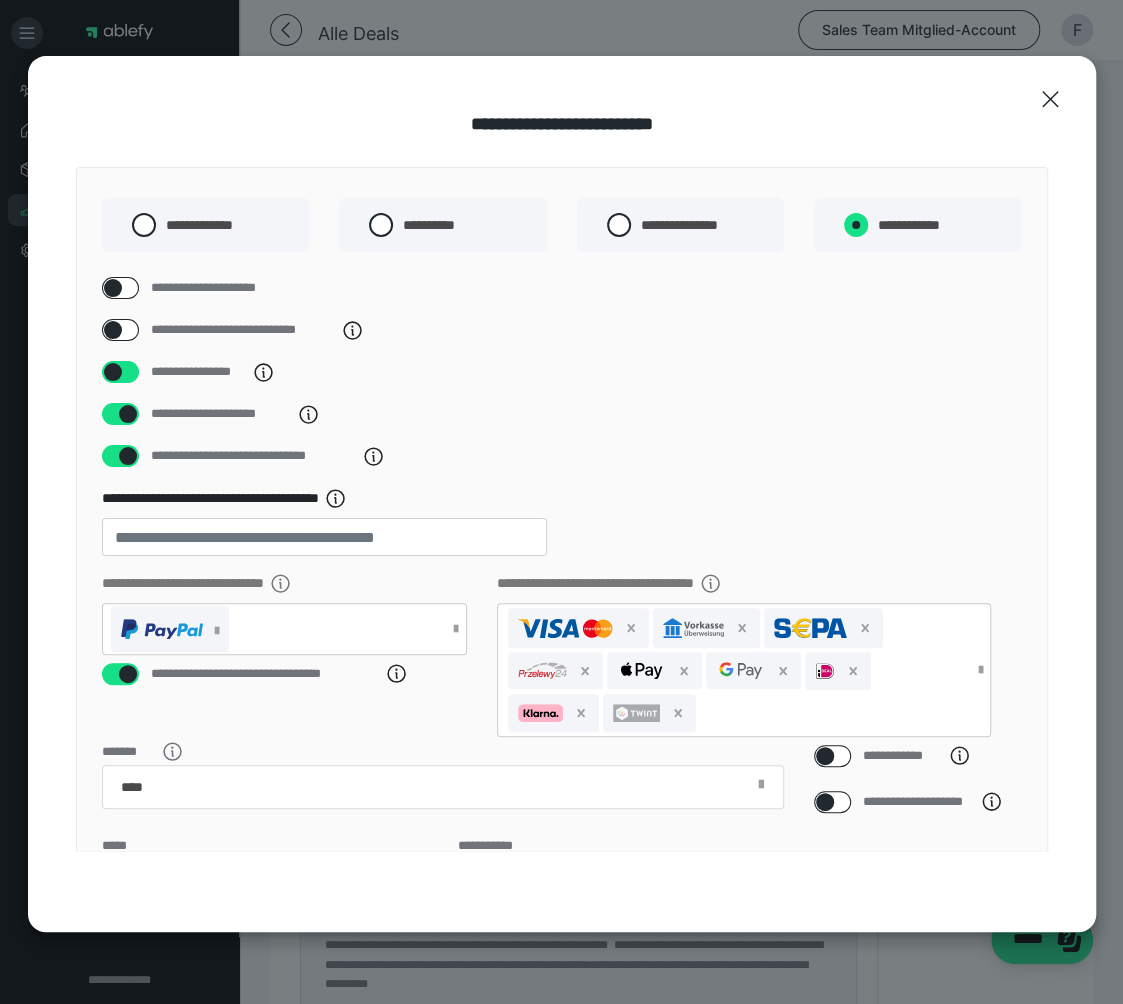radio on "****" 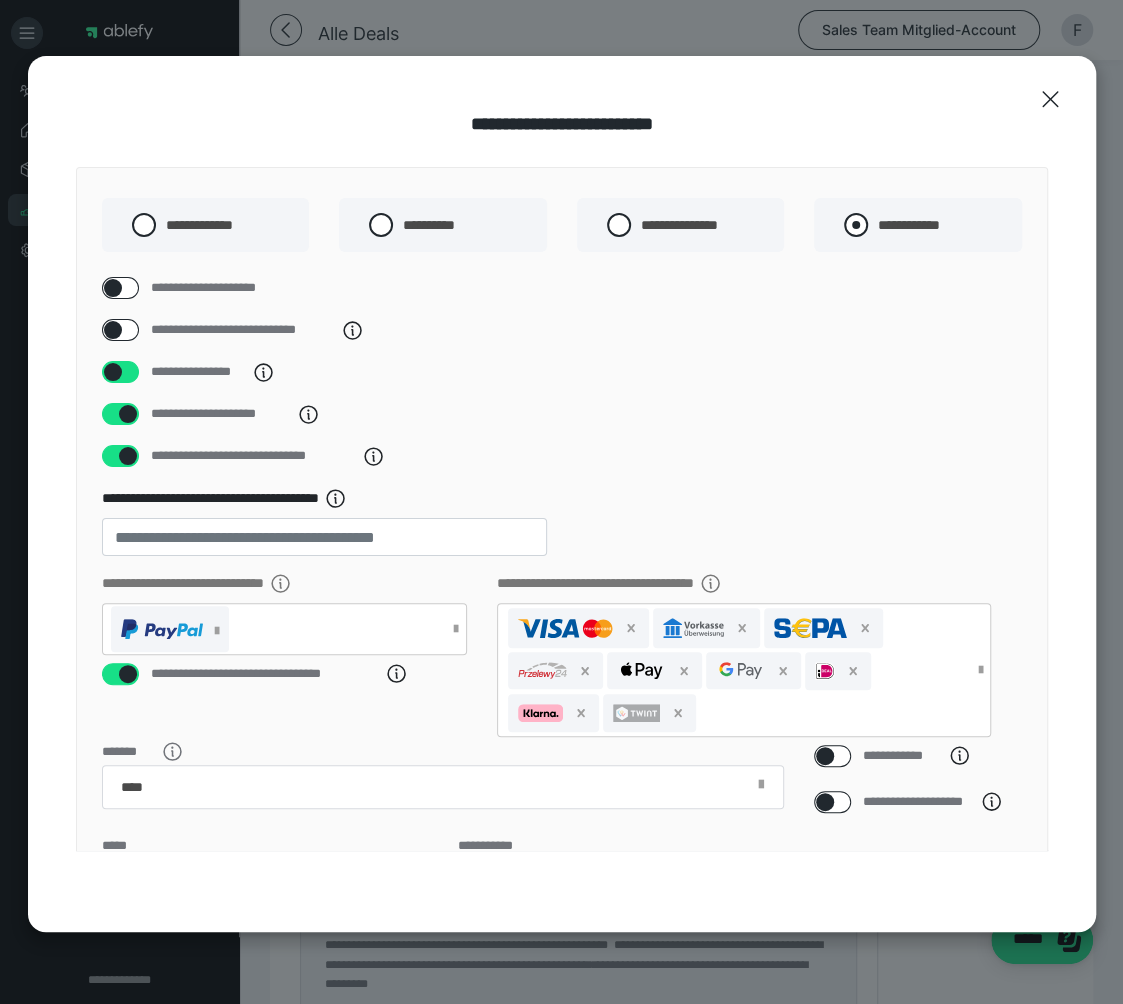 radio on "*****" 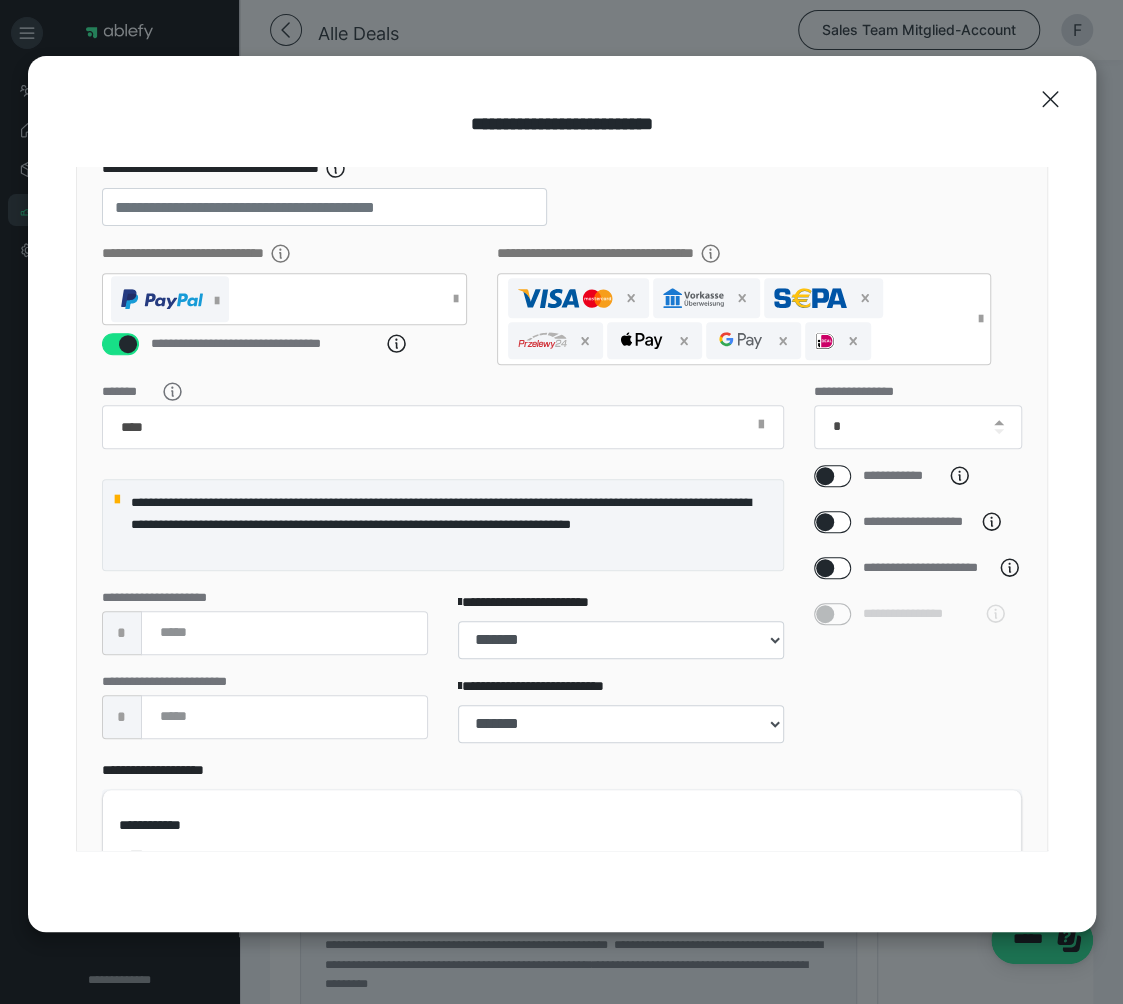scroll, scrollTop: 421, scrollLeft: 0, axis: vertical 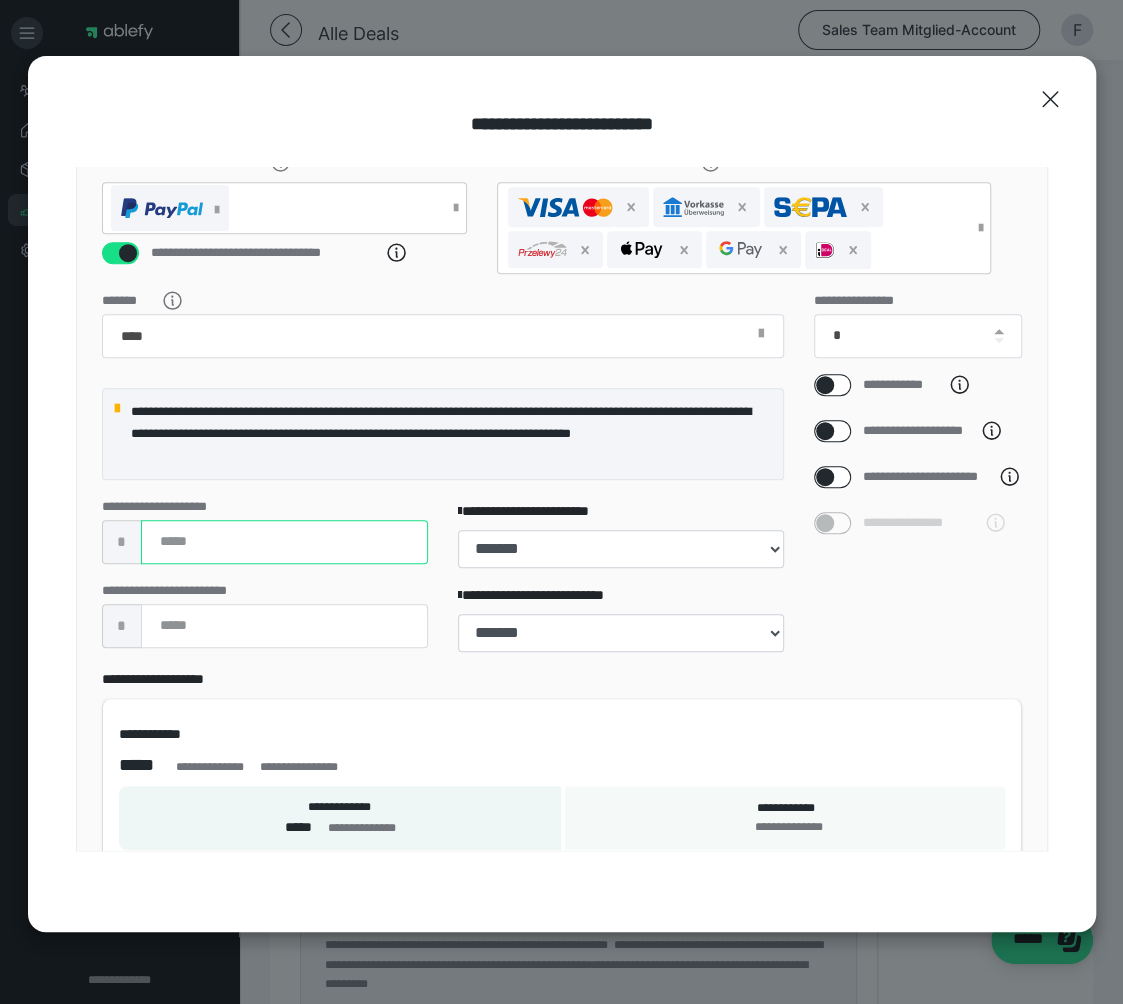 click at bounding box center (284, 542) 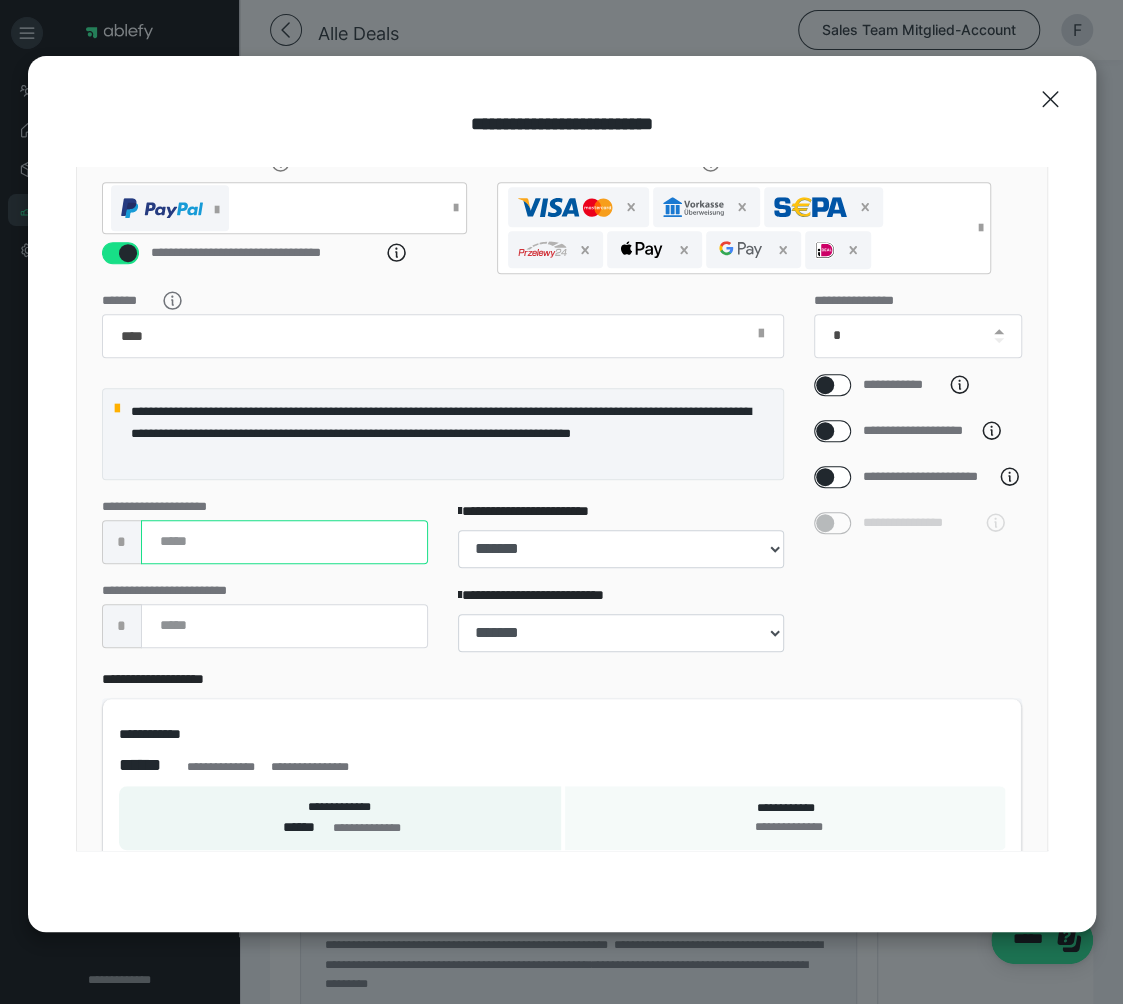 type on "**" 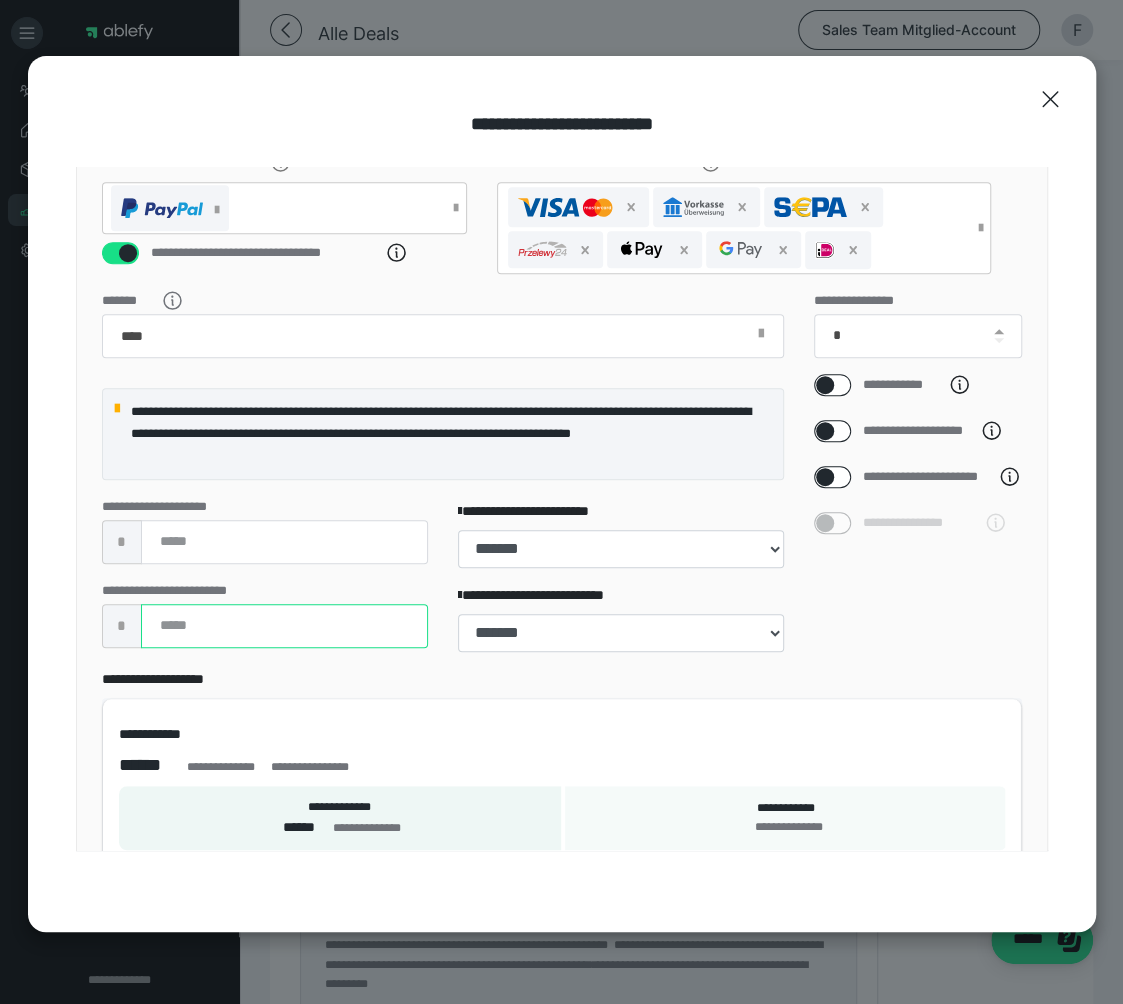 click at bounding box center (284, 626) 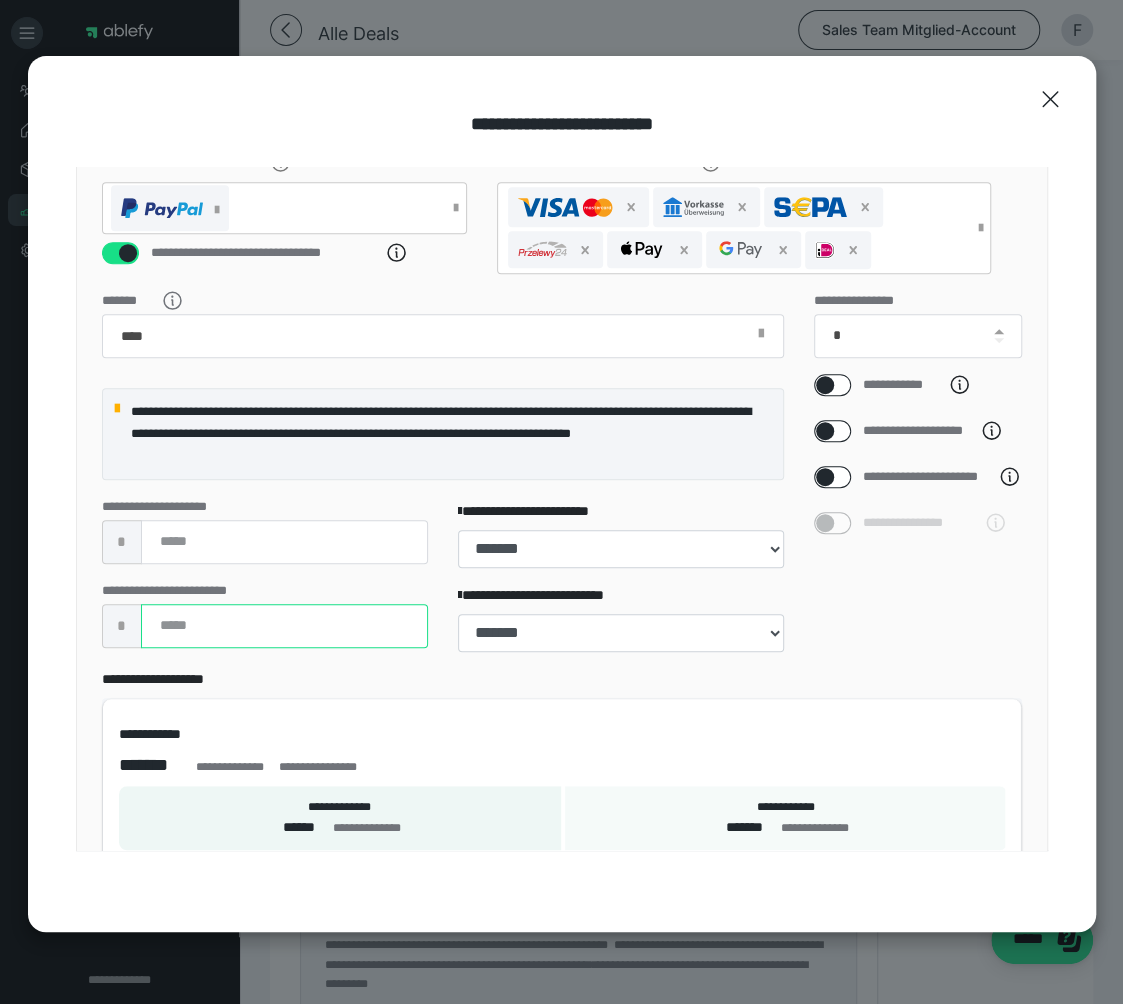 type on "******" 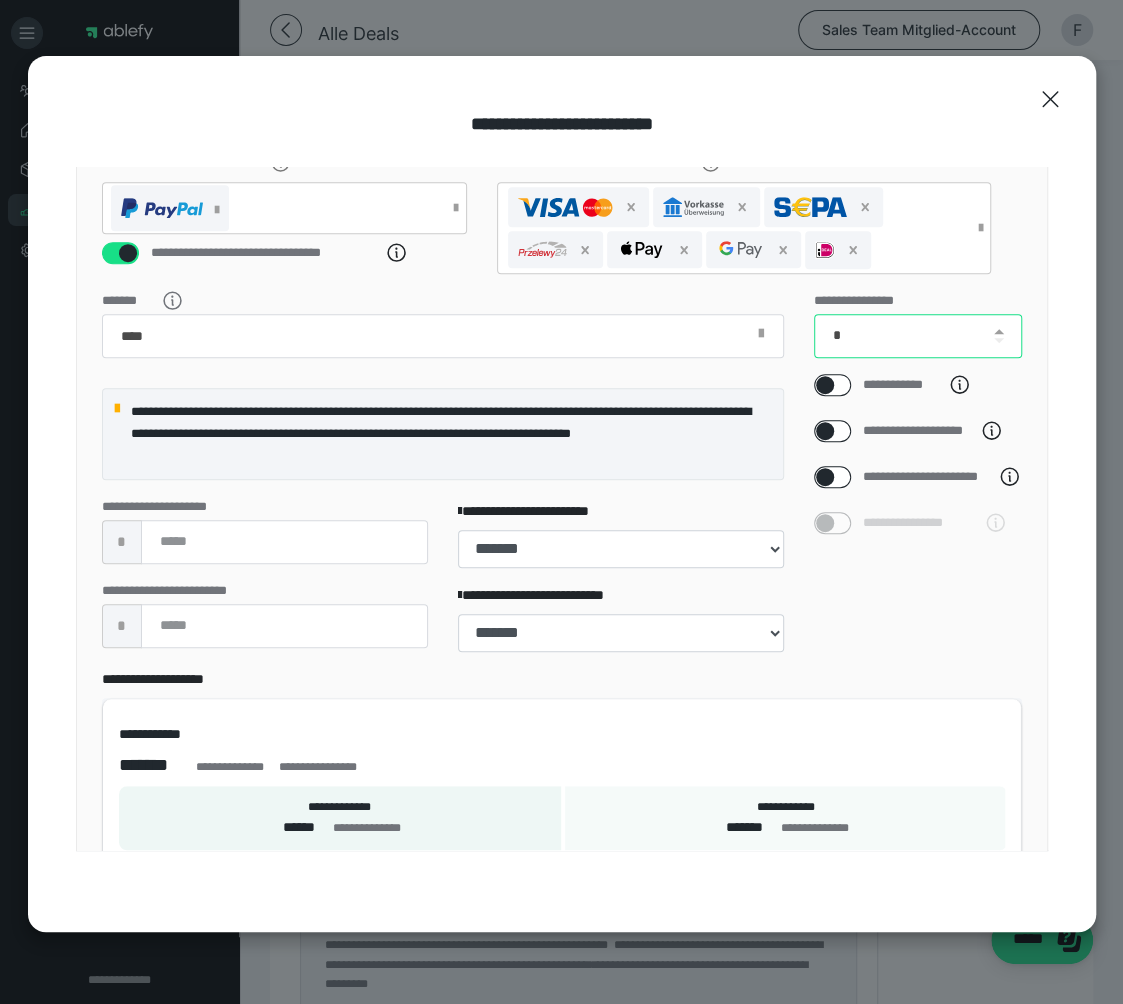 click on "*" at bounding box center [918, 336] 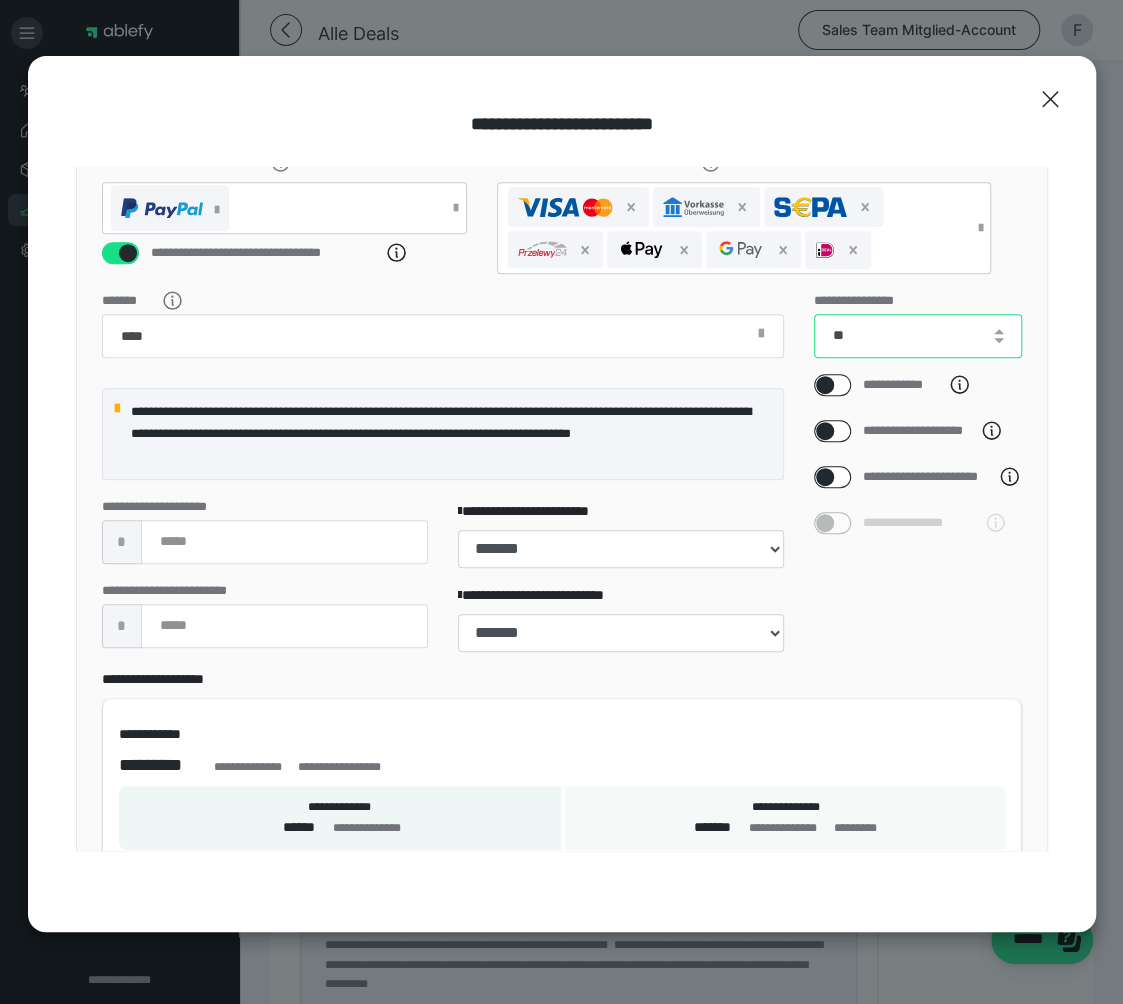 scroll, scrollTop: 561, scrollLeft: 0, axis: vertical 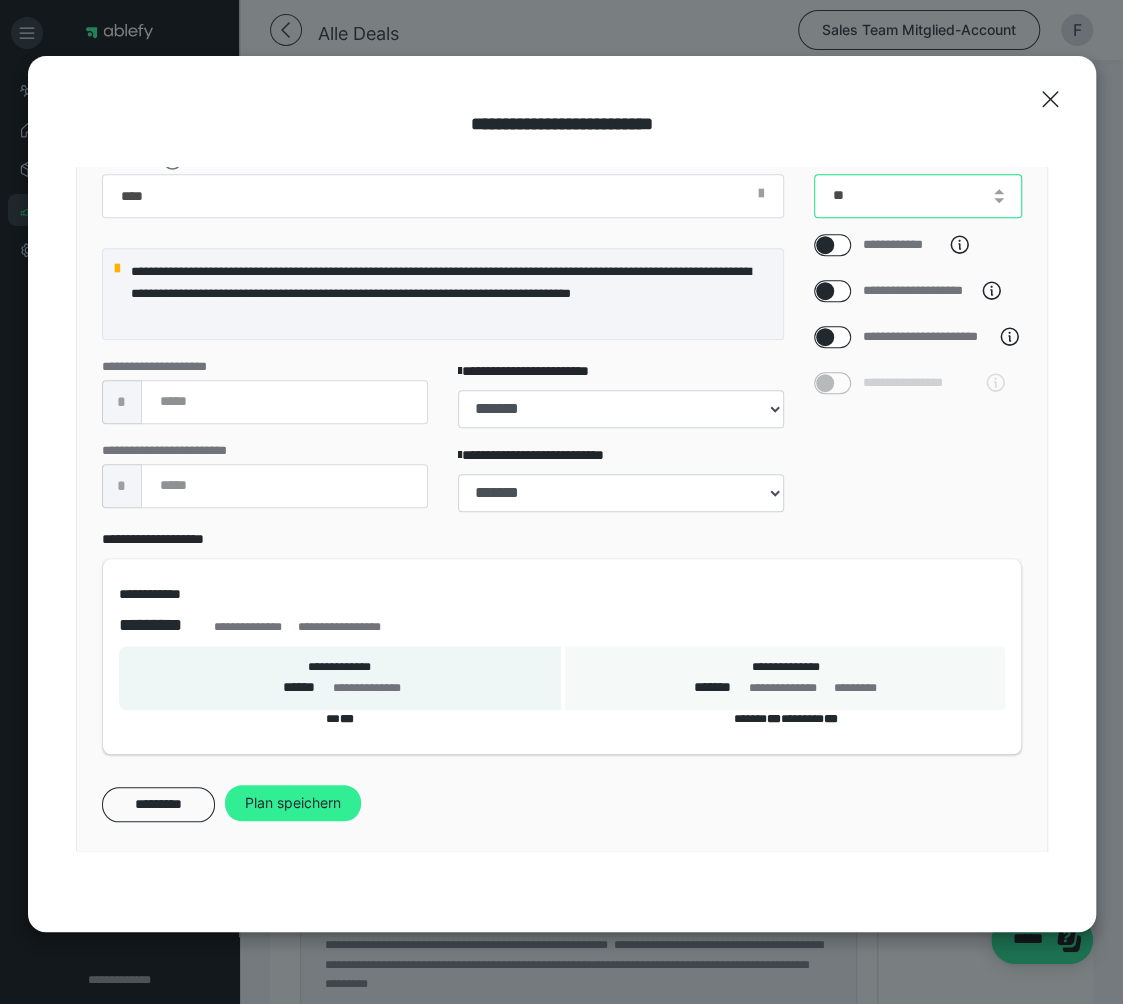 type on "**" 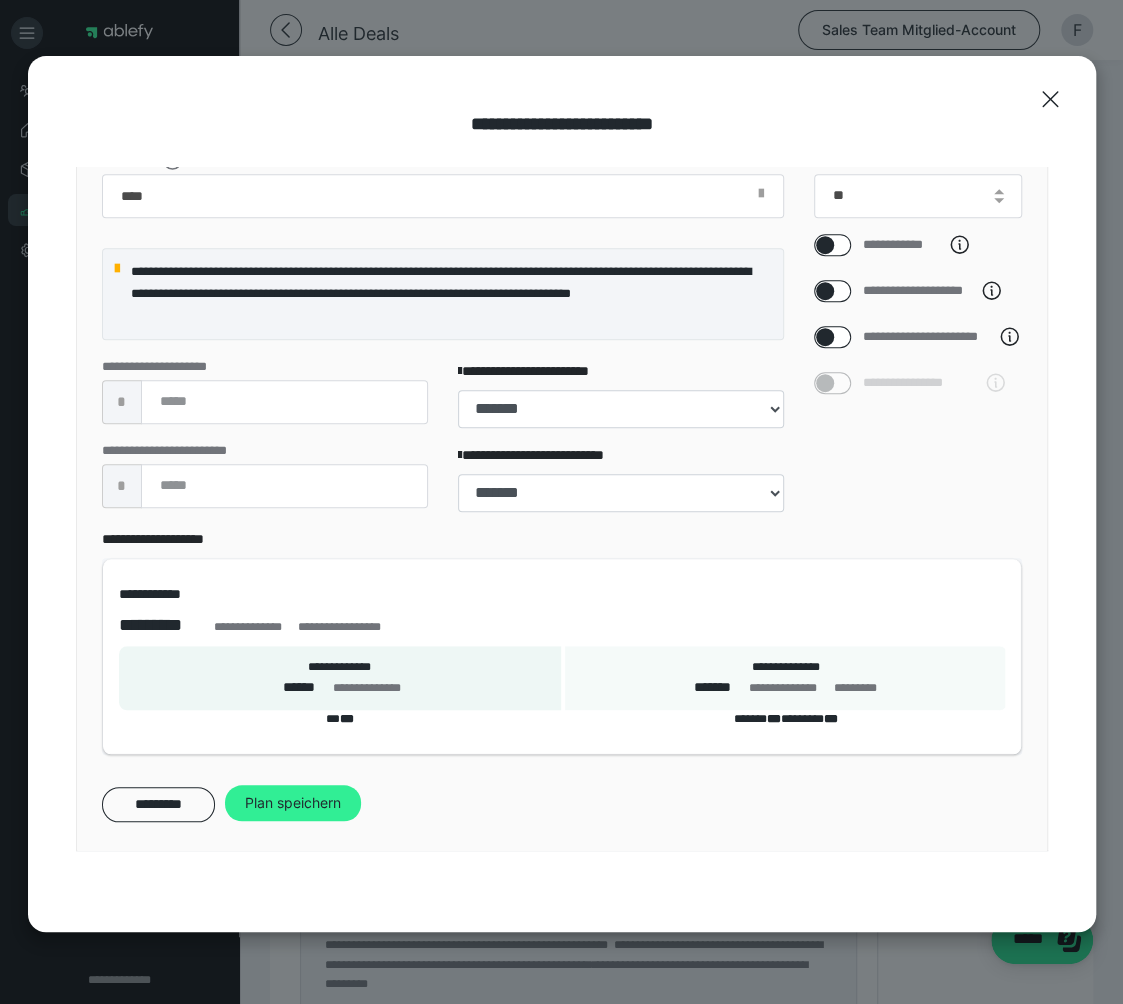 click on "Plan speichern" at bounding box center (293, 803) 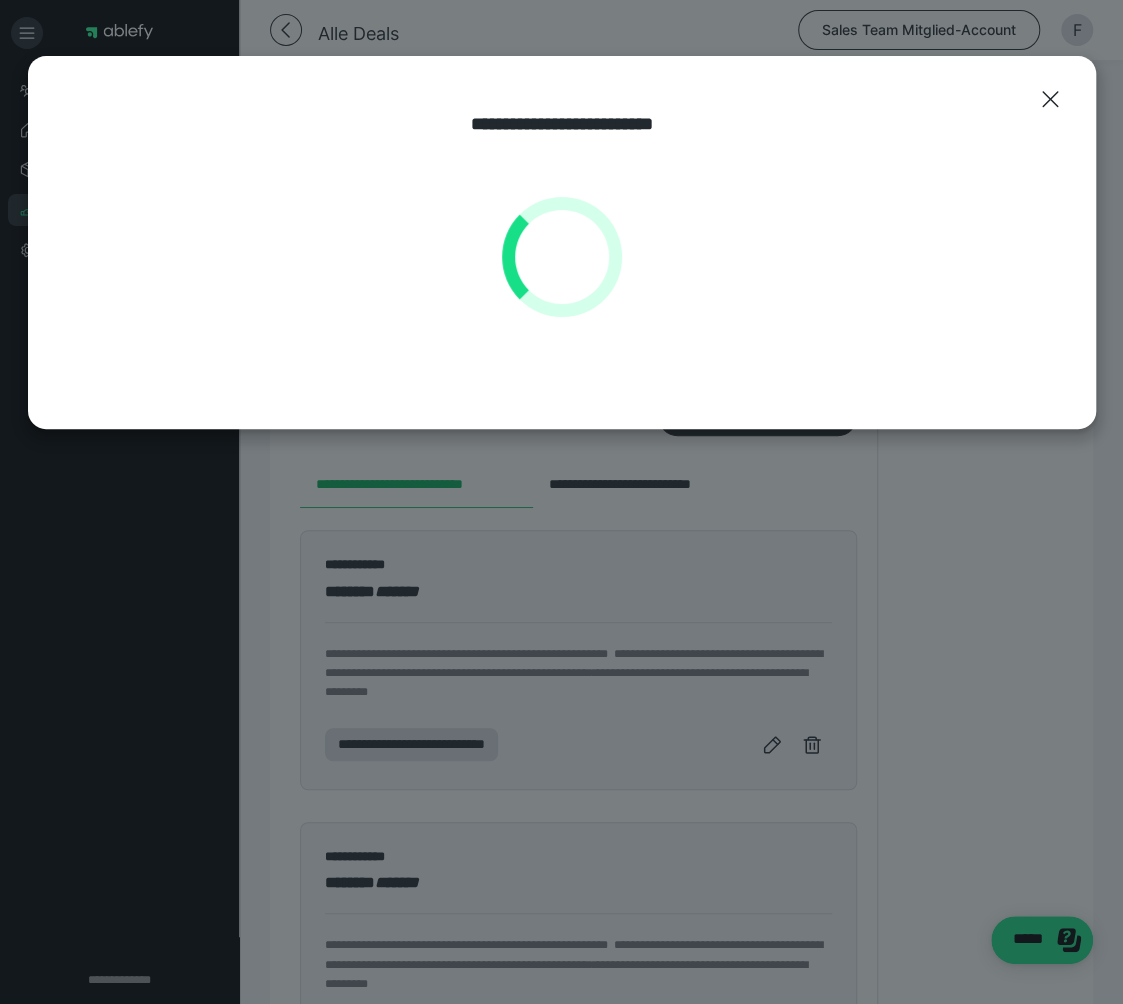 scroll, scrollTop: 0, scrollLeft: 0, axis: both 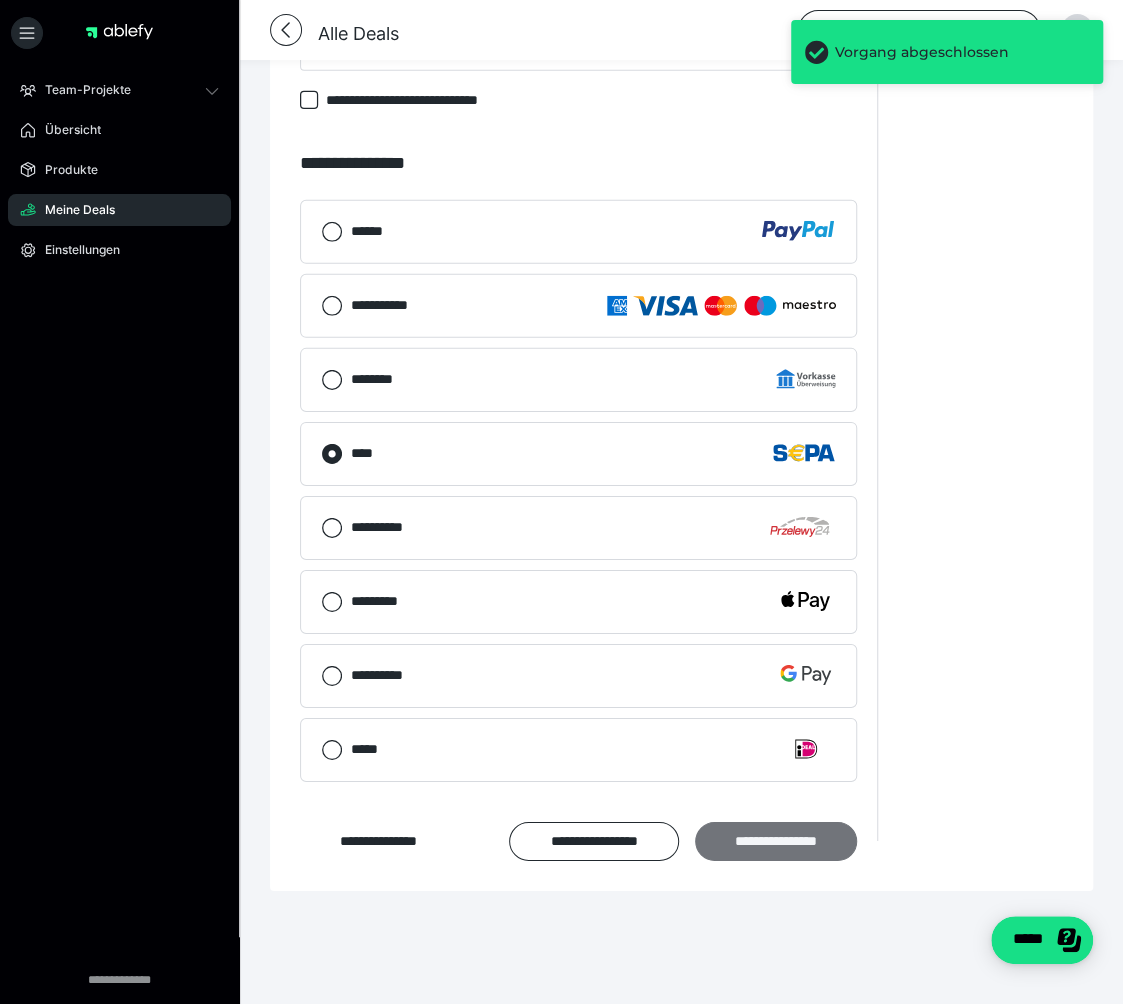 click on "**********" at bounding box center [776, 841] 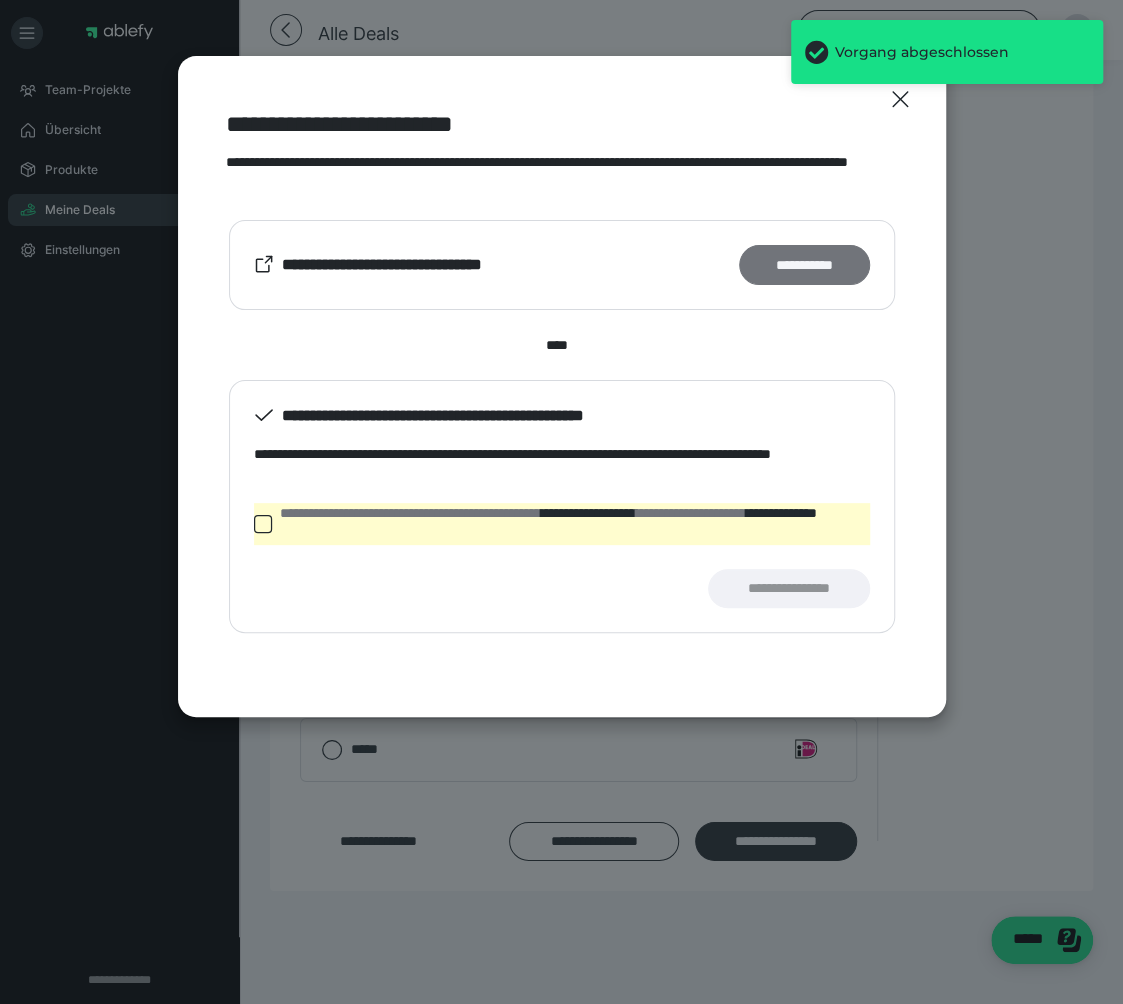 click on "**********" at bounding box center [804, 264] 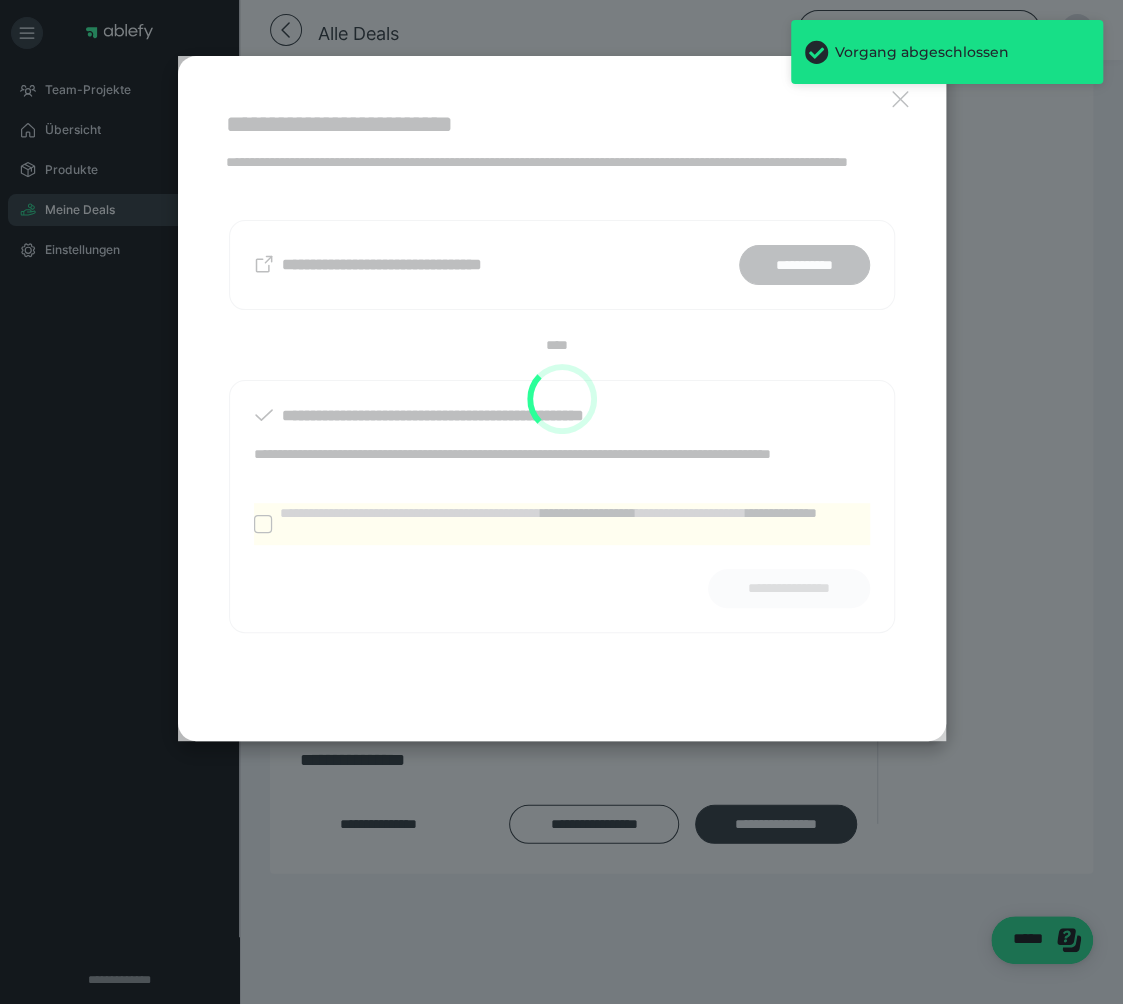 scroll, scrollTop: 1978, scrollLeft: 0, axis: vertical 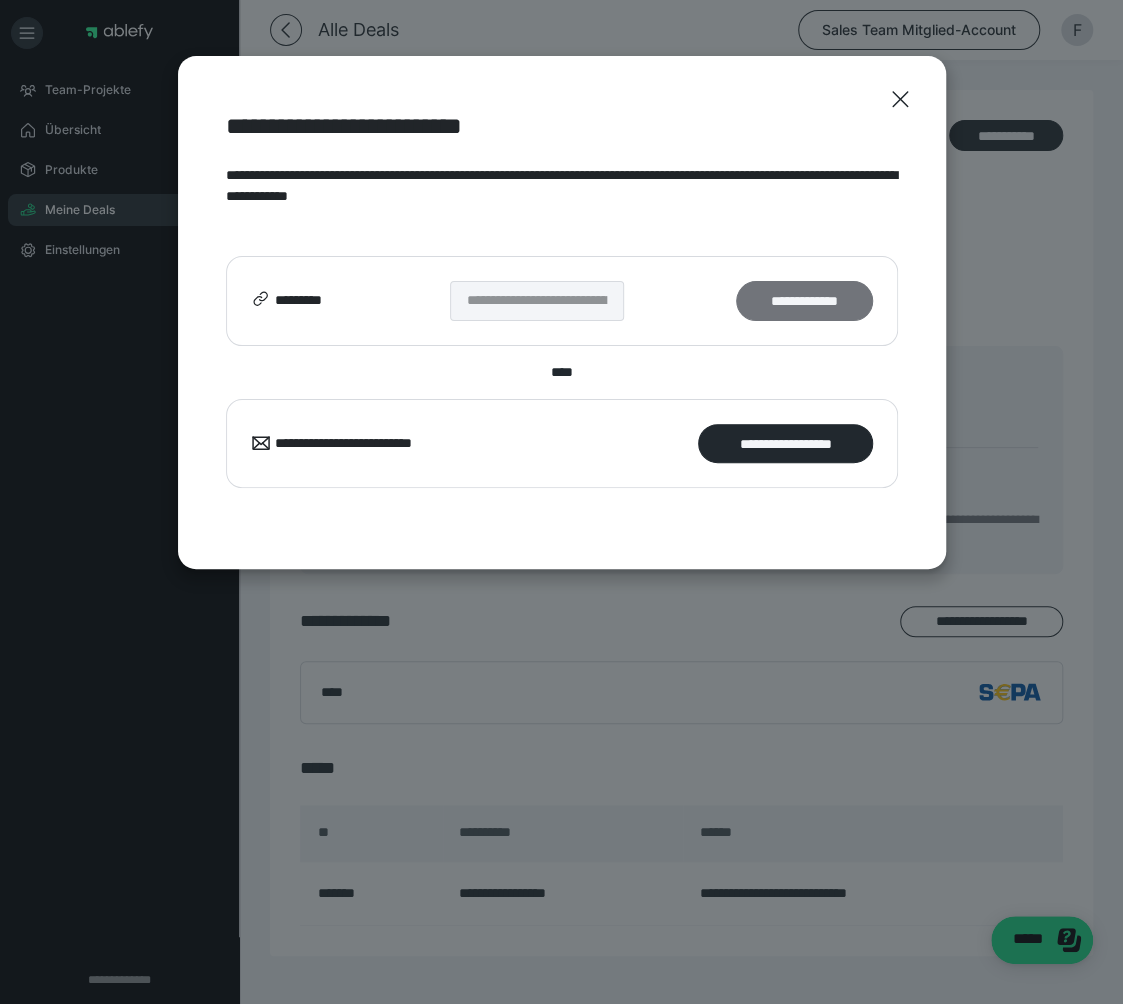 click on "**********" at bounding box center (804, 300) 